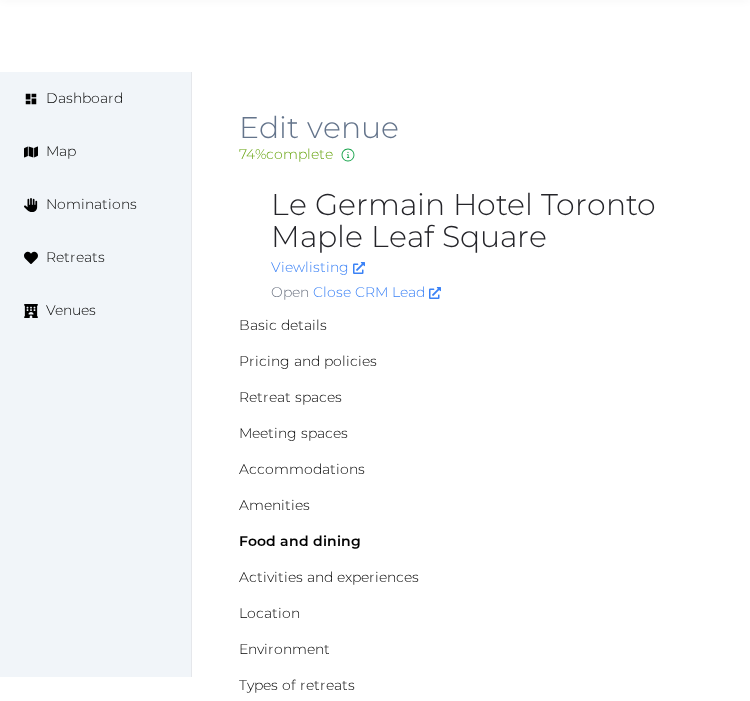 scroll, scrollTop: 1874, scrollLeft: 0, axis: vertical 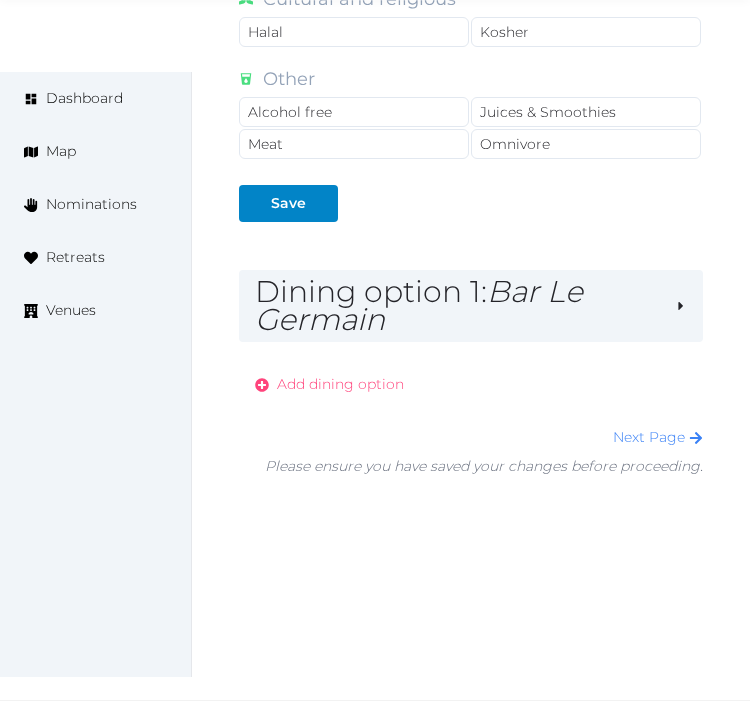 click on "Add dining option" at bounding box center (329, 384) 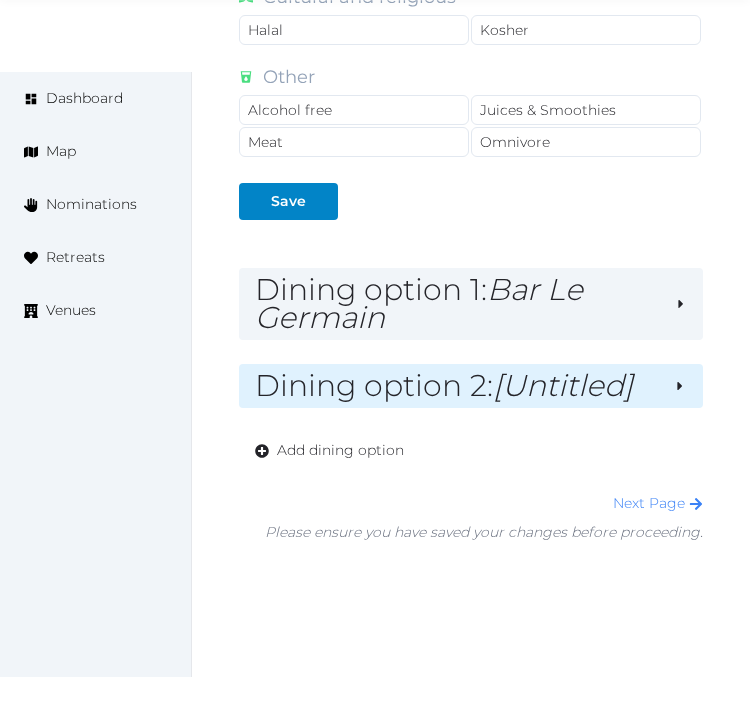 click on "Dining option 2 :  [Untitled]" at bounding box center (456, 386) 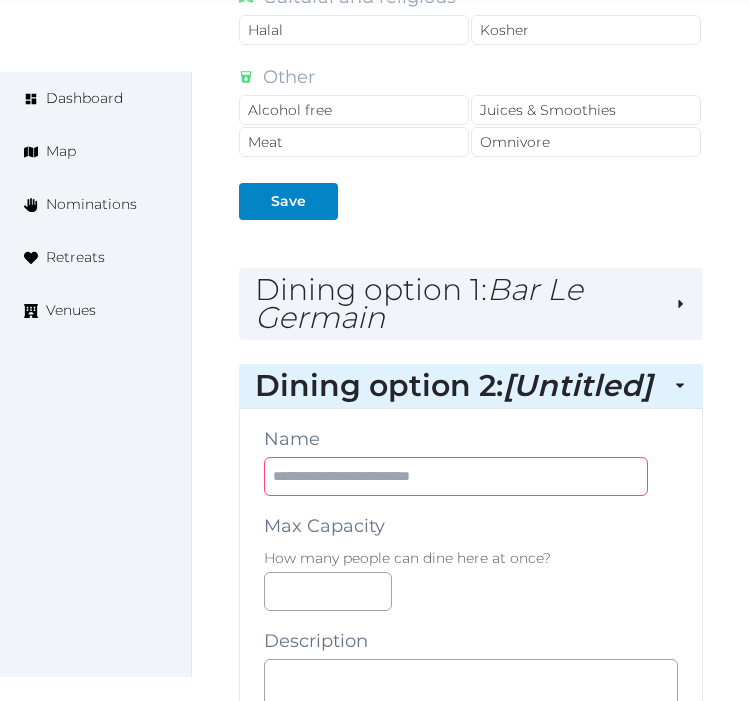 click at bounding box center (456, 476) 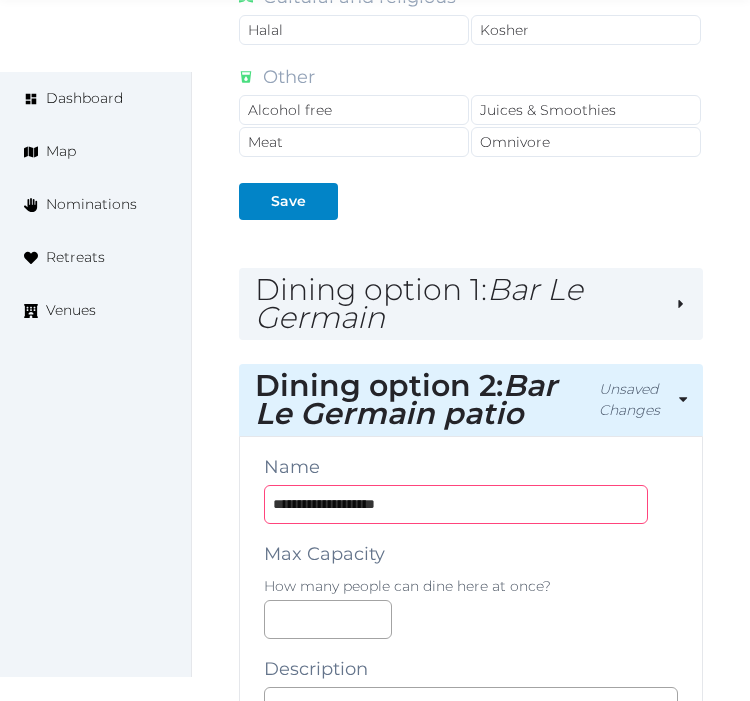 drag, startPoint x: 396, startPoint y: 503, endPoint x: 467, endPoint y: 495, distance: 71.44928 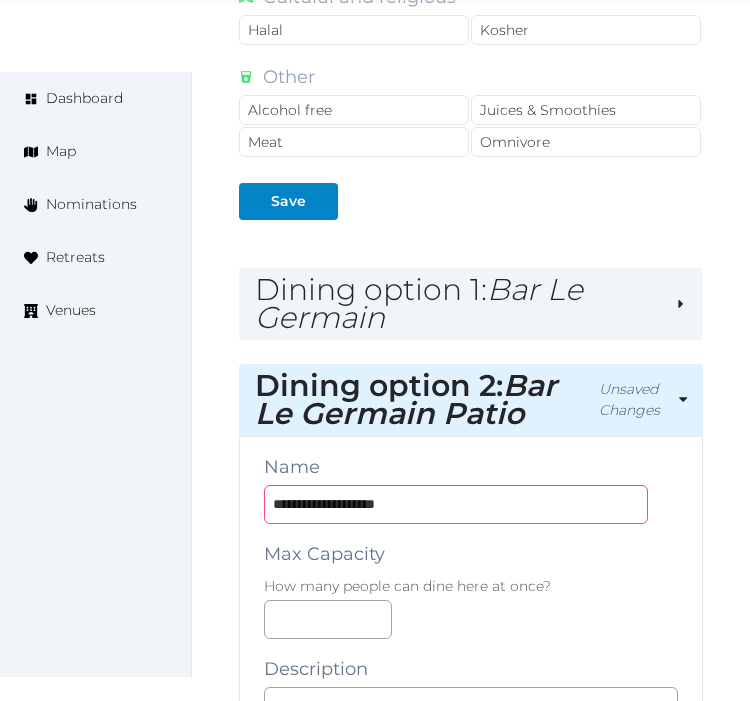 type on "**********" 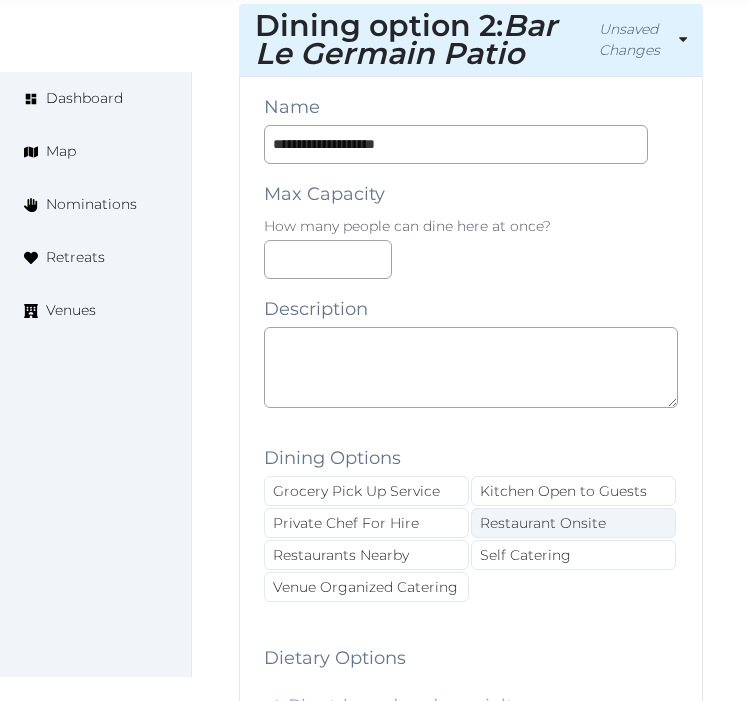 scroll, scrollTop: 2542, scrollLeft: 0, axis: vertical 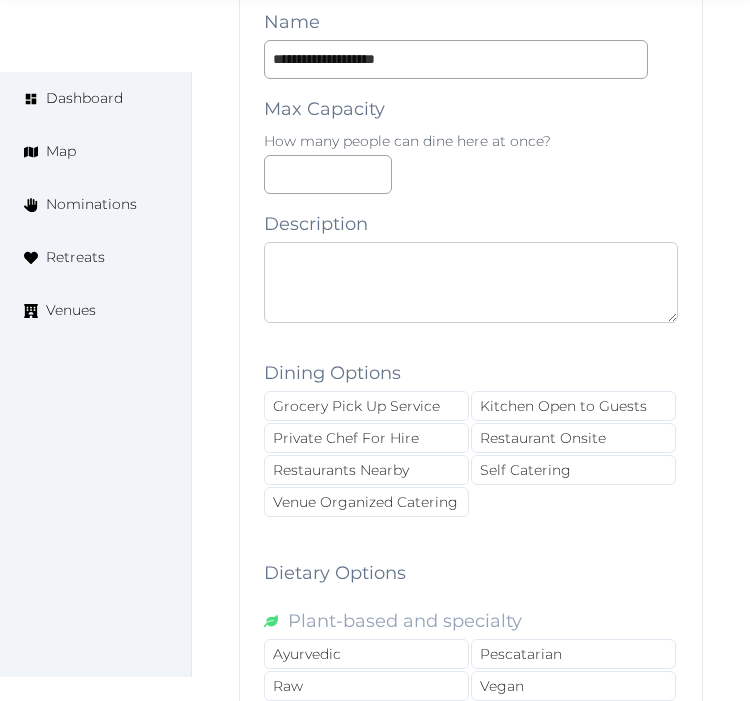 click at bounding box center [471, 282] 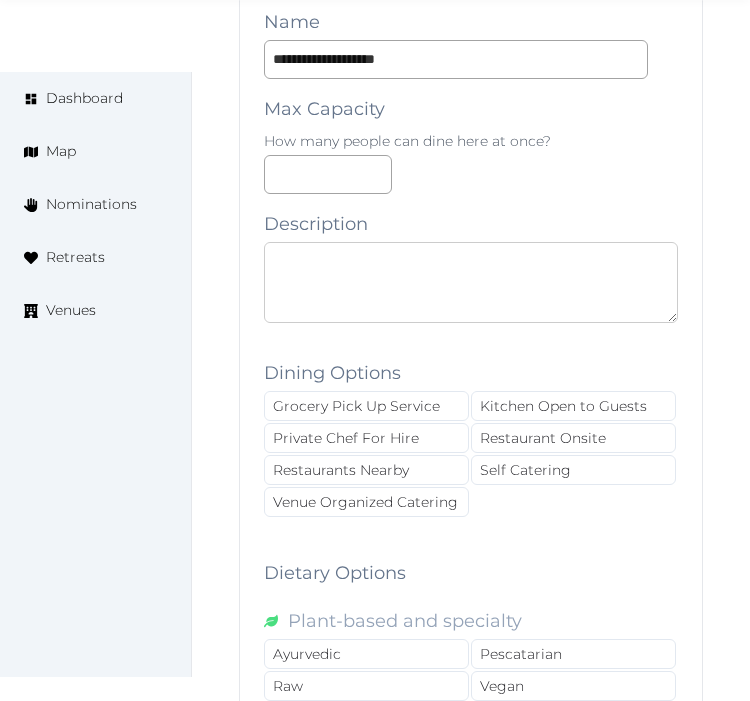 paste on "**********" 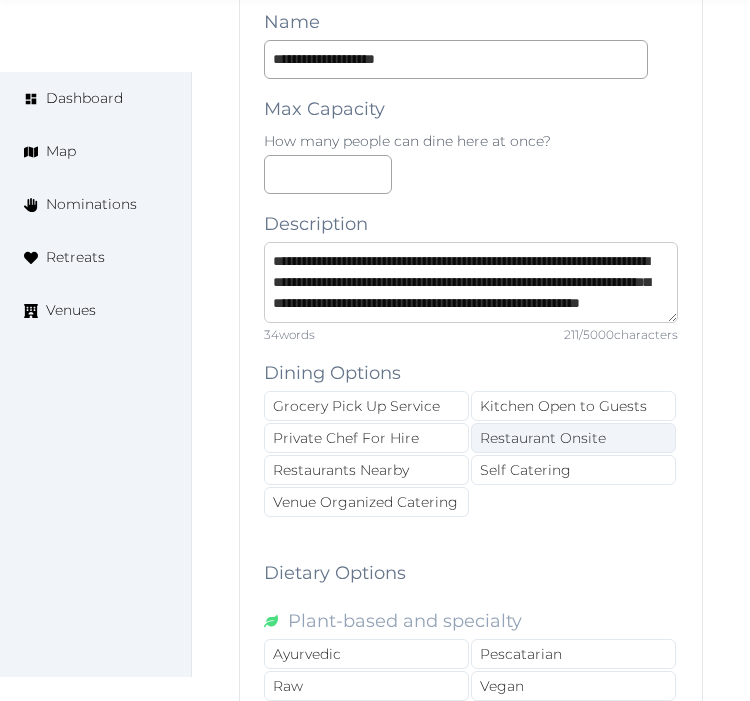 scroll, scrollTop: 52, scrollLeft: 0, axis: vertical 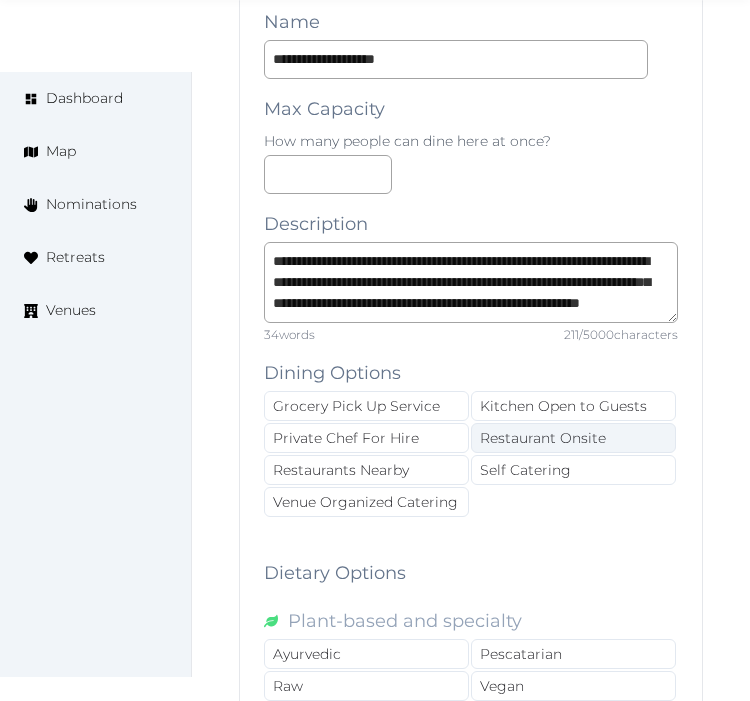 drag, startPoint x: 597, startPoint y: 442, endPoint x: 488, endPoint y: 447, distance: 109.11462 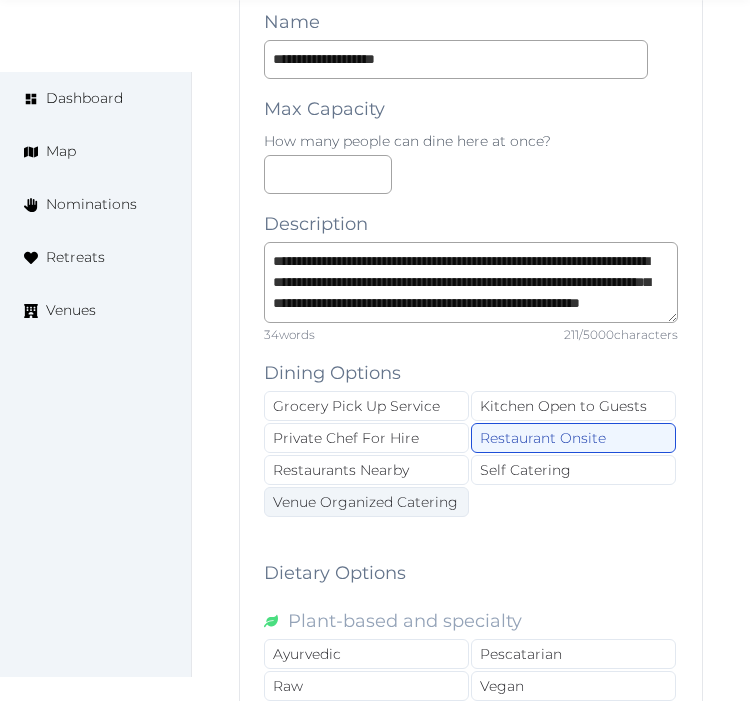 click on "Venue Organized Catering" at bounding box center [366, 502] 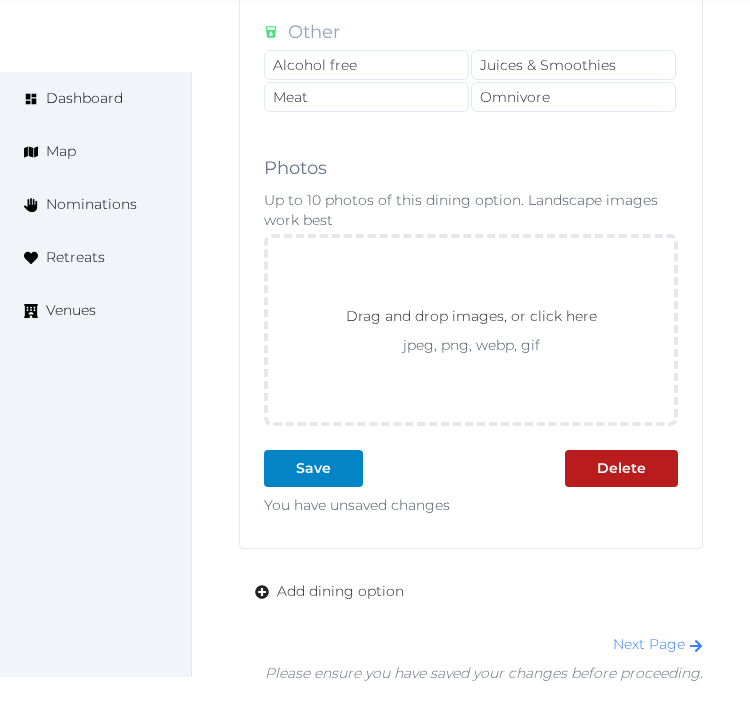 scroll, scrollTop: 3542, scrollLeft: 0, axis: vertical 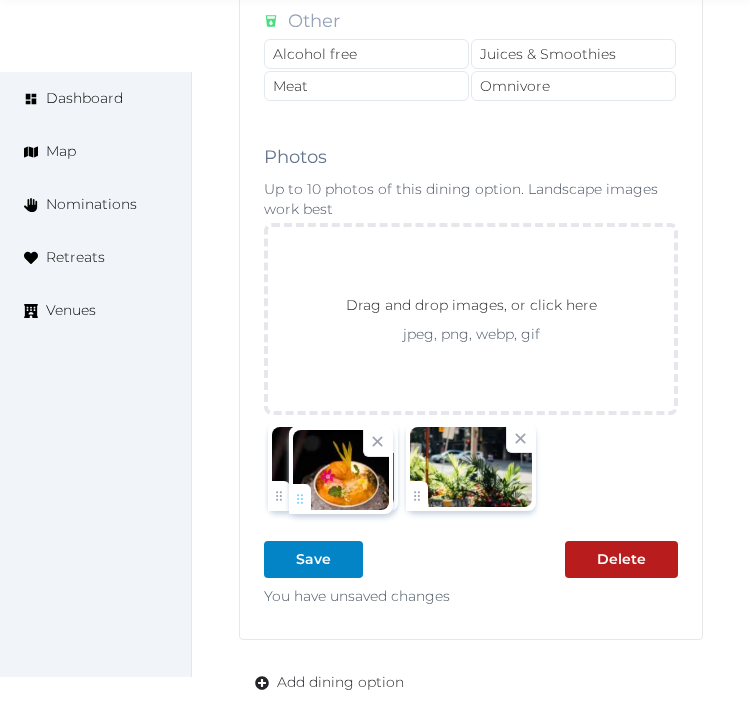 drag, startPoint x: 421, startPoint y: 504, endPoint x: 303, endPoint y: 501, distance: 118.03813 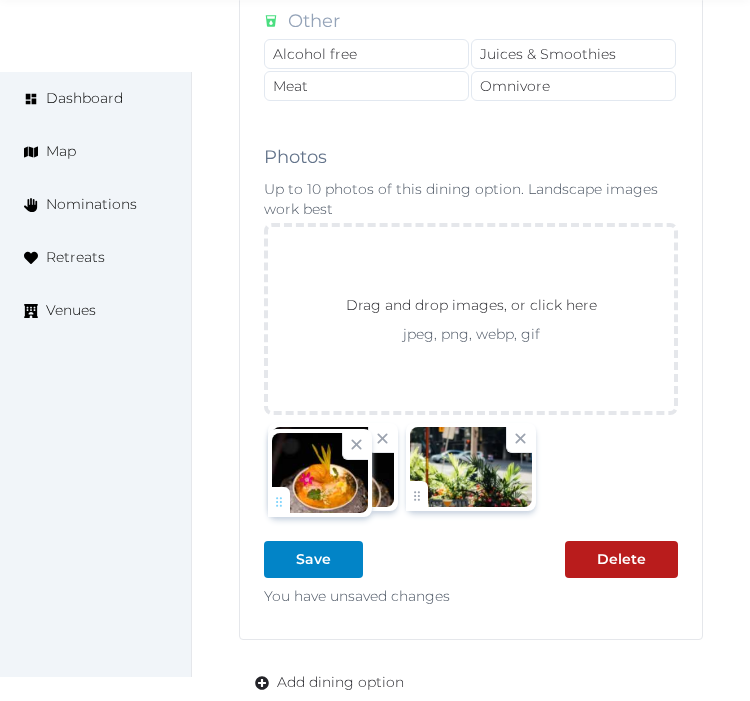 click on "Irene Gonzales   Account My Venue Listings My Retreats Logout      Dashboard Map Nominations Retreats Venues Edit venue 74 %  complete Fill out all the fields in your listing to increase its completion percentage.   A higher completion percentage will make your listing more attractive and result in better matches. Le Germain Hotel Toronto Maple Leaf Square   View  listing   Open    Close CRM Lead Basic details Pricing and policies Retreat spaces Meeting spaces Accommodations Amenities Food and dining Activities and experiences Location Environment Types of retreats Brochures Notes Ownership Administration Activity This venue is live and visible to the public Mark draft Archive Venue owned by RetreatsAndVenues Manager c.o.r.e.y.sanford@retreatsandvenues.com Copy ownership transfer link Share this link with any user to transfer ownership of this venue. Users without accounts will be directed to register. Copy update link Copy recommended link" at bounding box center (375, -1272) 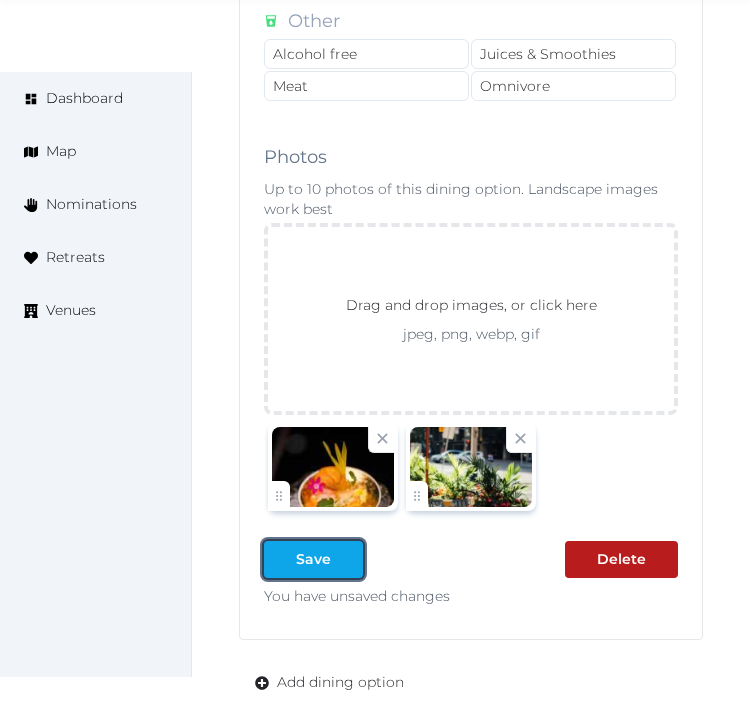 click on "Save" at bounding box center (313, 559) 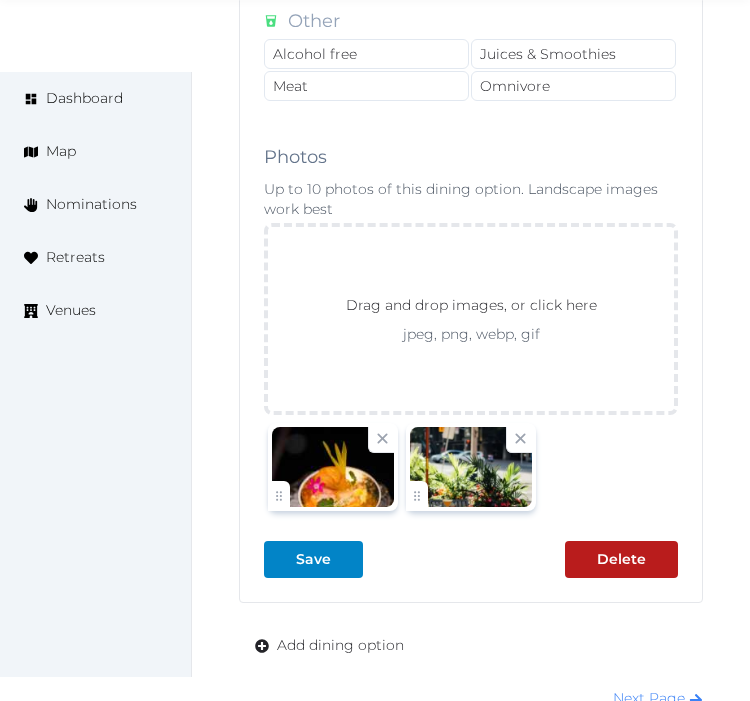 scroll, scrollTop: 3653, scrollLeft: 0, axis: vertical 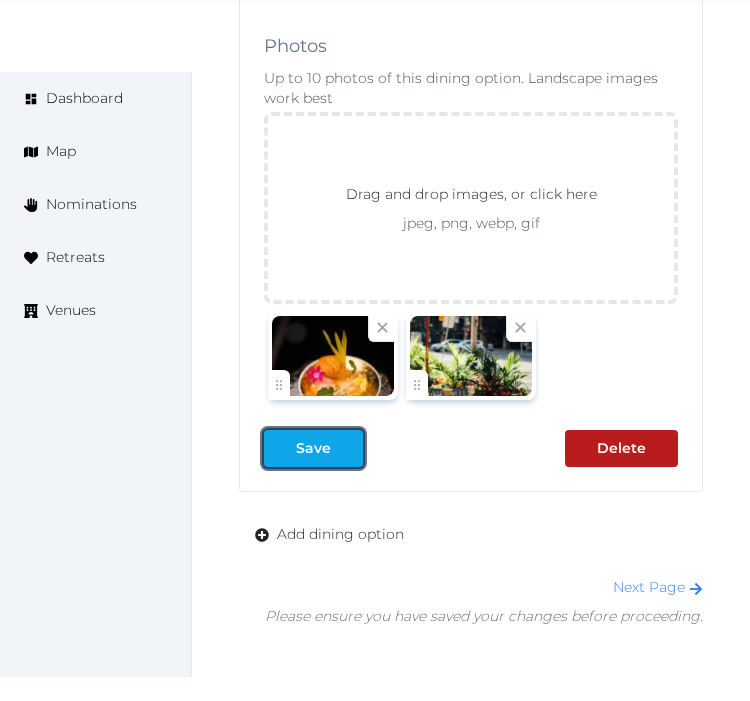 click at bounding box center (347, 448) 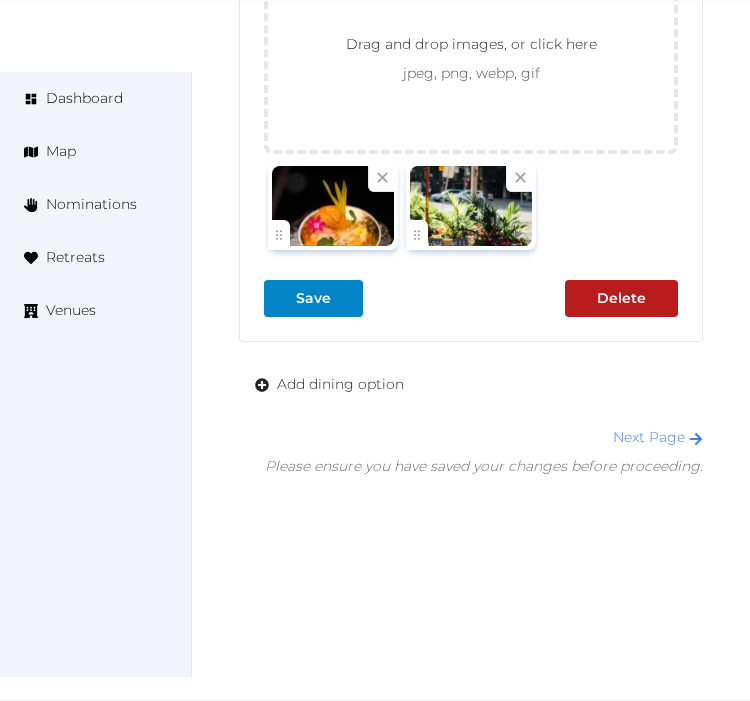 scroll, scrollTop: 3810, scrollLeft: 0, axis: vertical 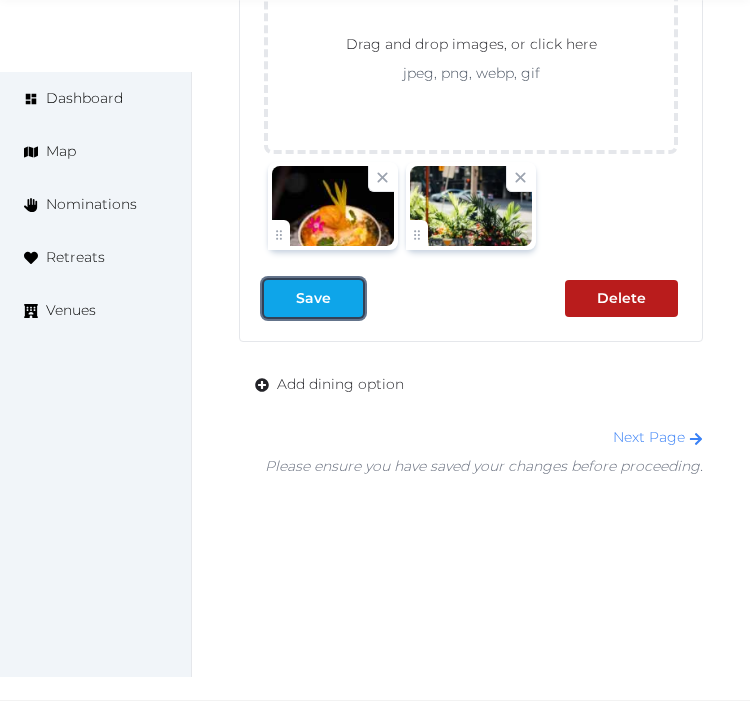 click on "Save" at bounding box center [313, 298] 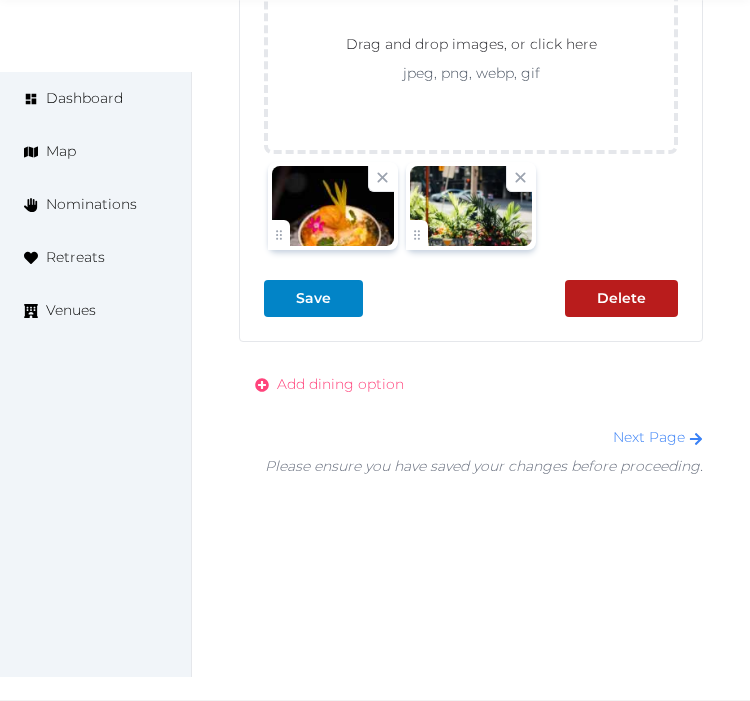 click on "Add dining option" at bounding box center (340, 384) 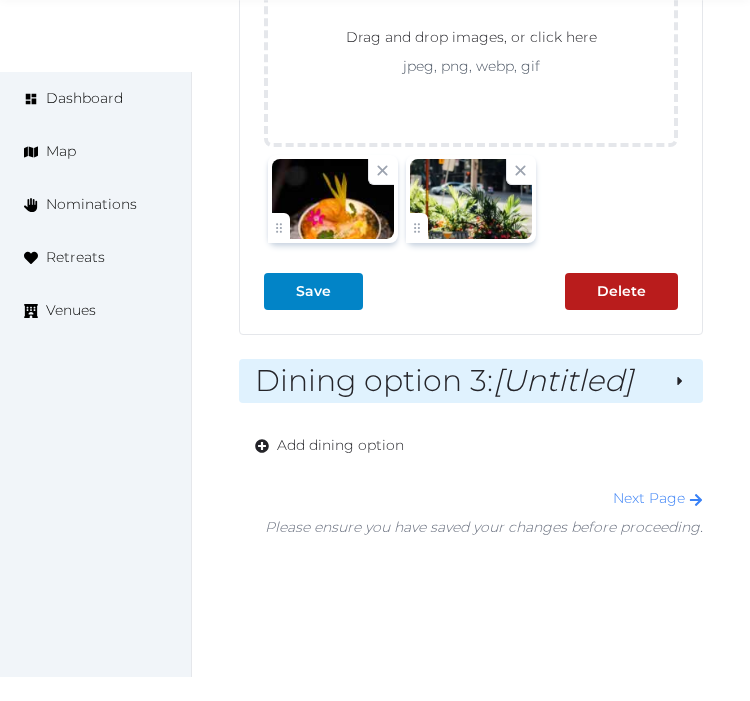 click on "Dining option 3 :  [Untitled]" at bounding box center [456, 381] 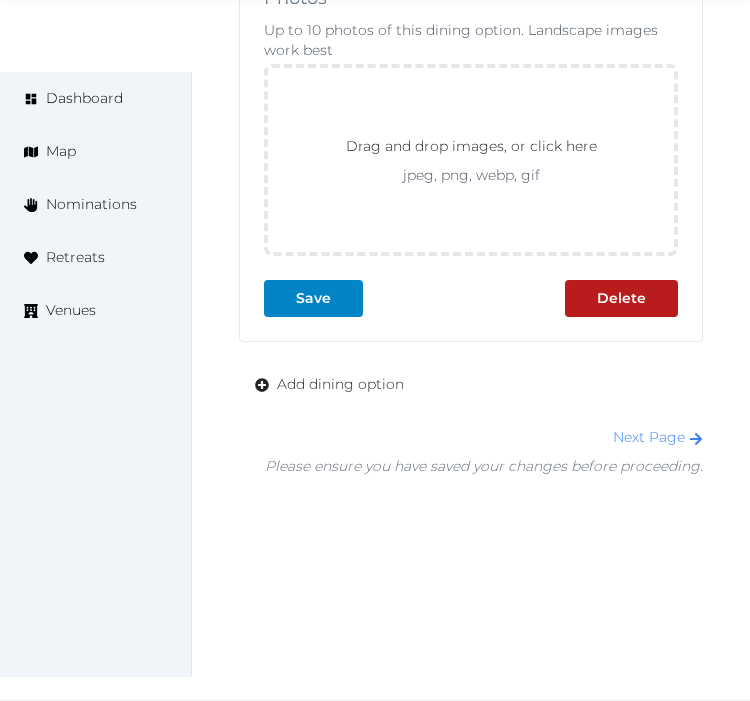 scroll, scrollTop: 5418, scrollLeft: 0, axis: vertical 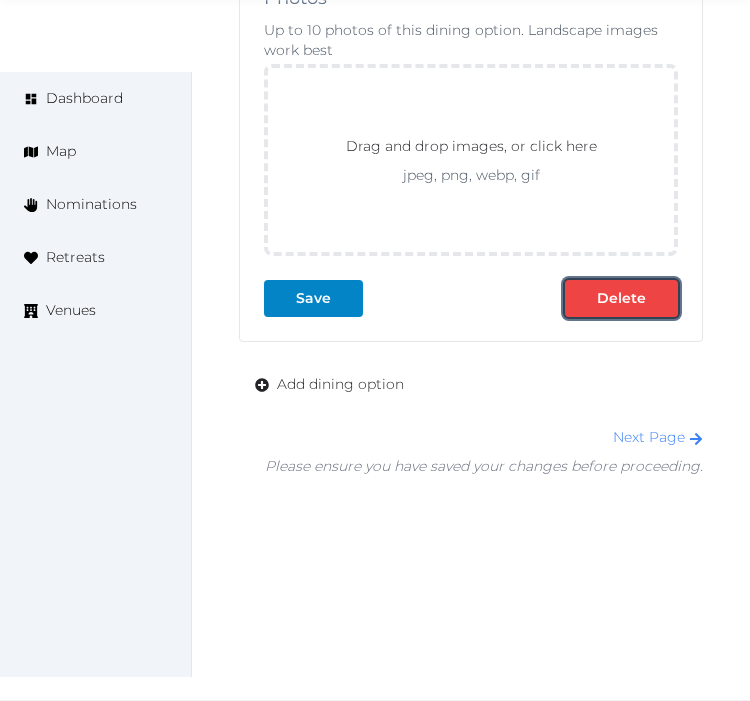 click on "Delete" at bounding box center [621, 298] 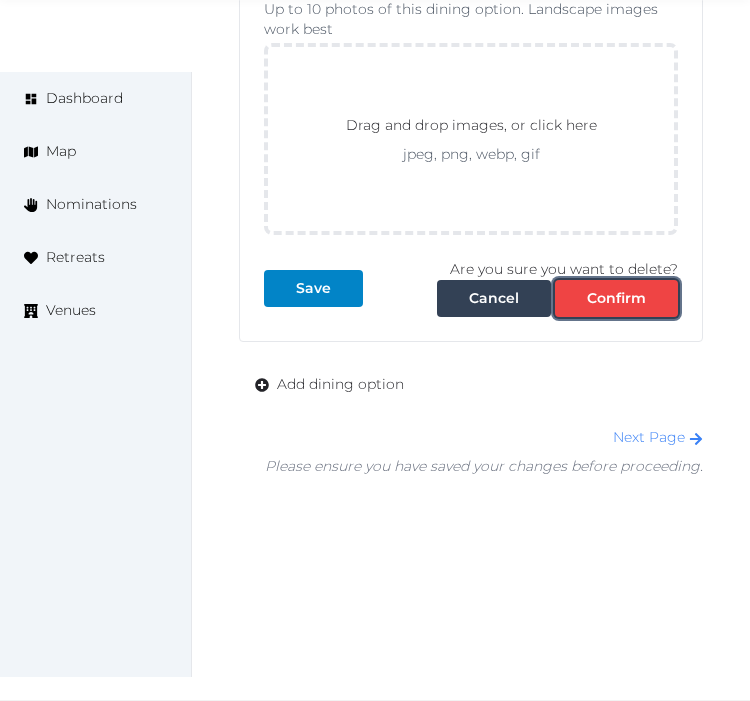 click on "Confirm" at bounding box center [616, 298] 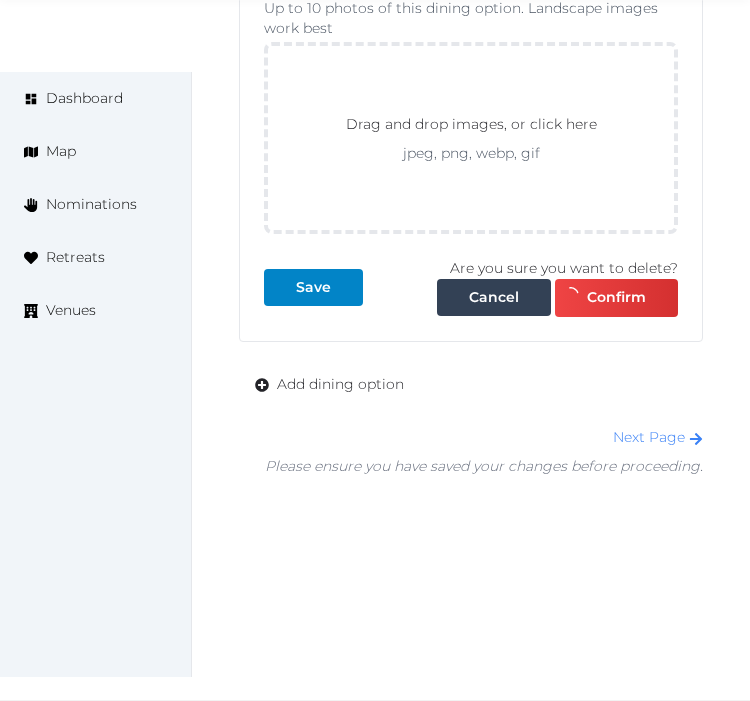 scroll, scrollTop: 3710, scrollLeft: 0, axis: vertical 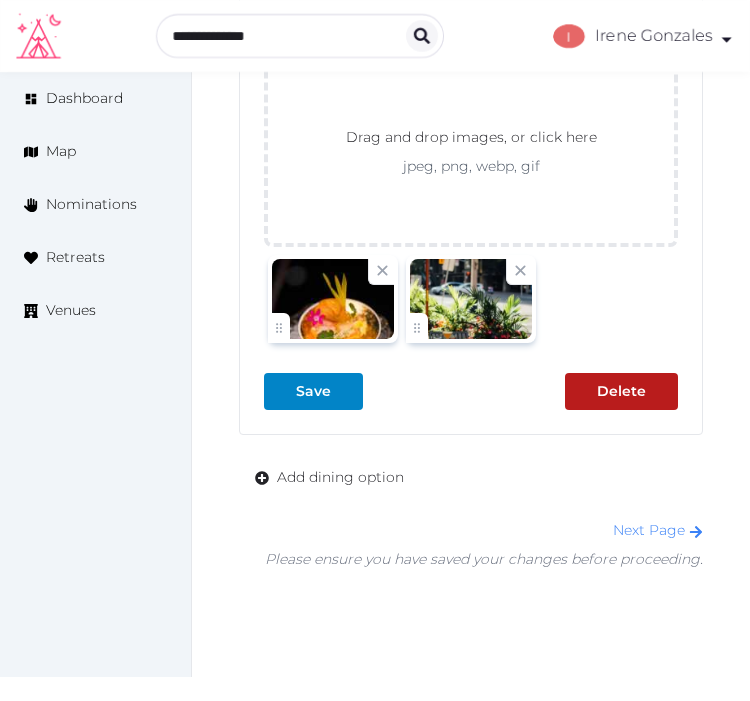 click on "Next Page" at bounding box center [484, 530] 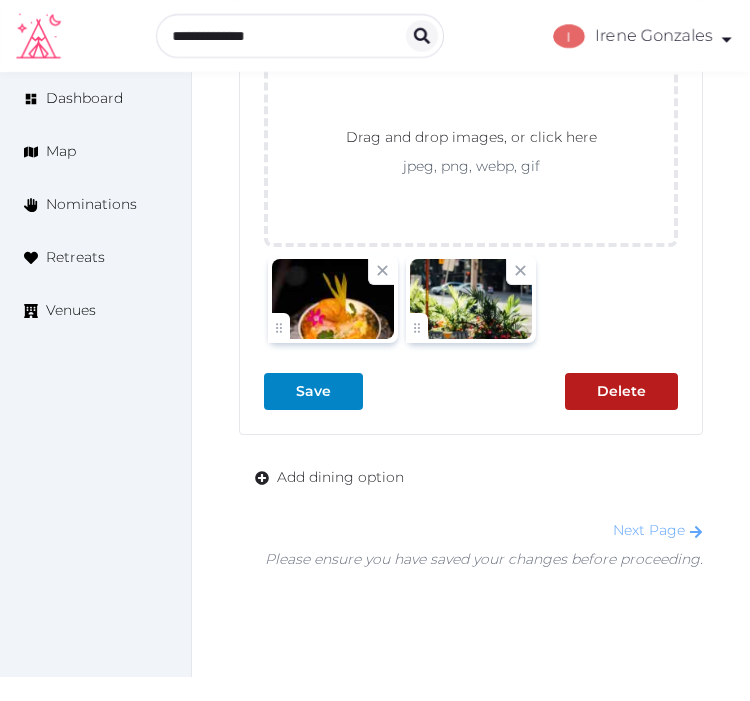 click on "Next Page" at bounding box center (658, 530) 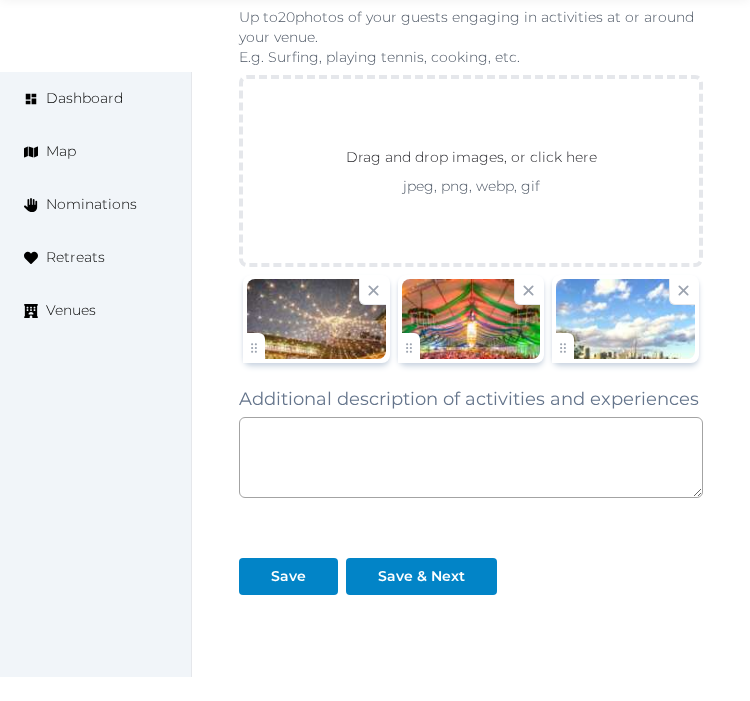 scroll, scrollTop: 3117, scrollLeft: 0, axis: vertical 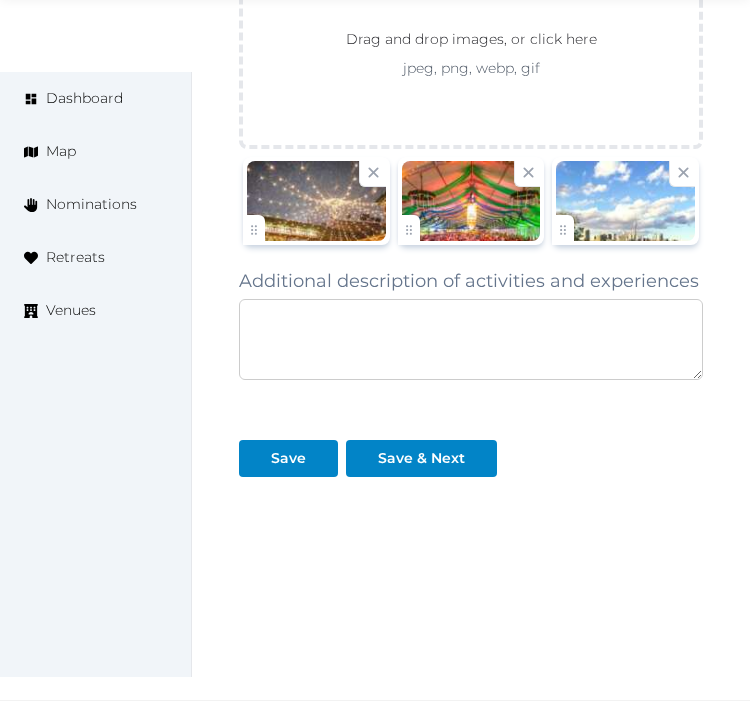 click at bounding box center (471, 339) 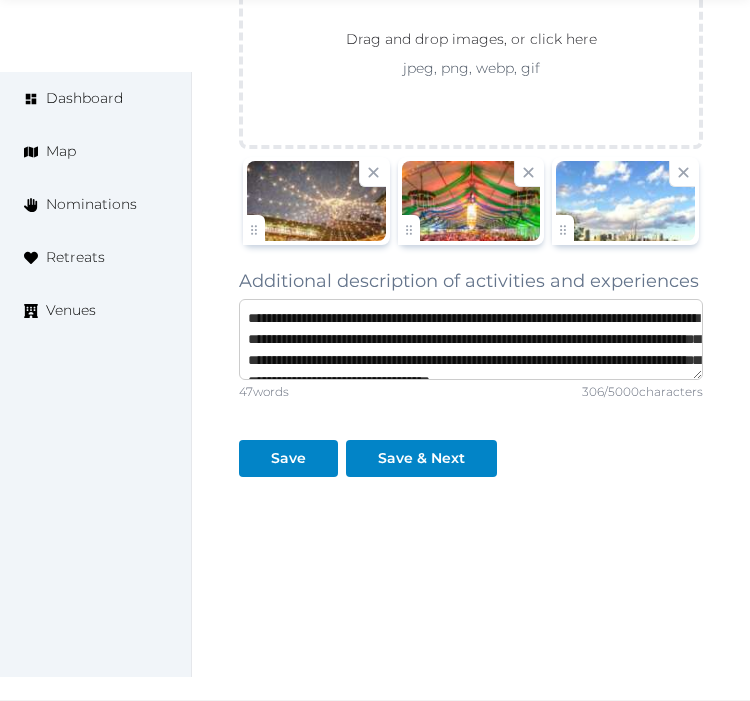 scroll, scrollTop: 94, scrollLeft: 0, axis: vertical 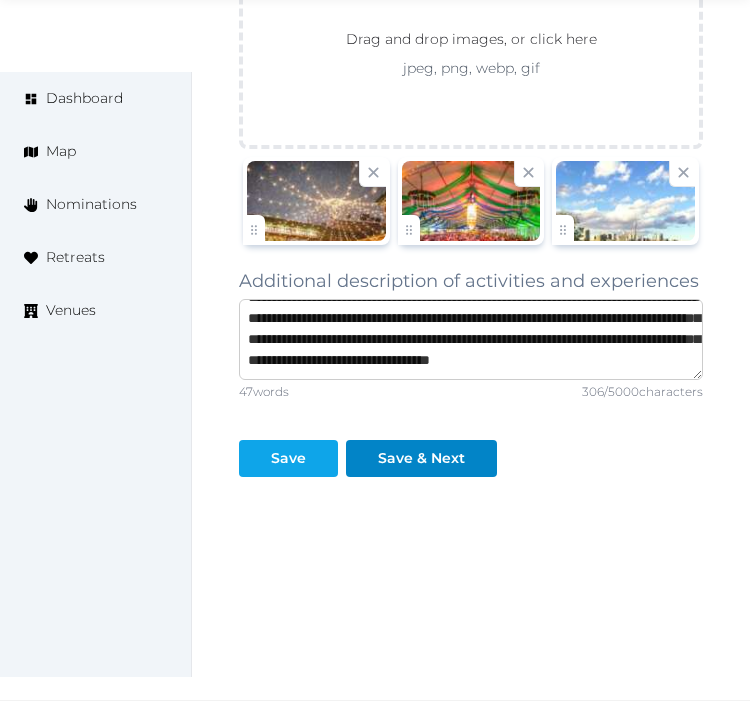 type on "**********" 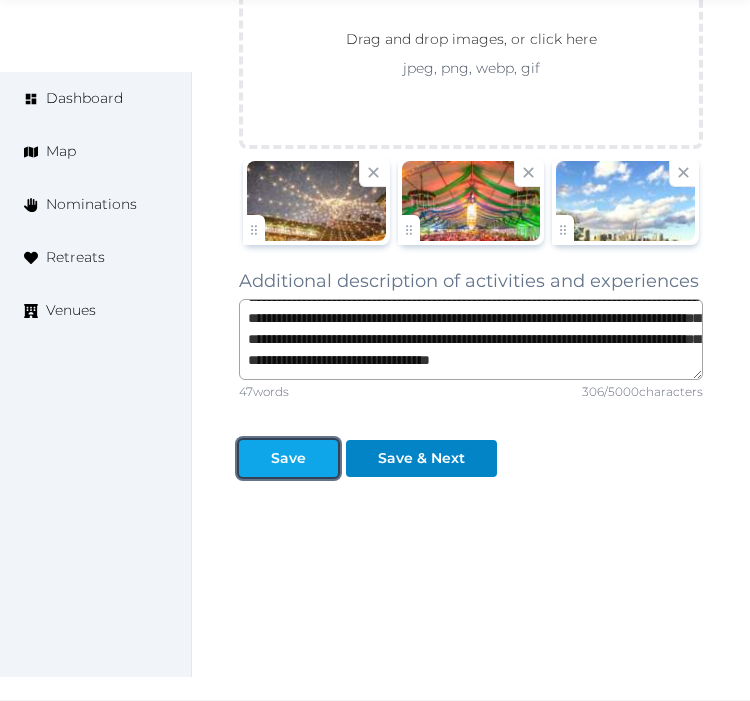 click at bounding box center (322, 458) 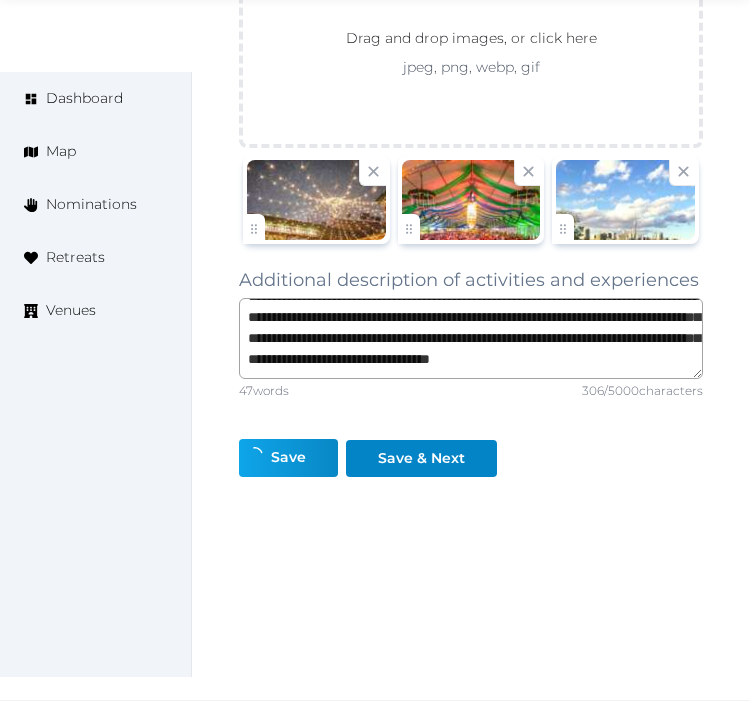 scroll, scrollTop: 0, scrollLeft: 0, axis: both 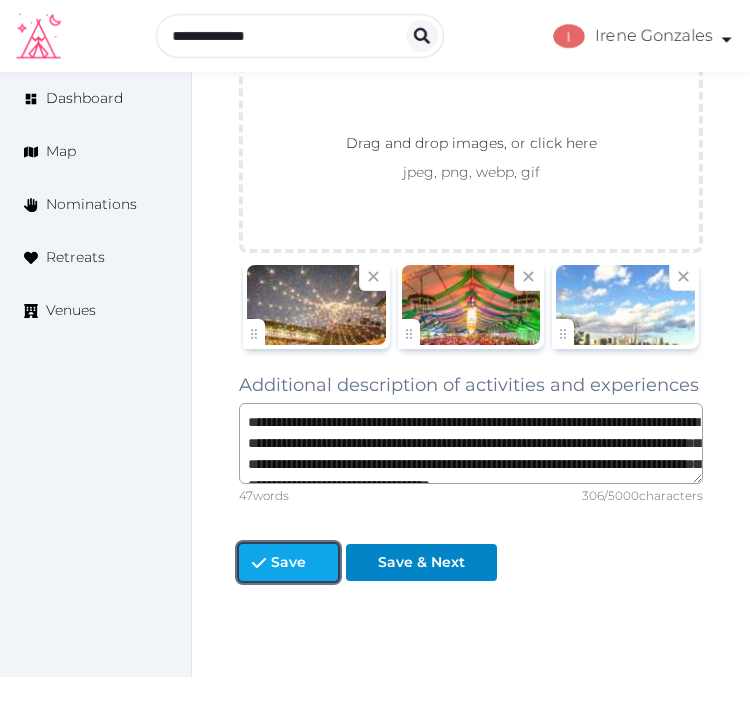 click on "Save" at bounding box center [288, 562] 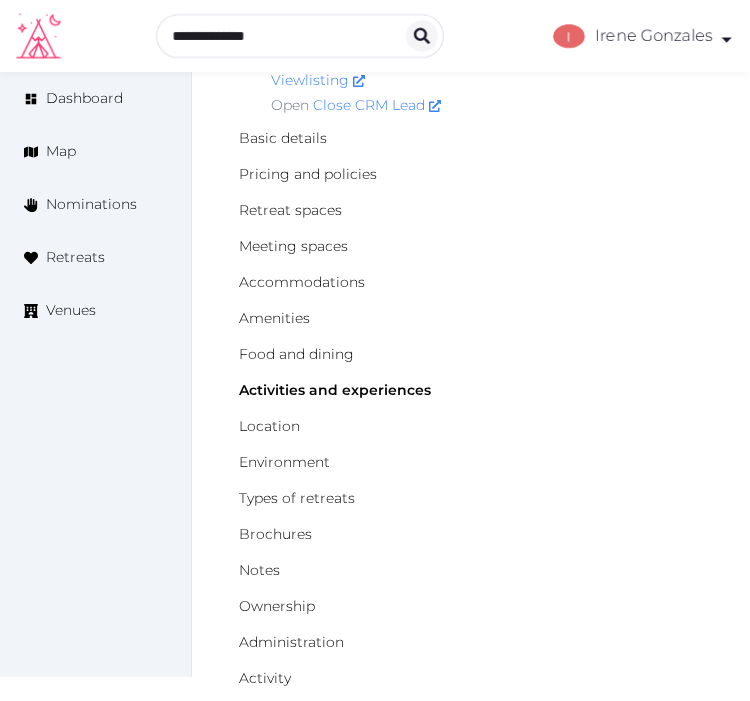 scroll, scrollTop: 0, scrollLeft: 0, axis: both 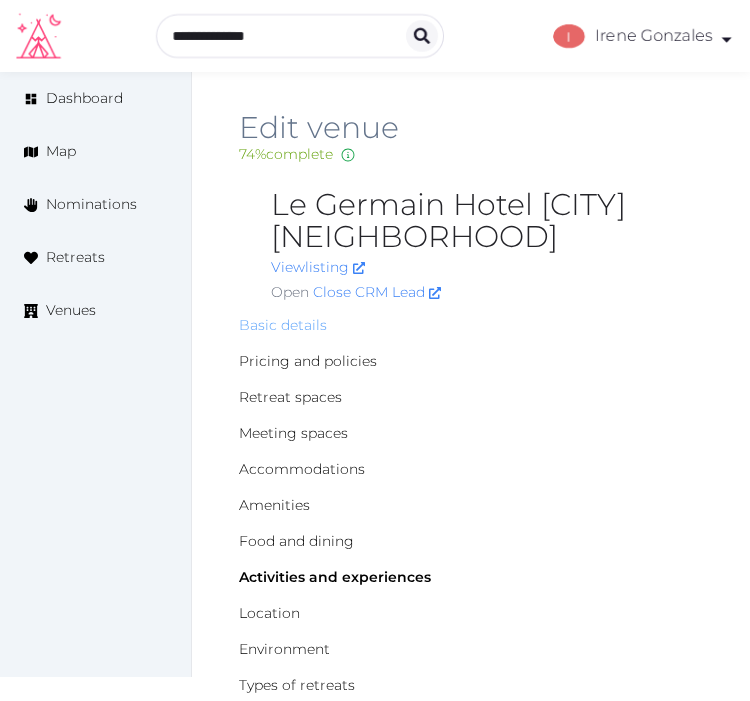 click on "Basic details" at bounding box center (283, 325) 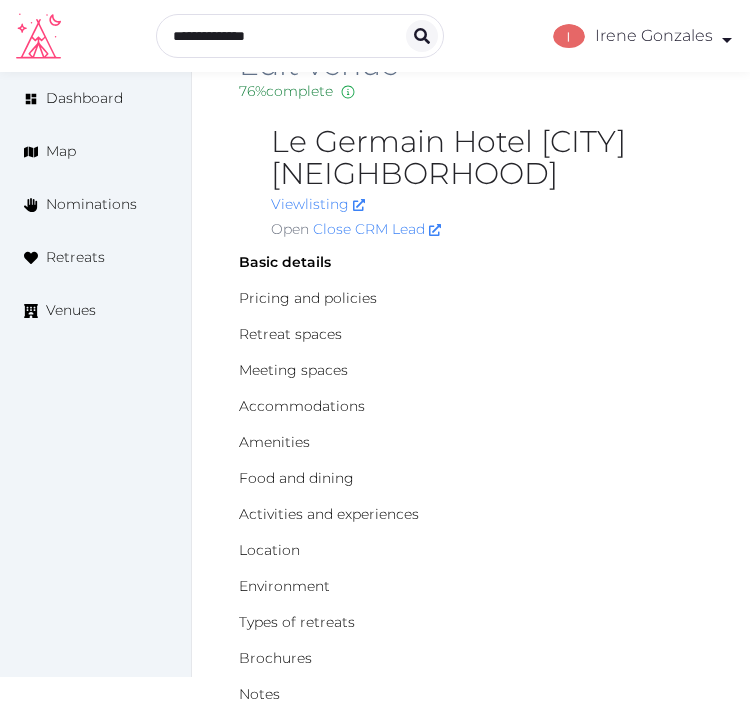 scroll, scrollTop: 48, scrollLeft: 0, axis: vertical 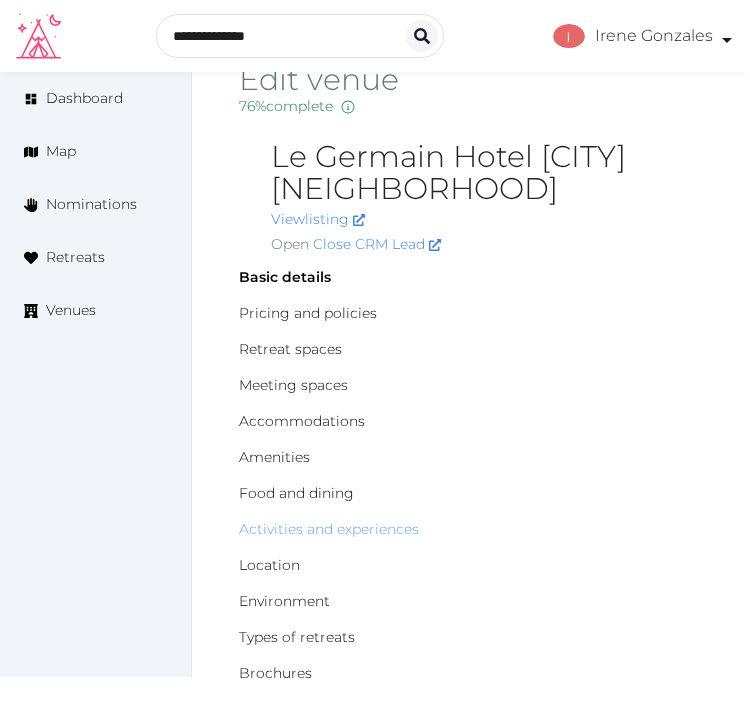 click on "Activities and experiences" at bounding box center [329, 529] 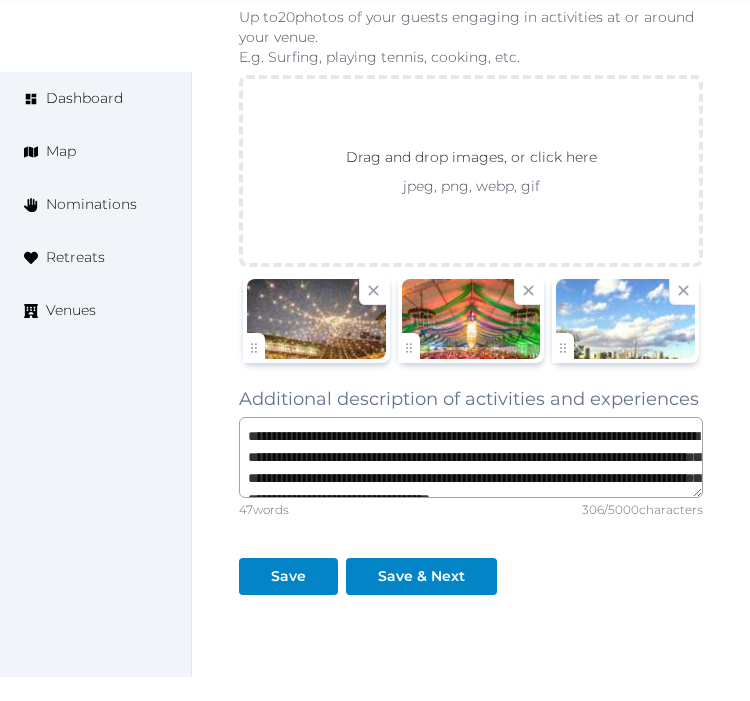 scroll, scrollTop: 3111, scrollLeft: 0, axis: vertical 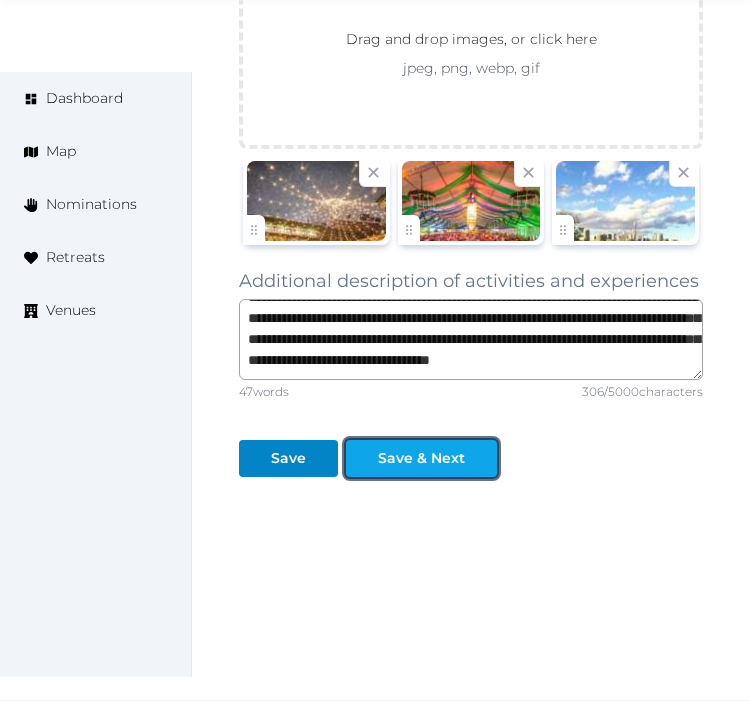 click on "Save & Next" at bounding box center (421, 458) 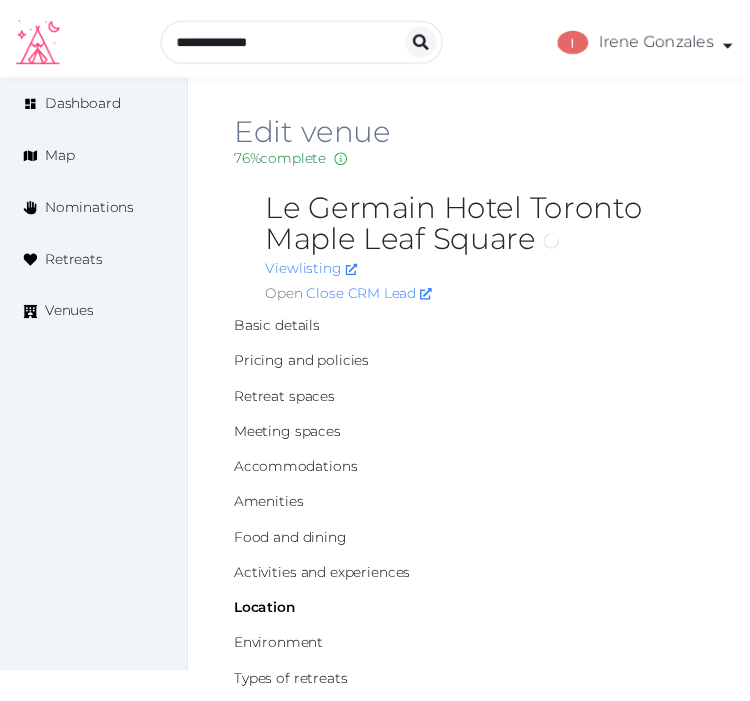 scroll, scrollTop: 0, scrollLeft: 0, axis: both 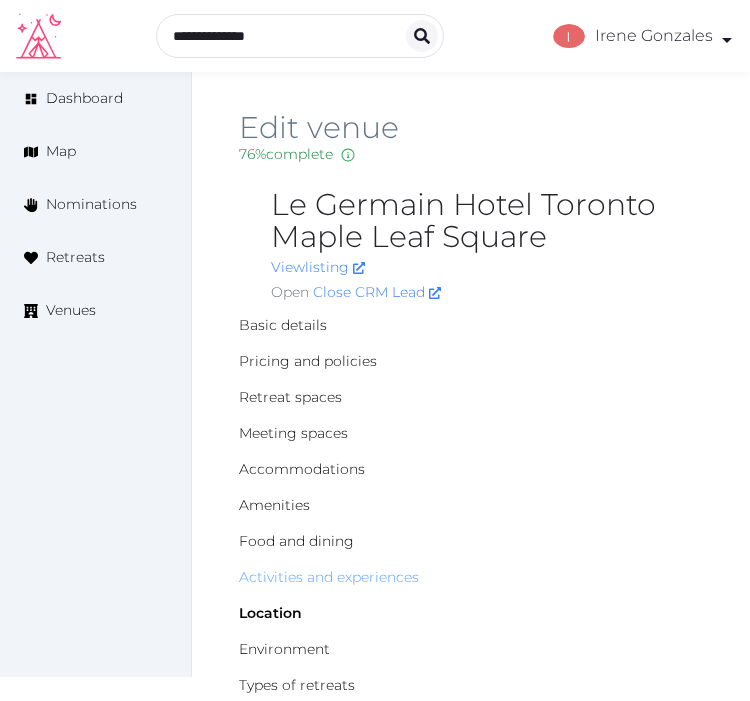 click on "Activities and experiences" at bounding box center (329, 577) 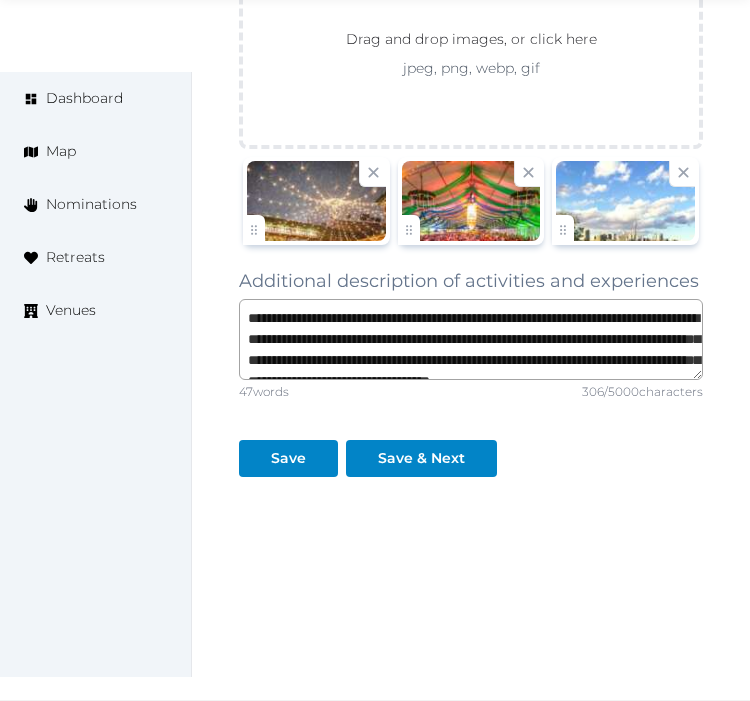 scroll, scrollTop: 3117, scrollLeft: 0, axis: vertical 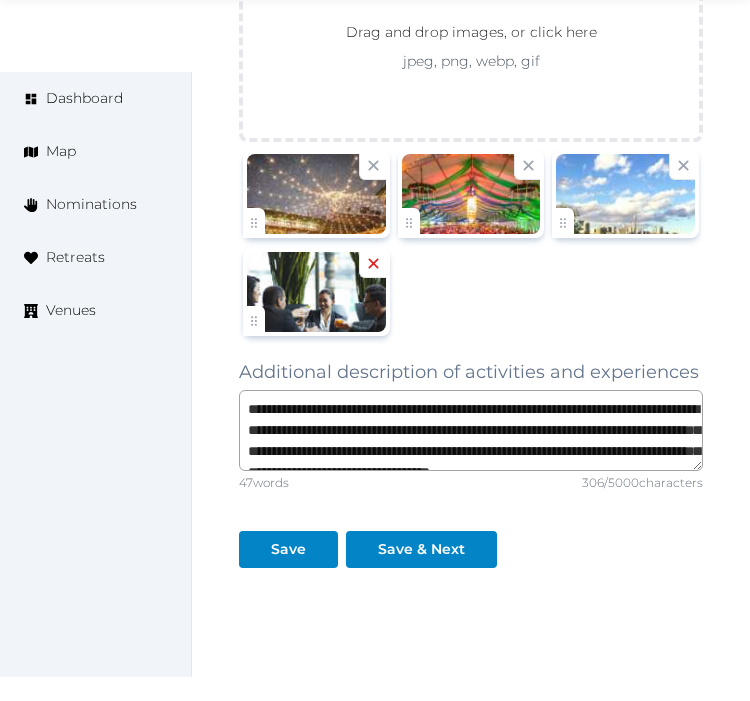 click 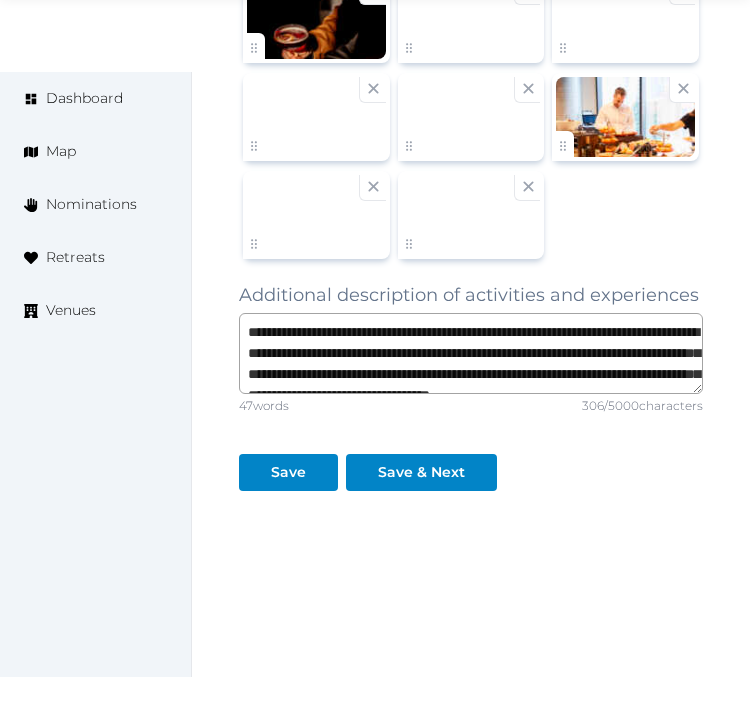 scroll, scrollTop: 3413, scrollLeft: 0, axis: vertical 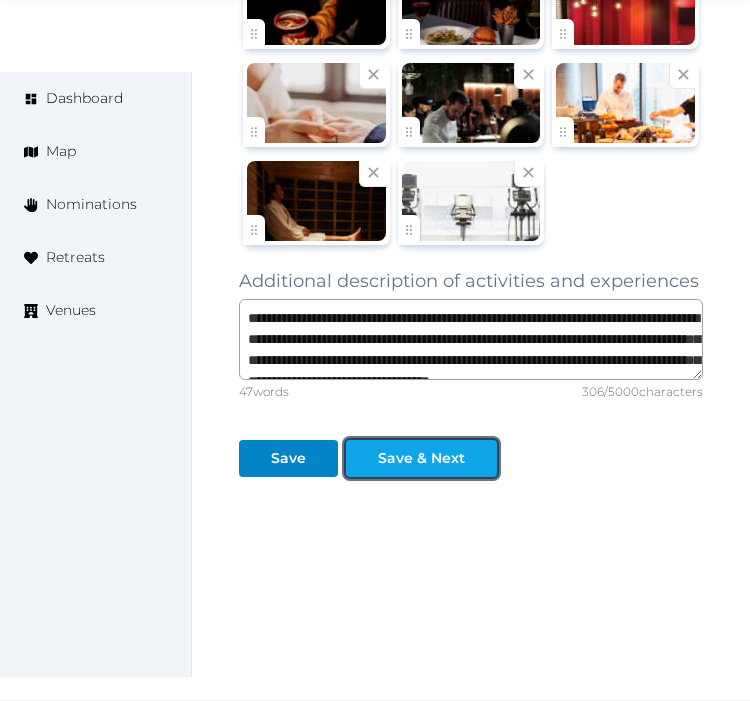 click on "Save & Next" at bounding box center (421, 458) 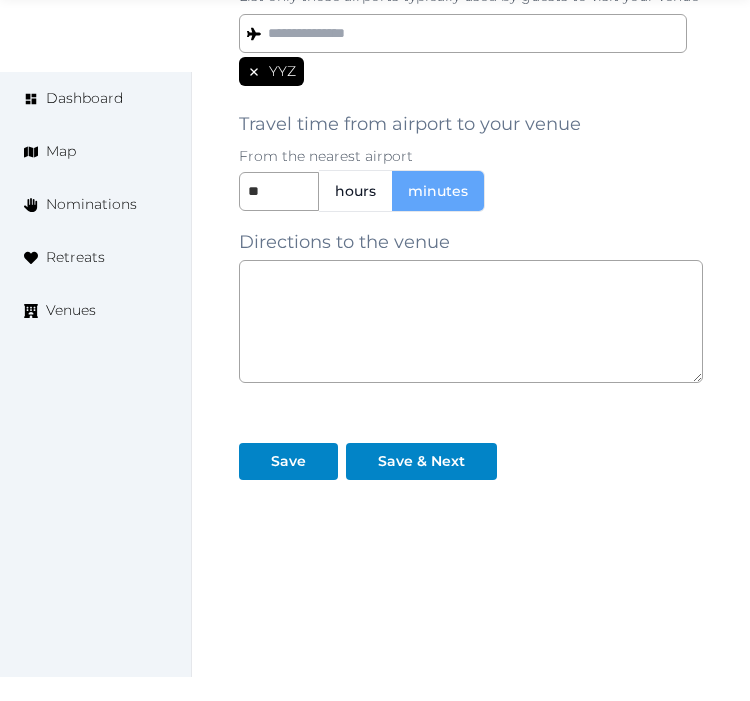 scroll, scrollTop: 1902, scrollLeft: 0, axis: vertical 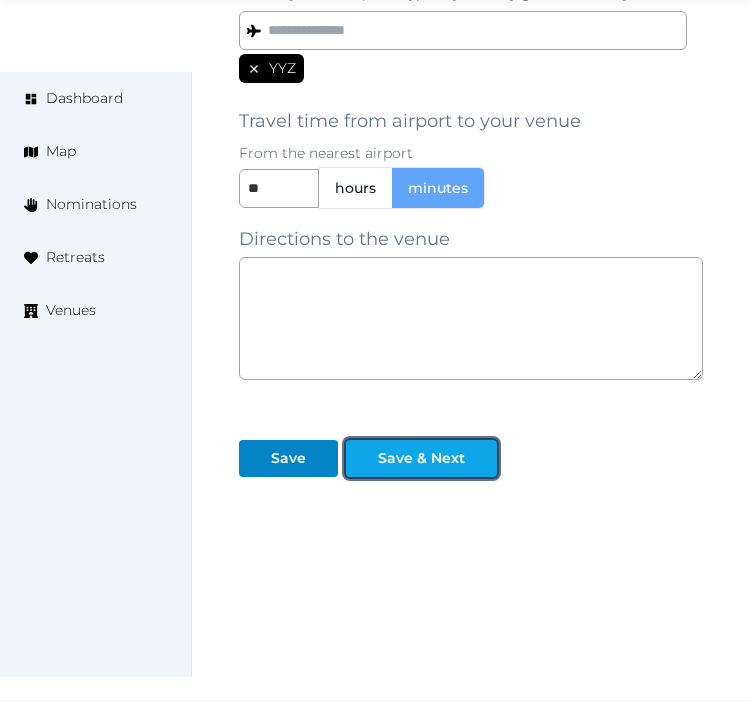 click on "Save & Next" at bounding box center (421, 458) 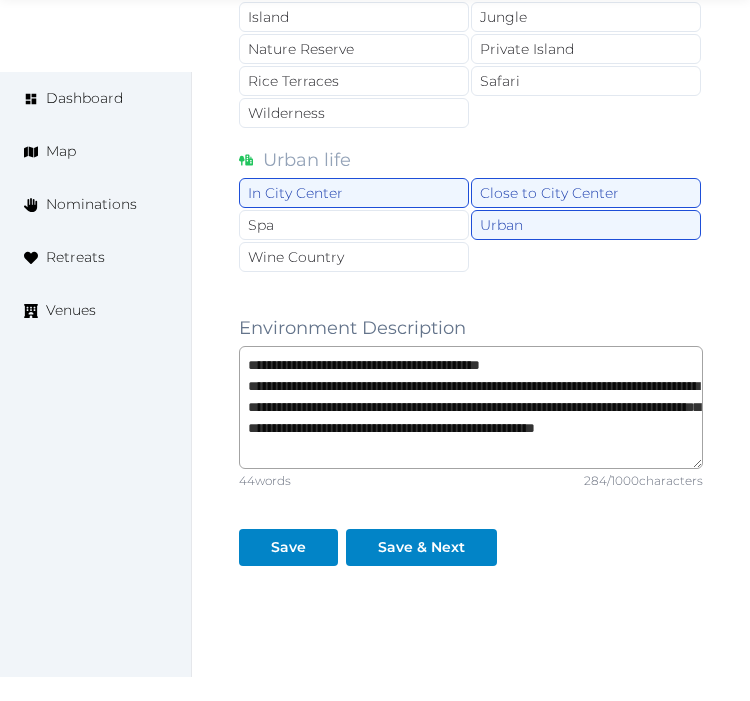 scroll, scrollTop: 2097, scrollLeft: 0, axis: vertical 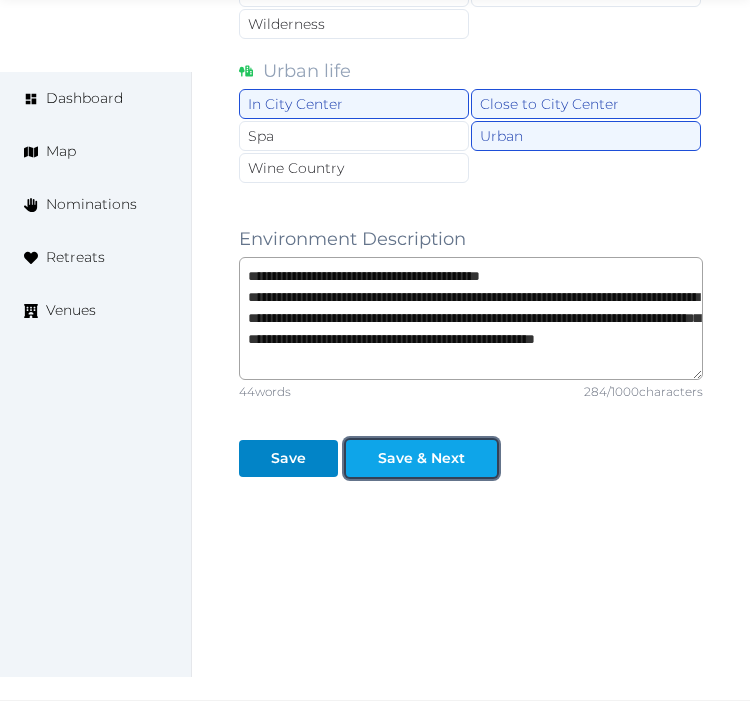 click on "Save & Next" at bounding box center [421, 458] 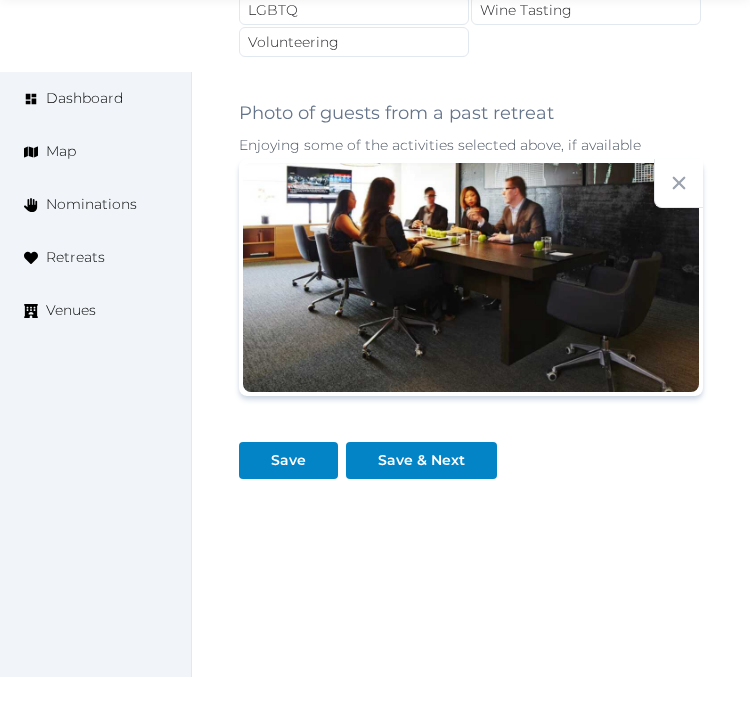 scroll, scrollTop: 2435, scrollLeft: 0, axis: vertical 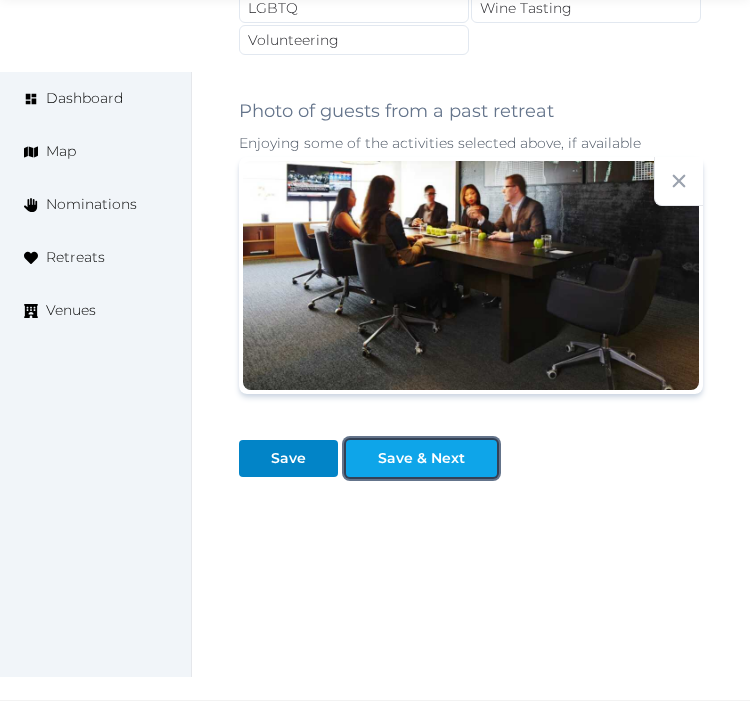 click on "Save & Next" at bounding box center [421, 458] 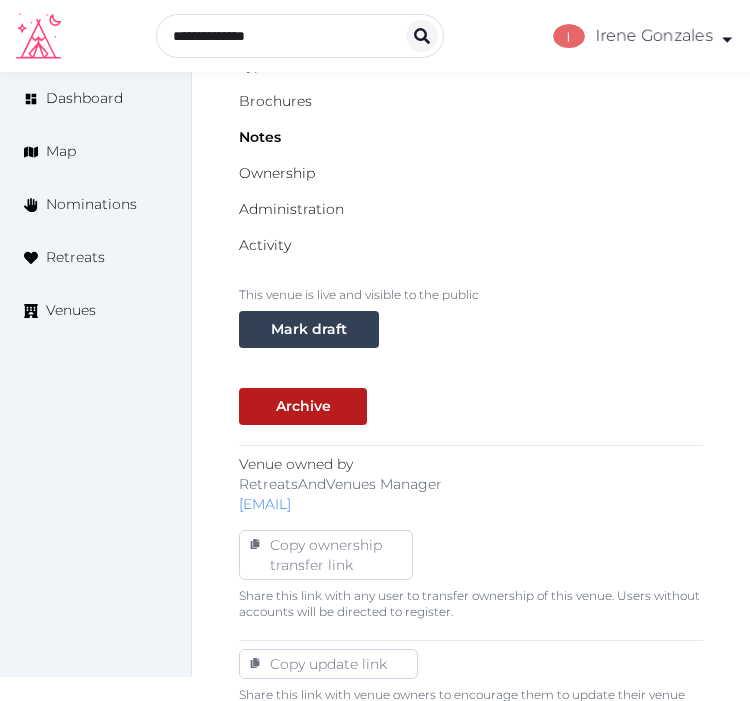 scroll, scrollTop: 0, scrollLeft: 0, axis: both 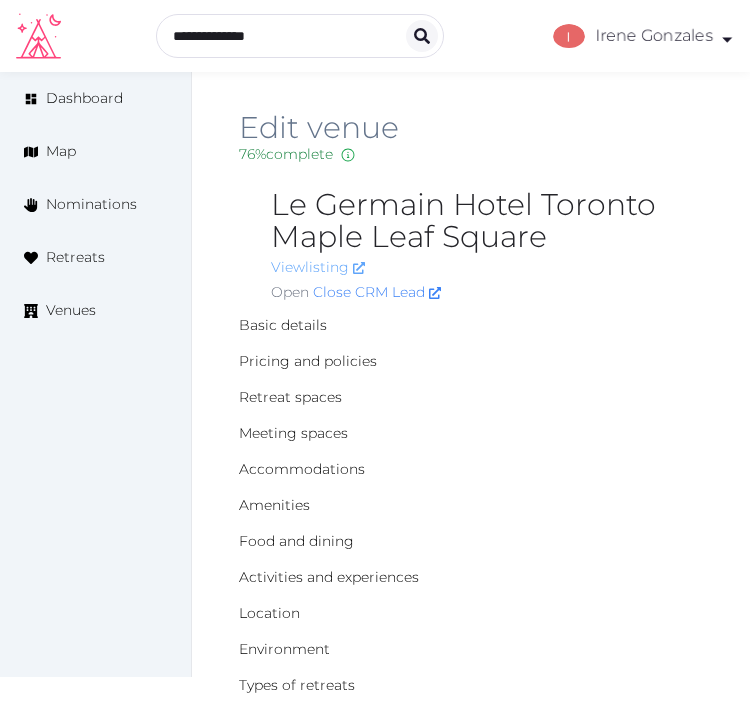click on "View  listing" at bounding box center [318, 267] 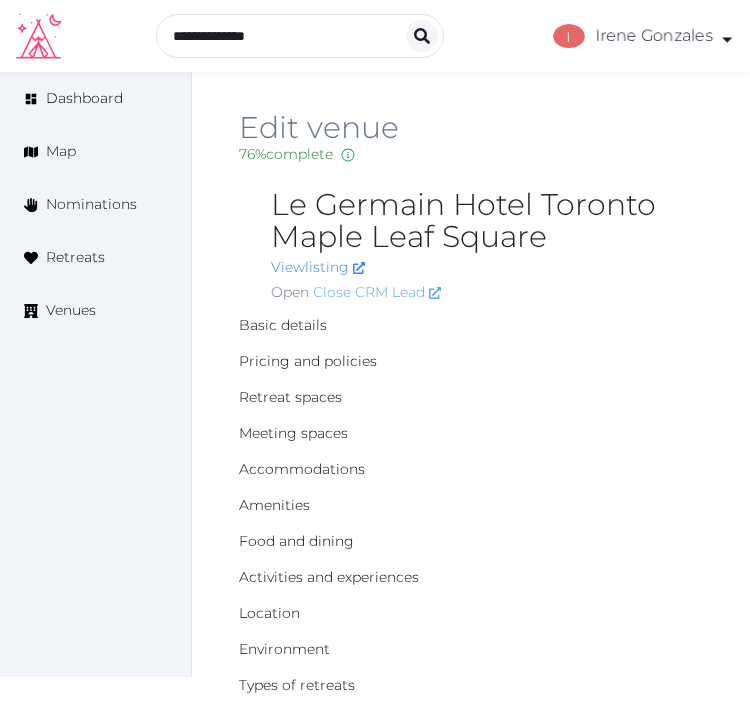 click on "Close CRM Lead" at bounding box center (377, 292) 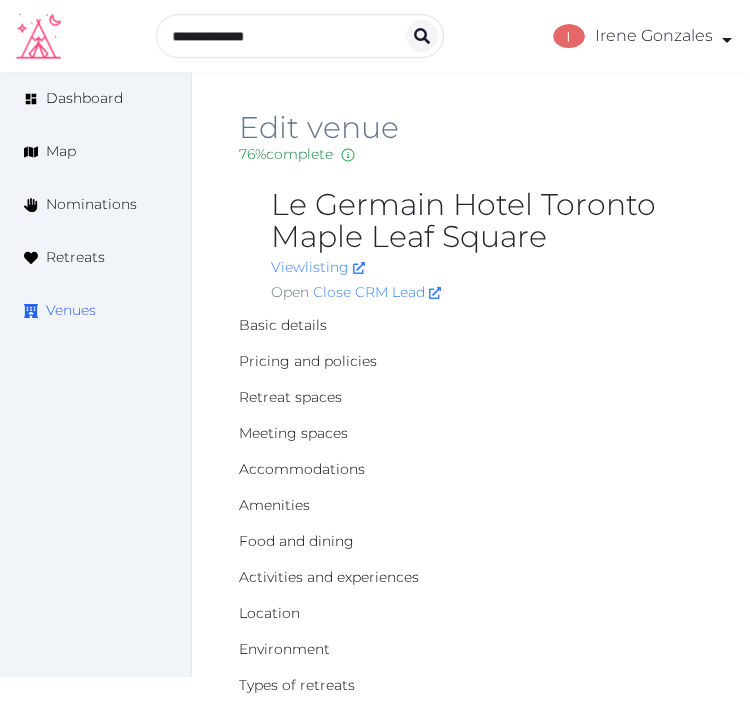 click on "Venues" at bounding box center (71, 310) 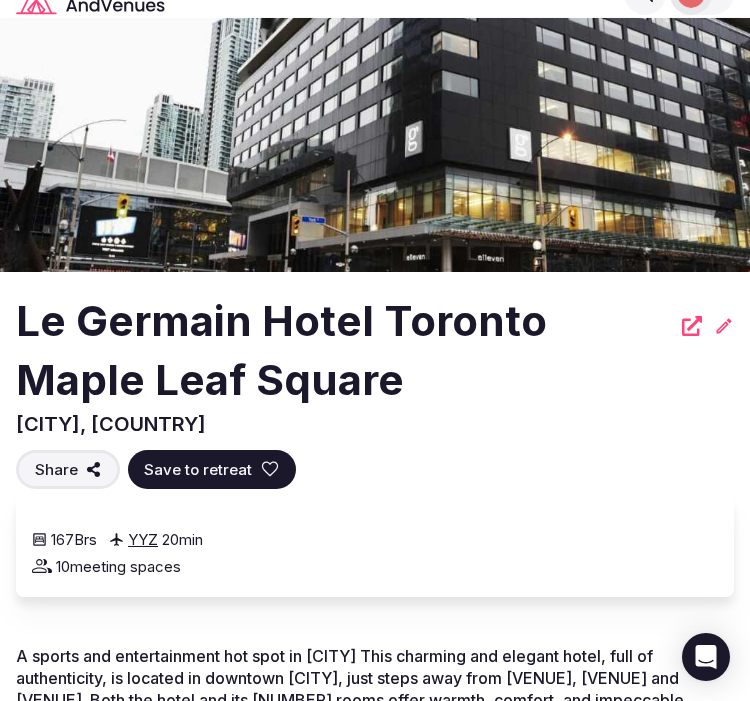 scroll, scrollTop: 222, scrollLeft: 0, axis: vertical 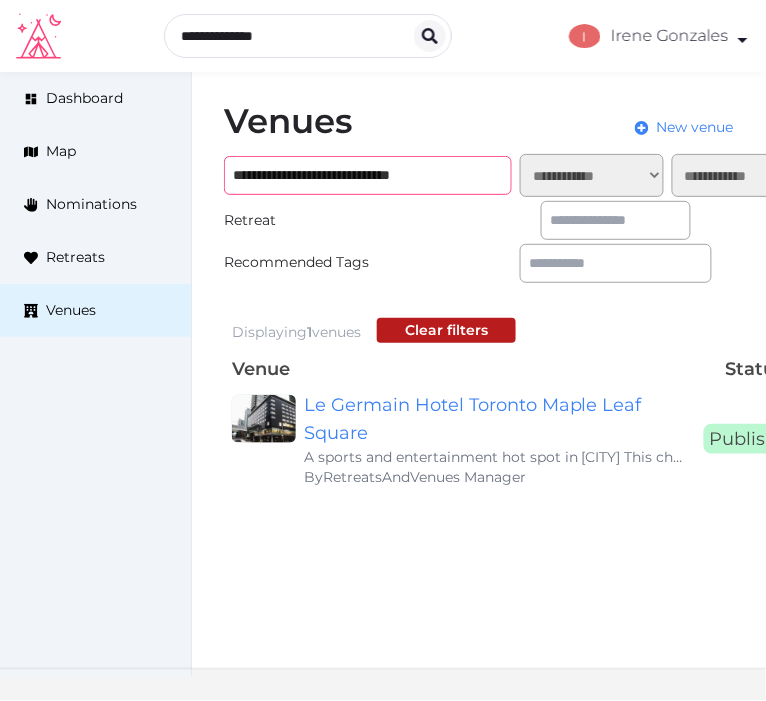 click on "**********" at bounding box center [368, 175] 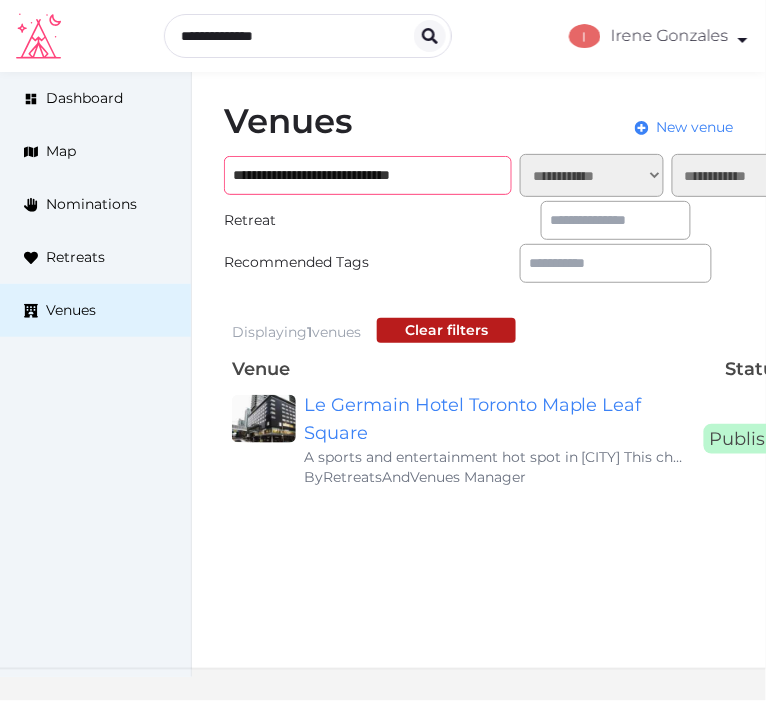 paste on "*******" 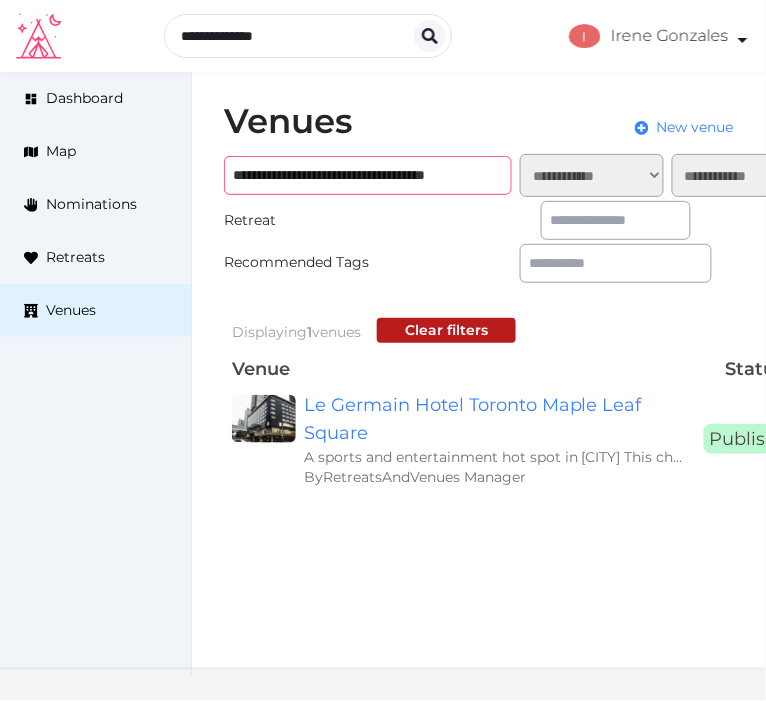 scroll, scrollTop: 0, scrollLeft: 18, axis: horizontal 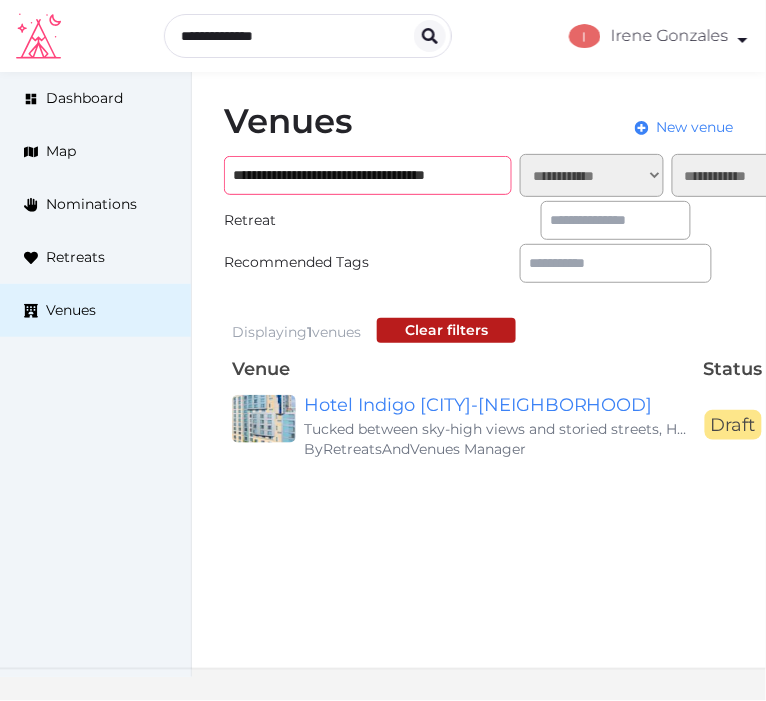 click on "**********" at bounding box center [368, 175] 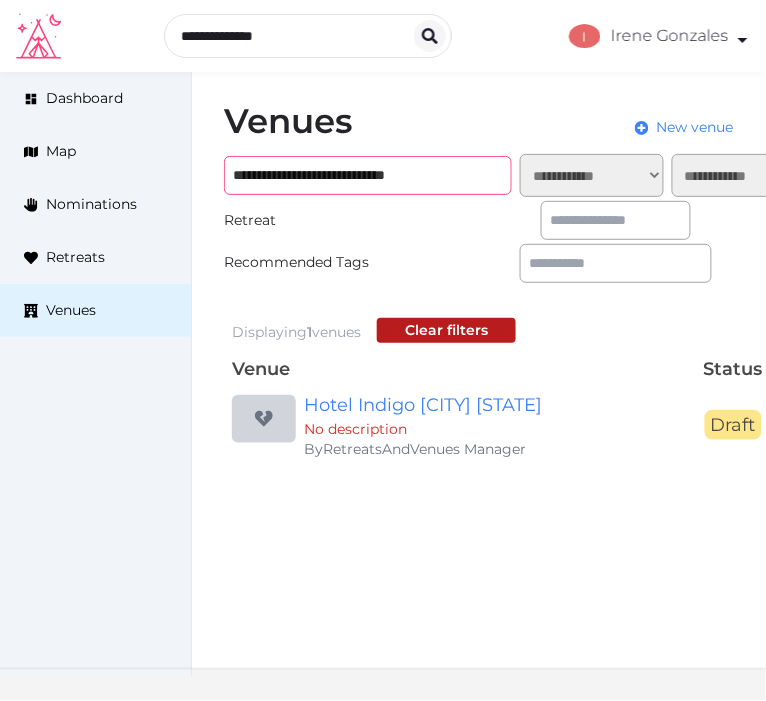 click on "**********" at bounding box center [368, 175] 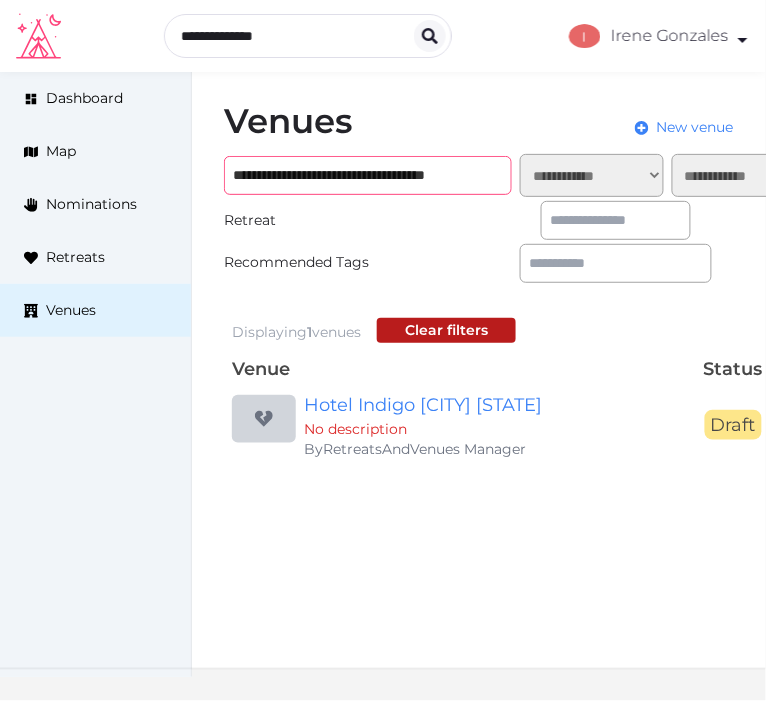 scroll, scrollTop: 0, scrollLeft: 18, axis: horizontal 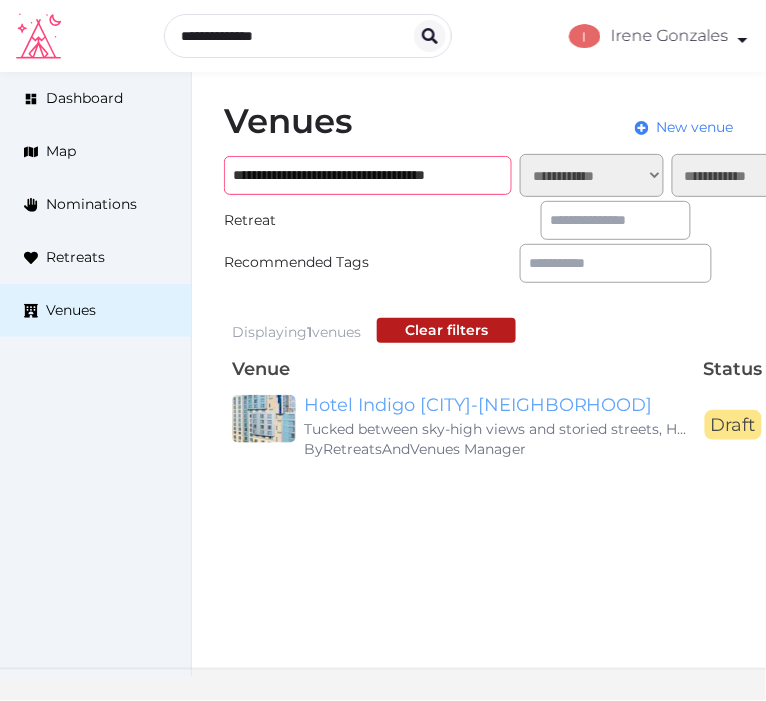 type on "**********" 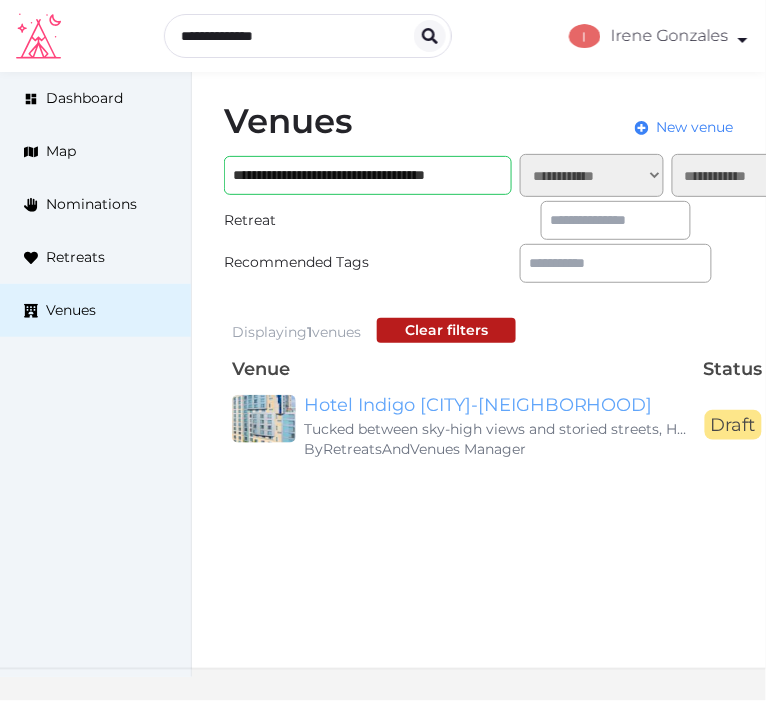 scroll, scrollTop: 0, scrollLeft: 0, axis: both 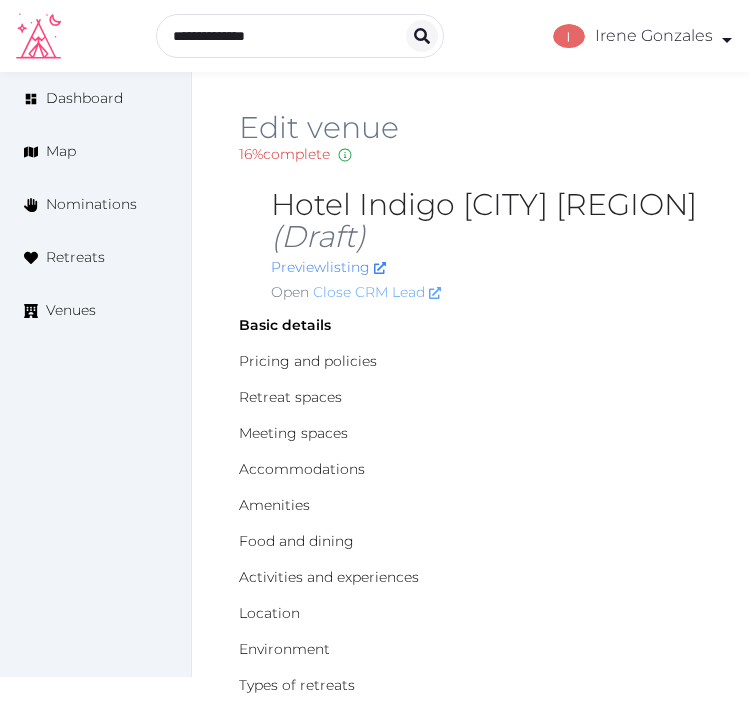 click on "Close CRM Lead" at bounding box center (377, 292) 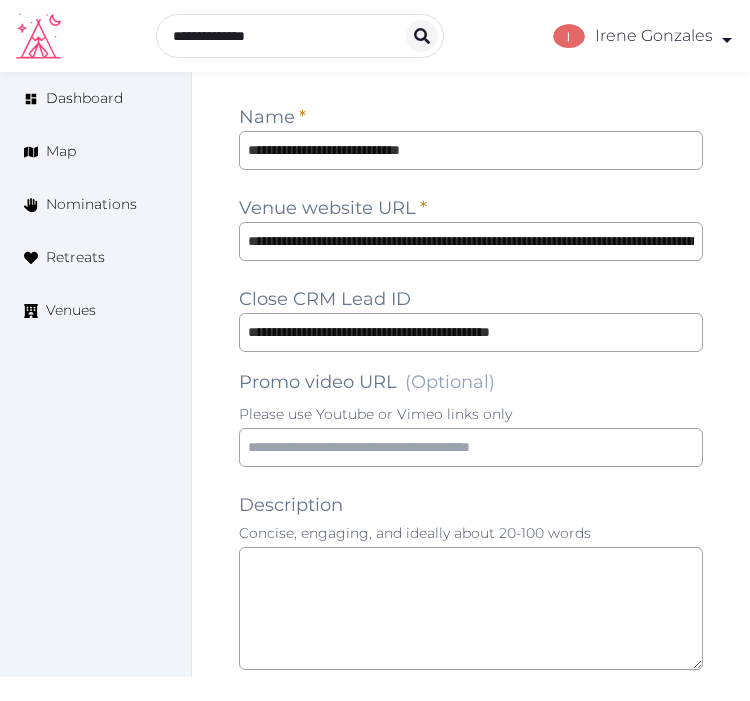scroll, scrollTop: 1444, scrollLeft: 0, axis: vertical 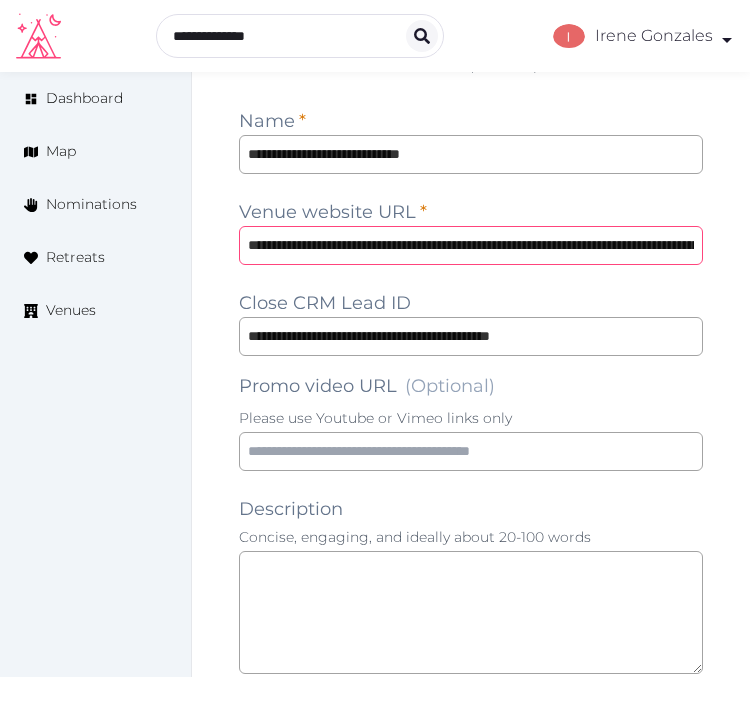click on "**********" at bounding box center (471, 245) 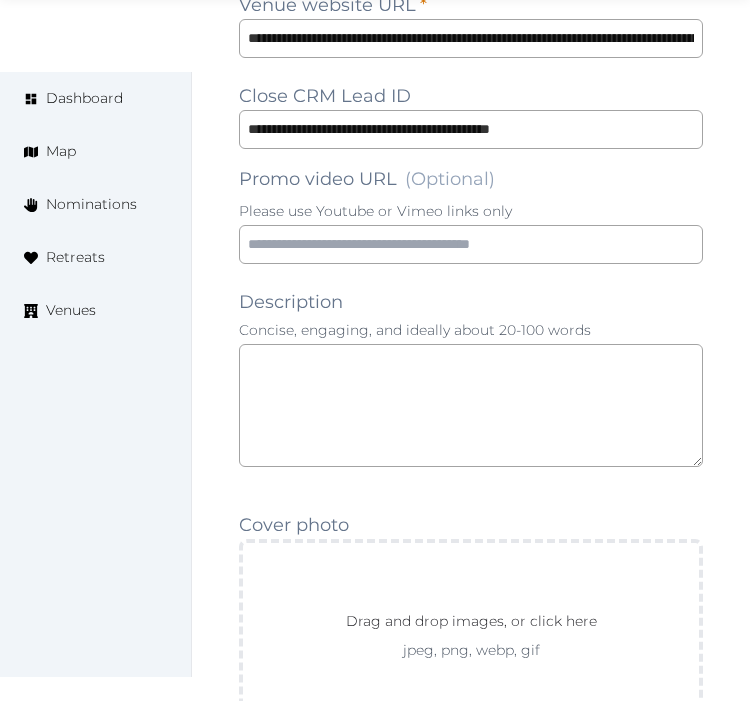 scroll, scrollTop: 1777, scrollLeft: 0, axis: vertical 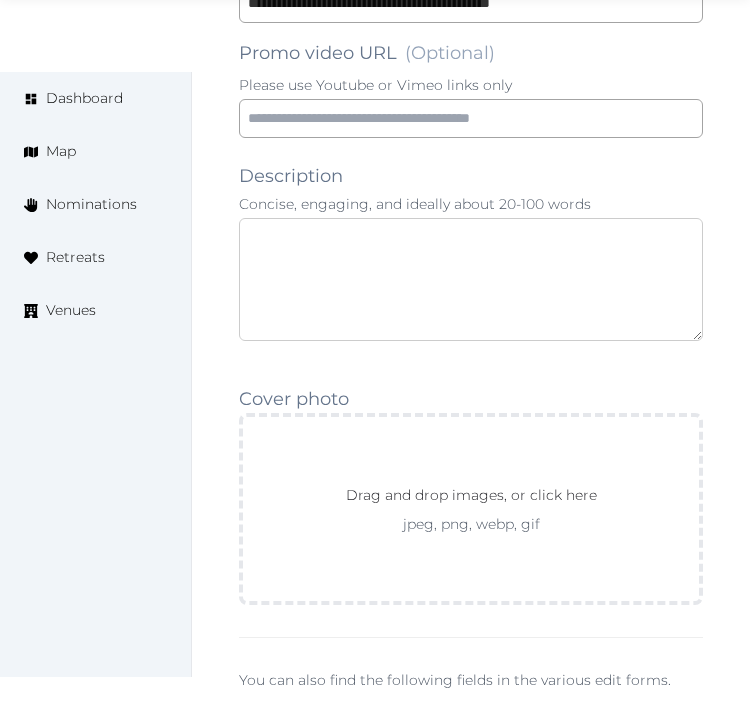 click at bounding box center [471, 279] 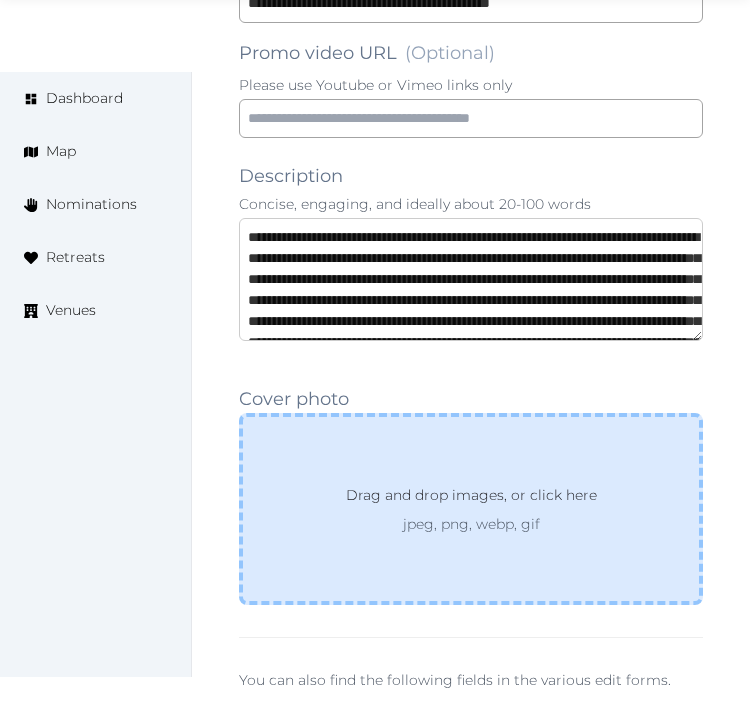 scroll, scrollTop: 157, scrollLeft: 0, axis: vertical 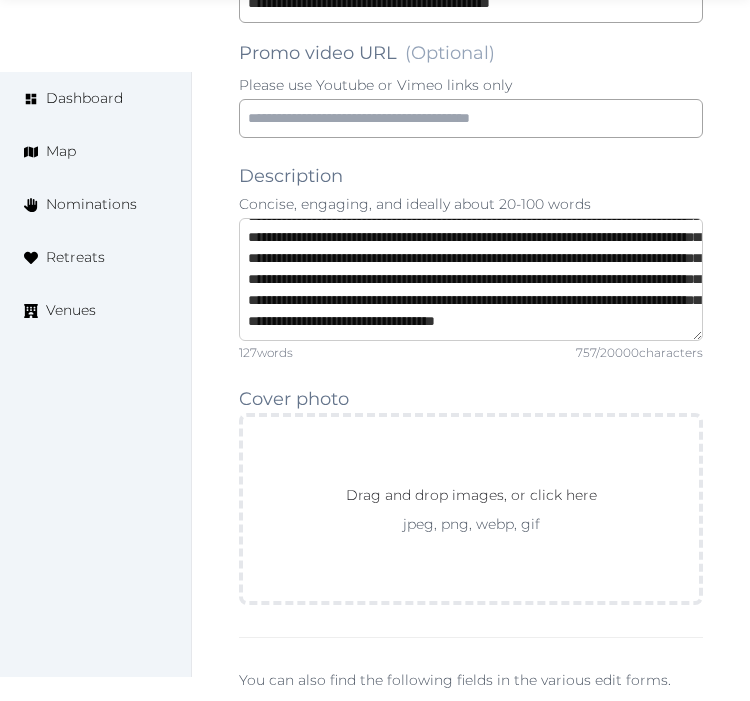 type on "**********" 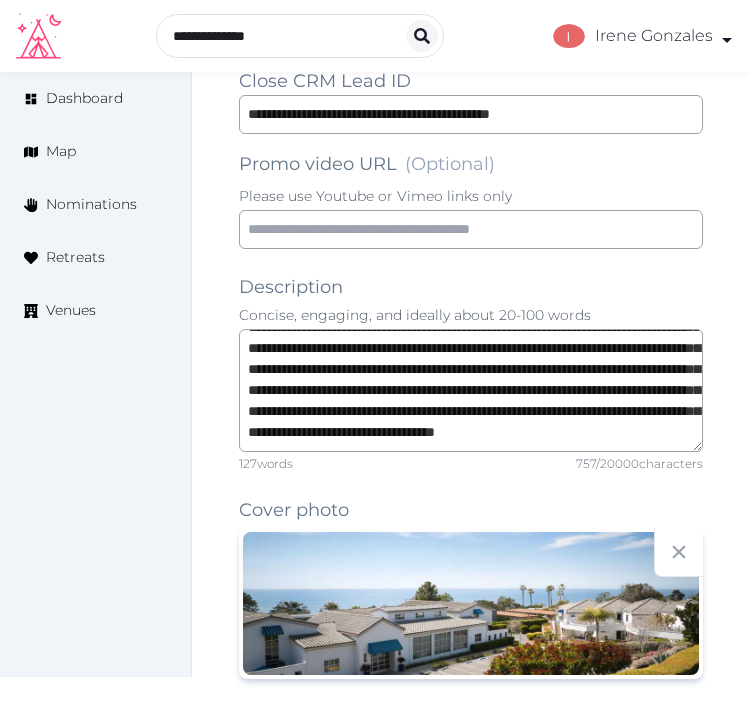 scroll, scrollTop: 1333, scrollLeft: 0, axis: vertical 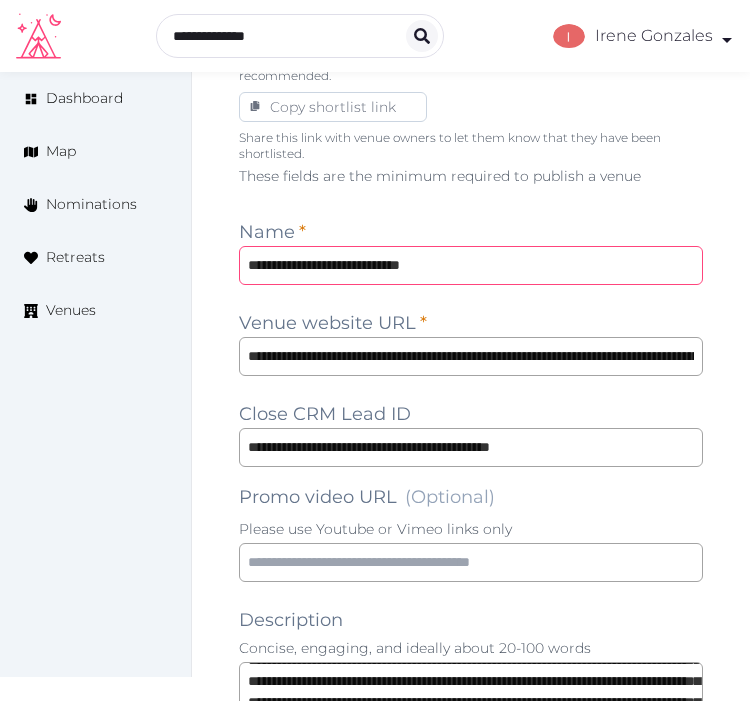 click on "**********" at bounding box center (471, 265) 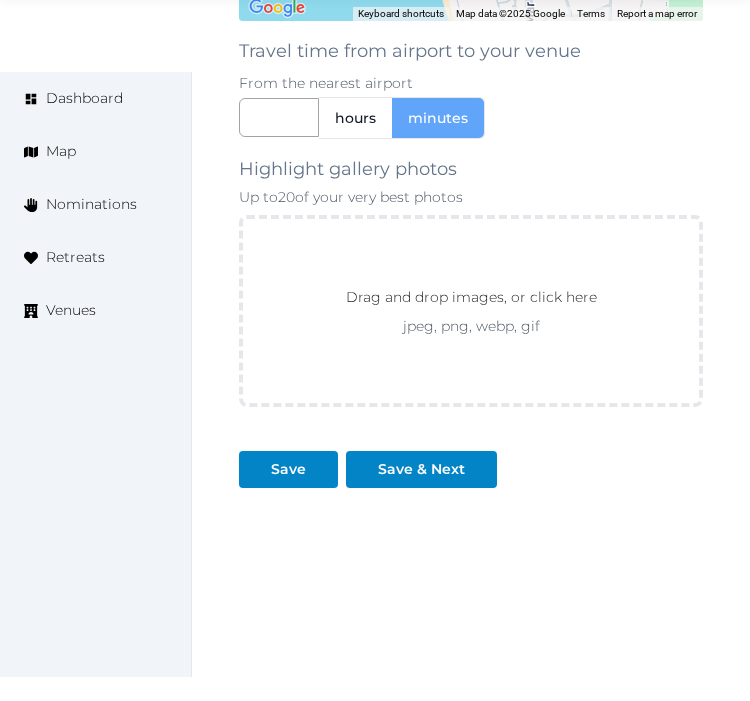 scroll, scrollTop: 3171, scrollLeft: 0, axis: vertical 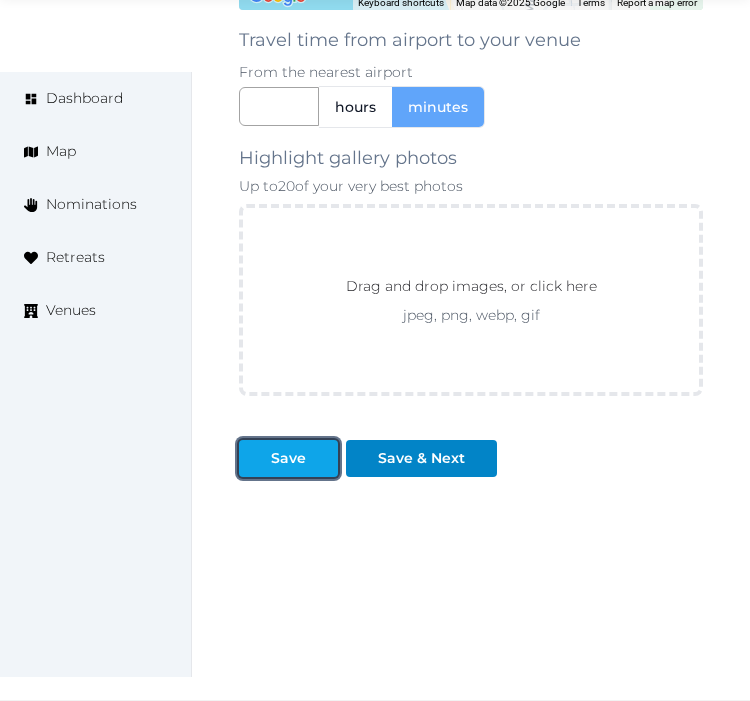 click on "Save" at bounding box center [288, 458] 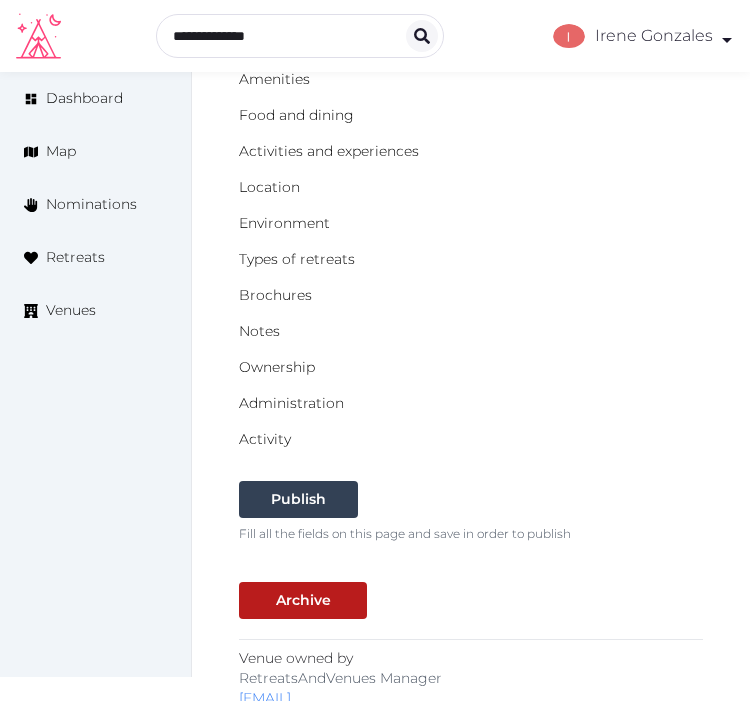 scroll, scrollTop: 393, scrollLeft: 0, axis: vertical 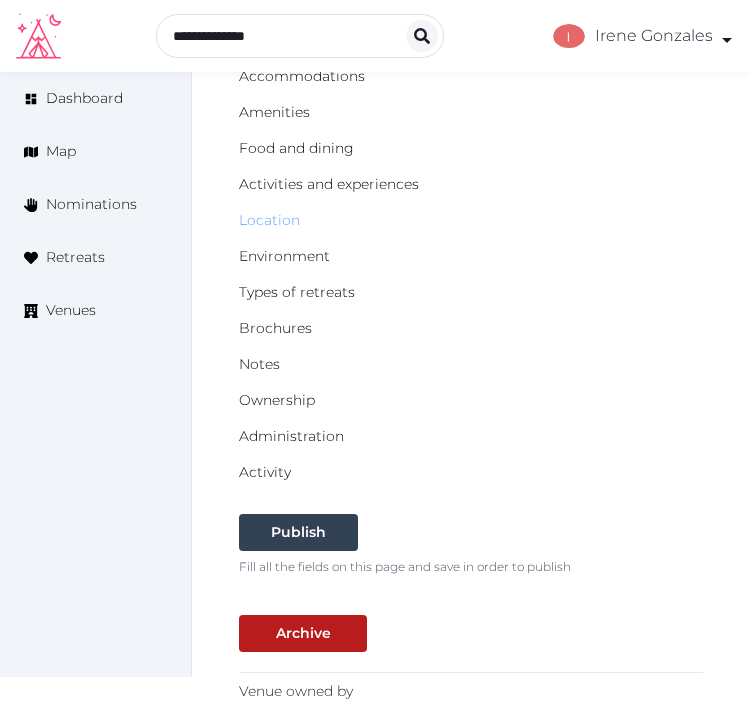 click on "Location" at bounding box center [269, 220] 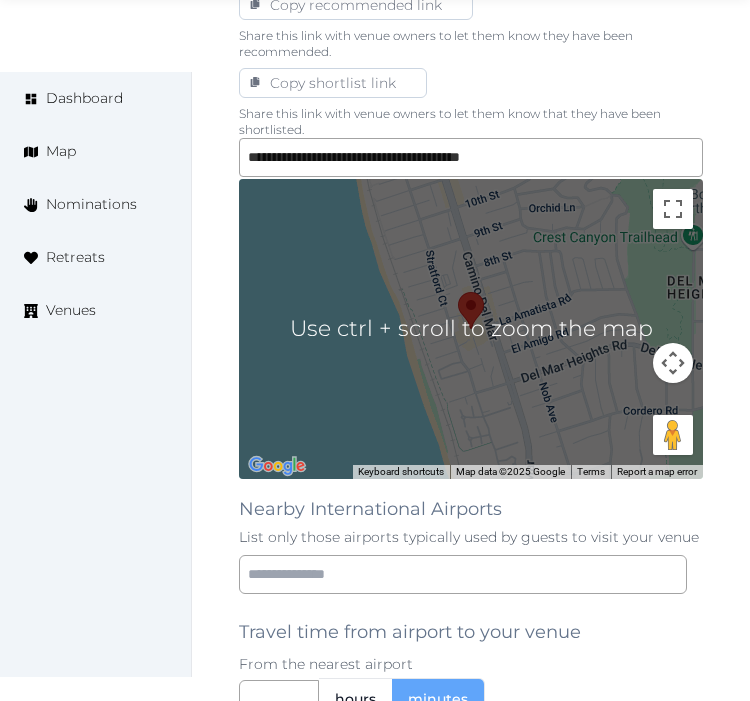 scroll, scrollTop: 1777, scrollLeft: 0, axis: vertical 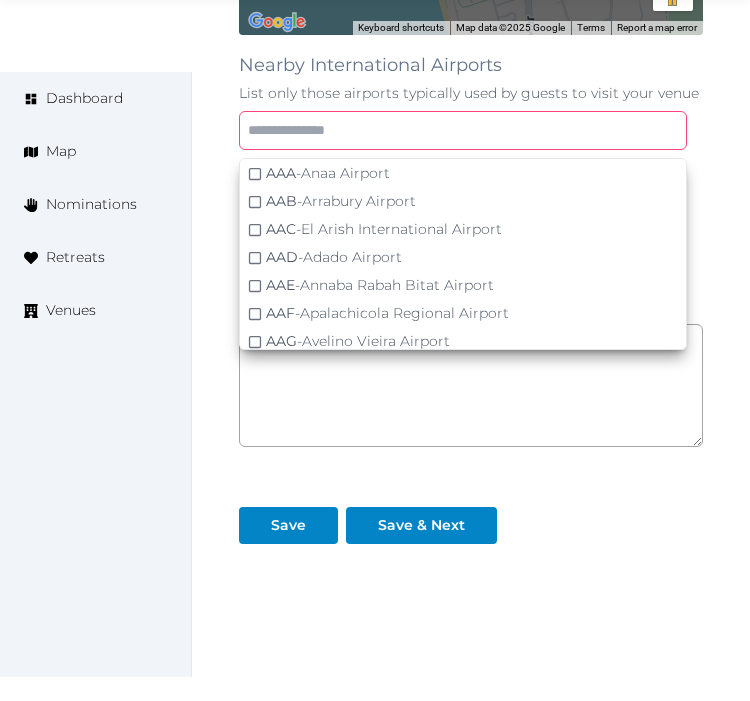 paste on "***" 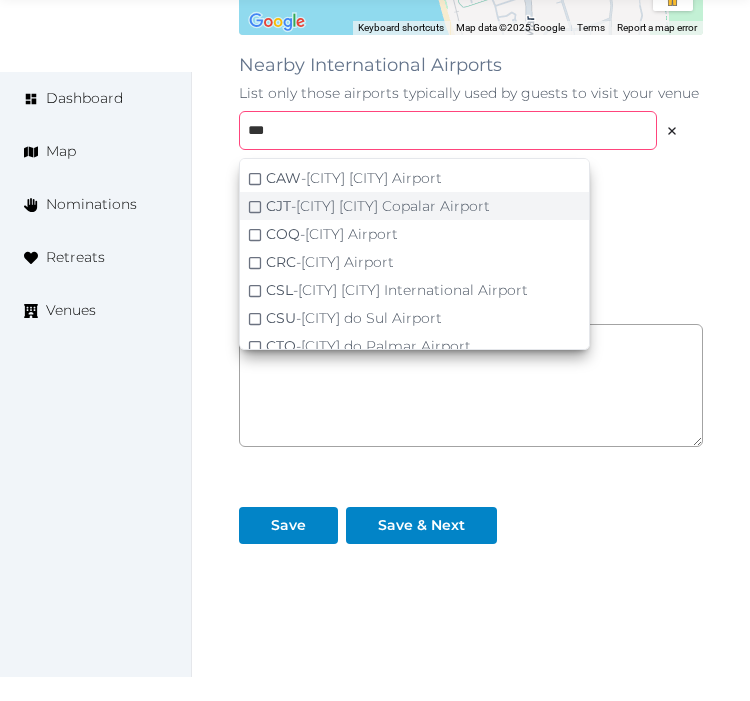 scroll, scrollTop: 386, scrollLeft: 0, axis: vertical 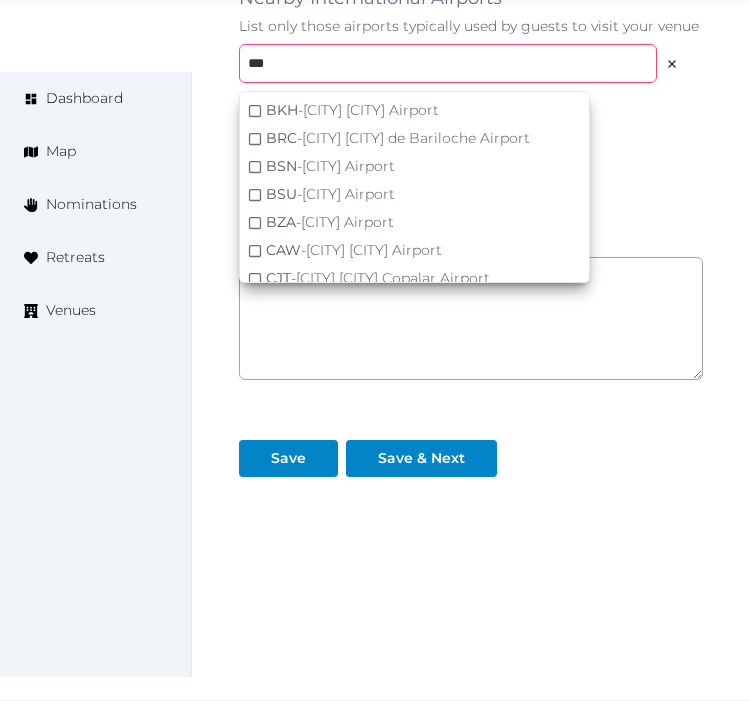 click on "***" at bounding box center [448, 63] 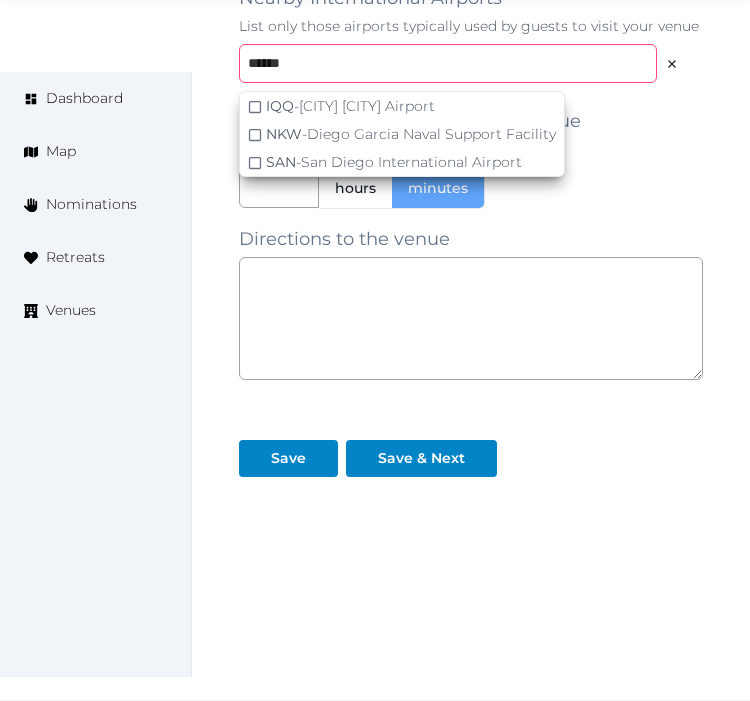 scroll, scrollTop: 0, scrollLeft: 0, axis: both 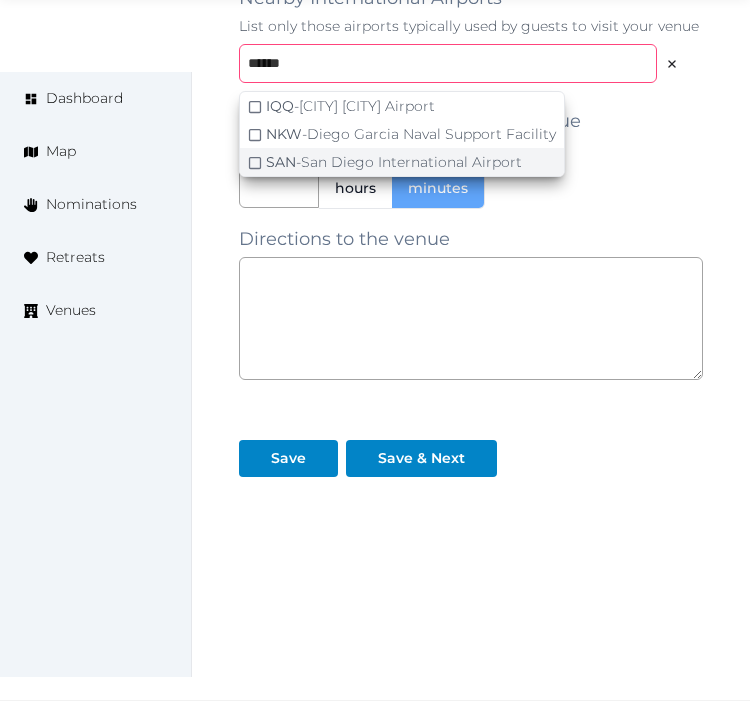 type on "*****" 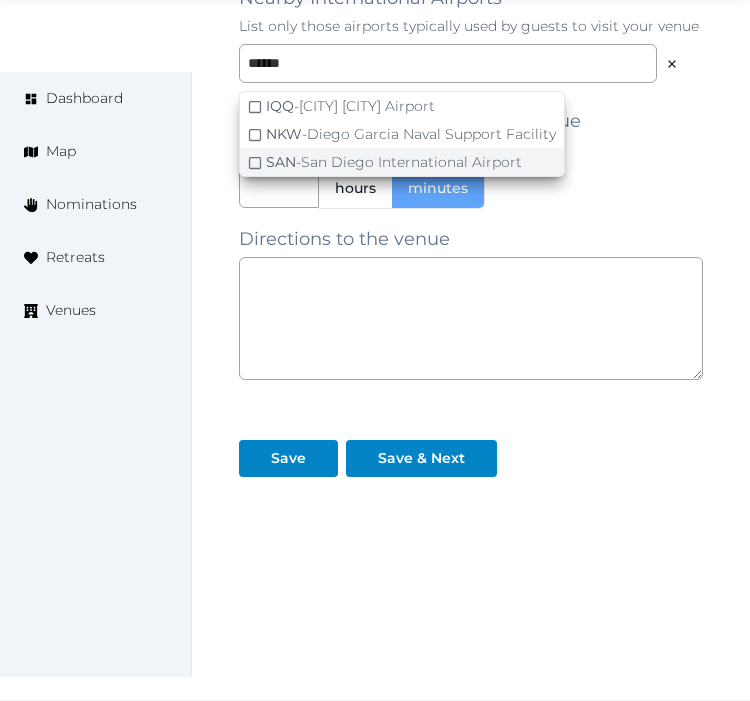 click 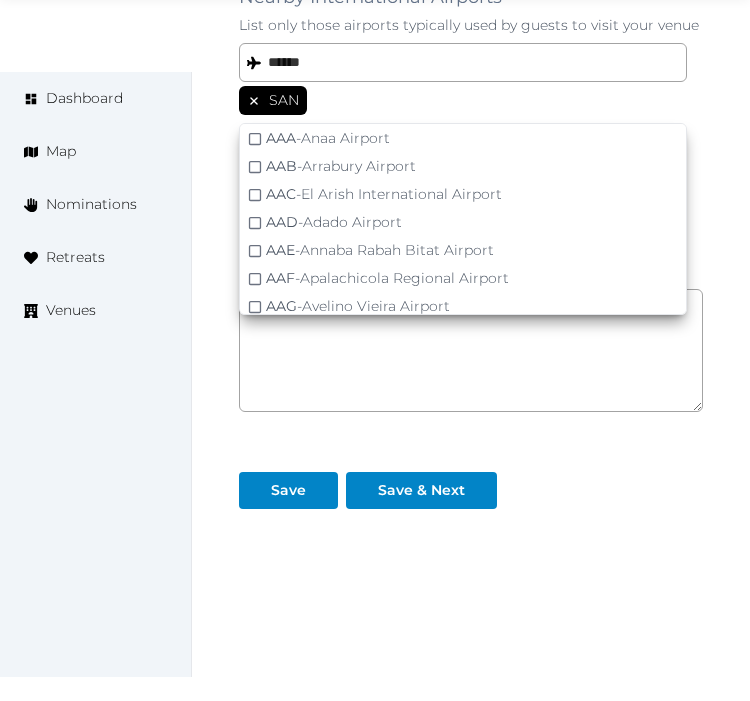drag, startPoint x: 508, startPoint y: 438, endPoint x: 556, endPoint y: 375, distance: 79.20227 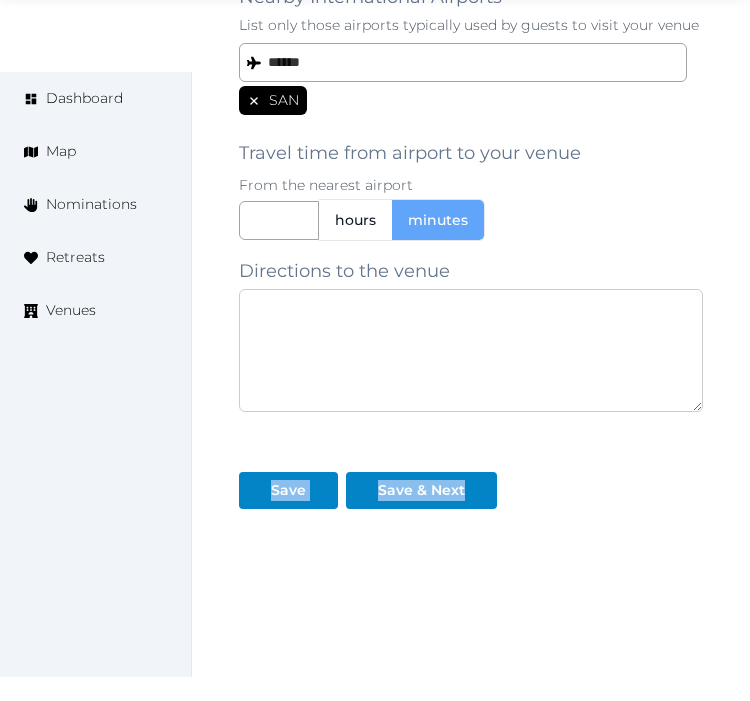 click at bounding box center [471, 350] 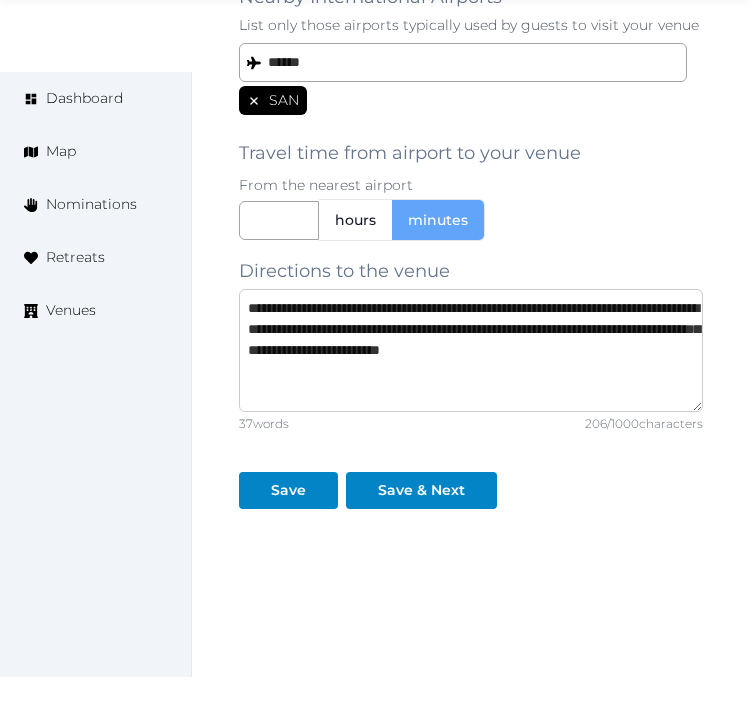type on "**********" 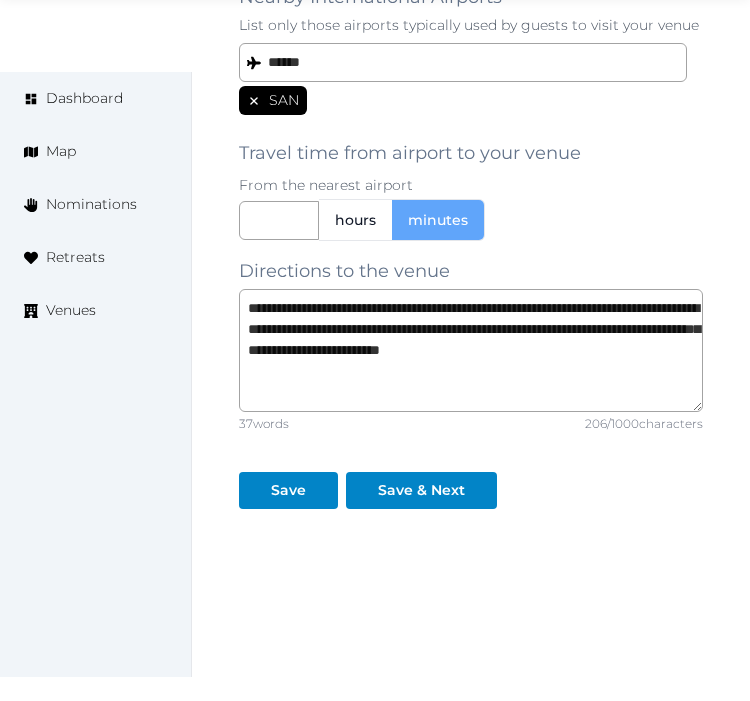 click on "**********" at bounding box center (471, -516) 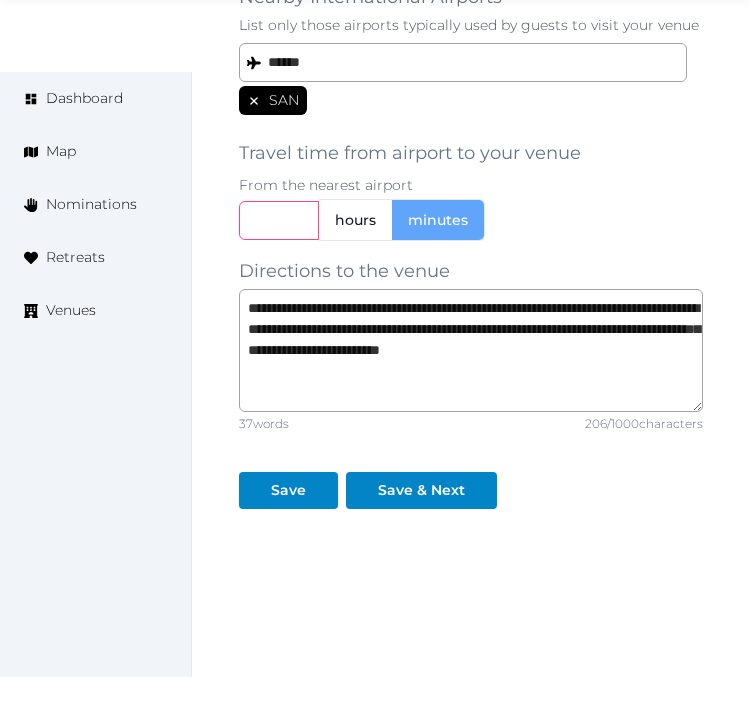 click at bounding box center (279, 220) 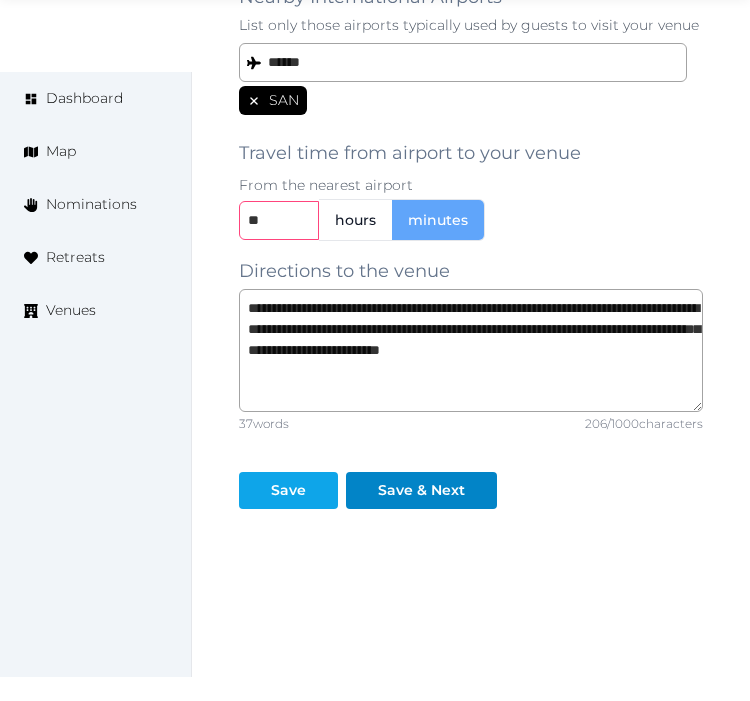 type on "**" 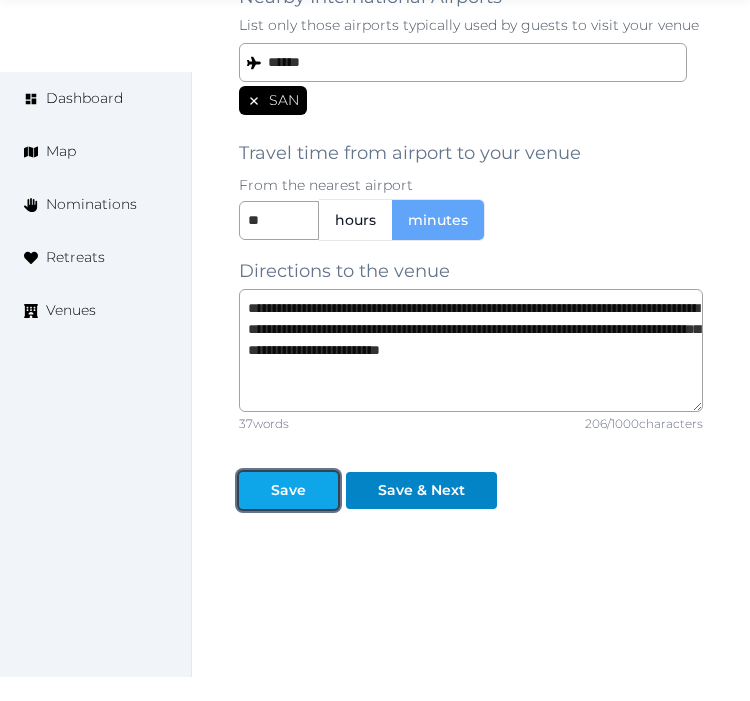 click on "Save" at bounding box center [288, 490] 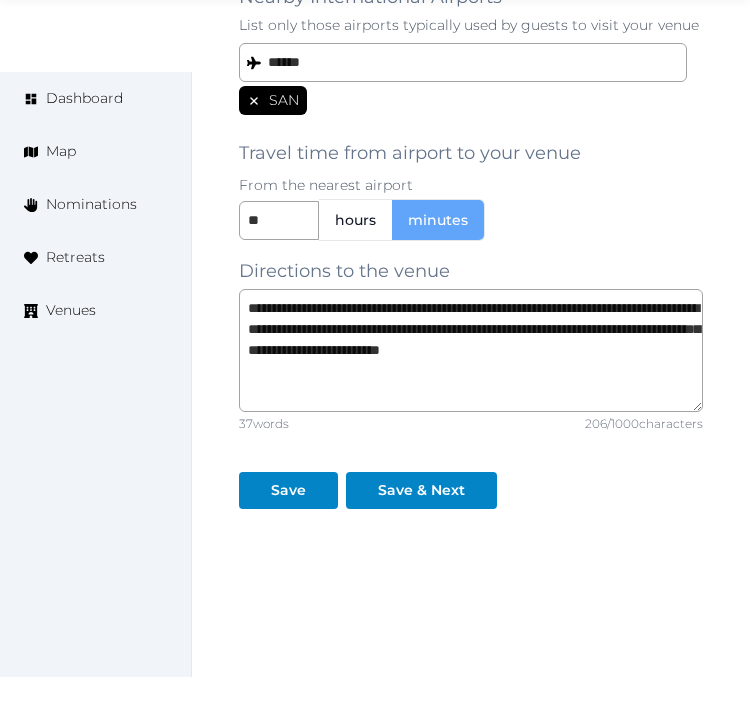 click on "From the nearest airport" at bounding box center [471, 185] 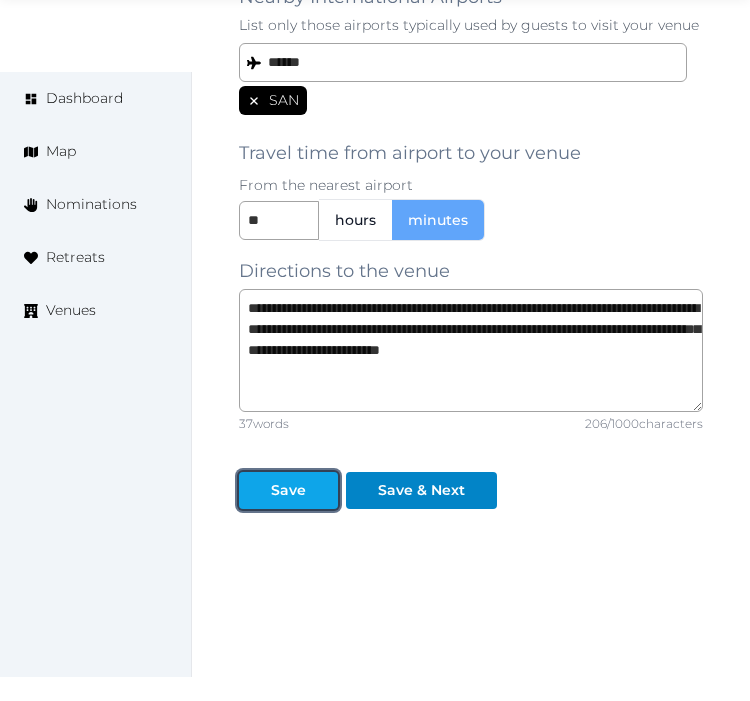 click at bounding box center (255, 490) 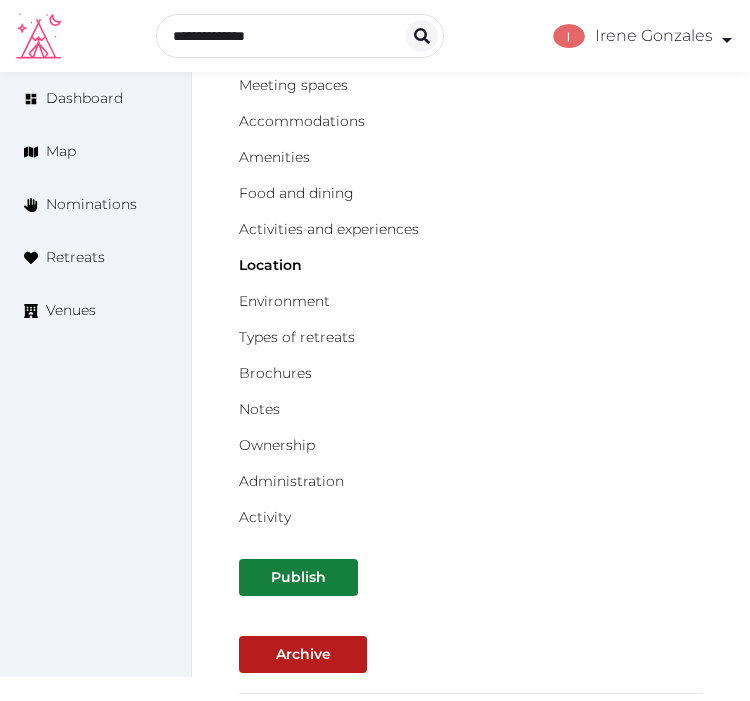 scroll, scrollTop: 333, scrollLeft: 0, axis: vertical 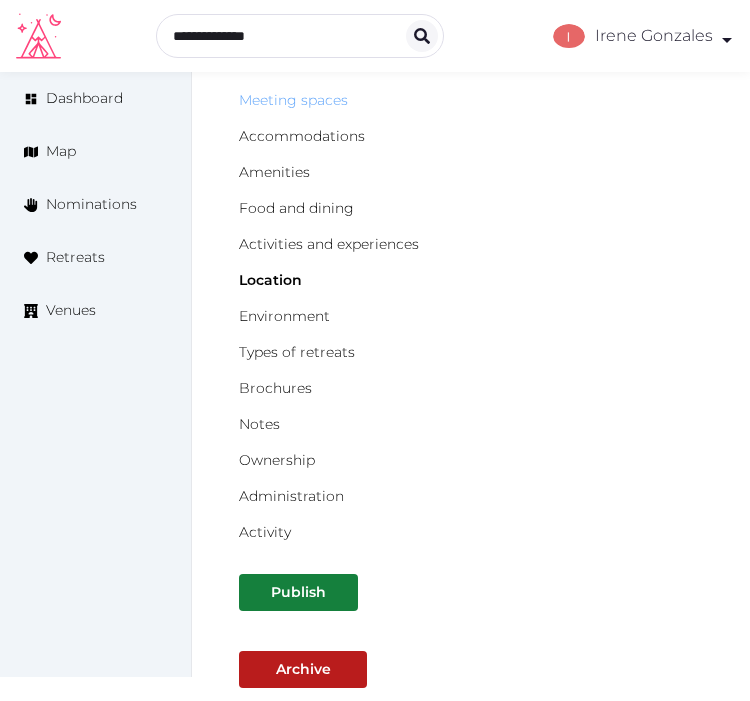 click on "Meeting spaces" at bounding box center [293, 100] 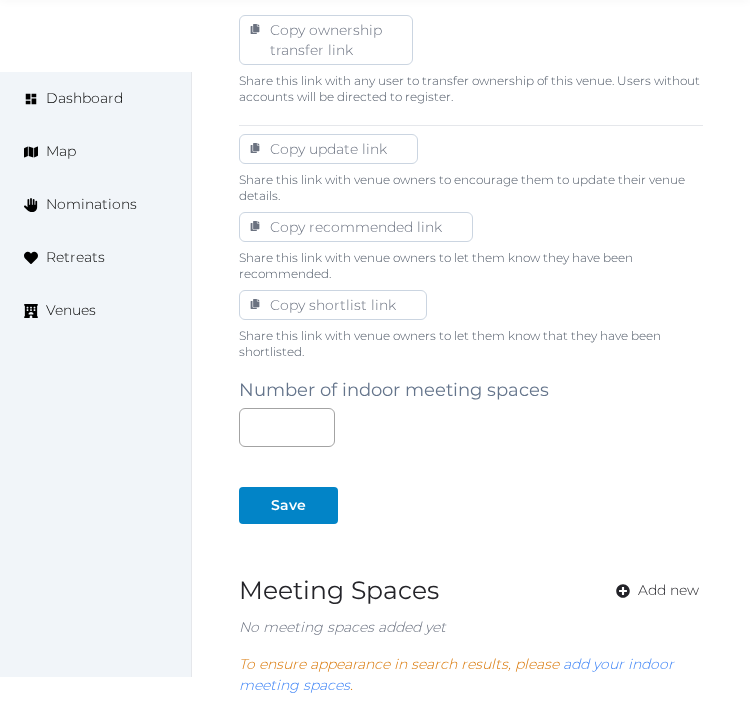 scroll, scrollTop: 1467, scrollLeft: 0, axis: vertical 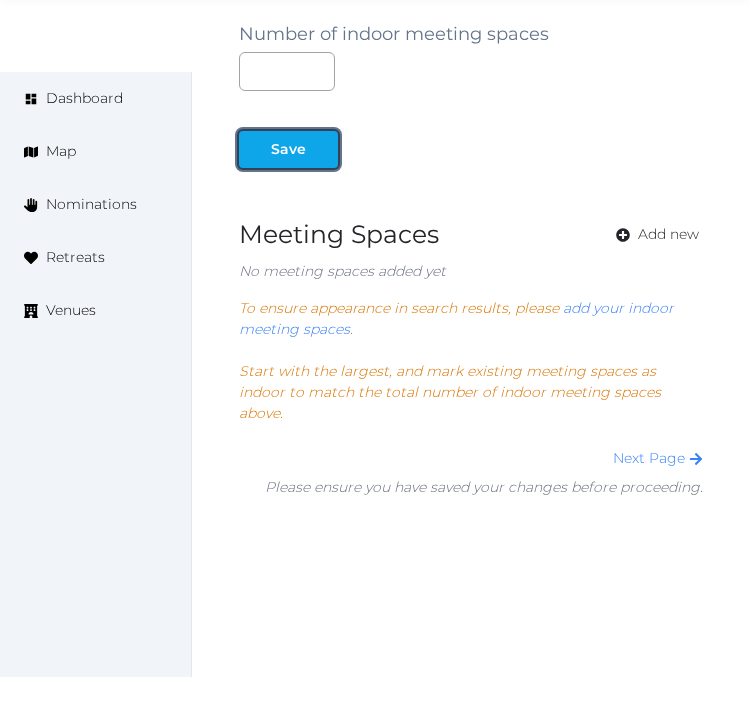 click on "Save" at bounding box center [288, 149] 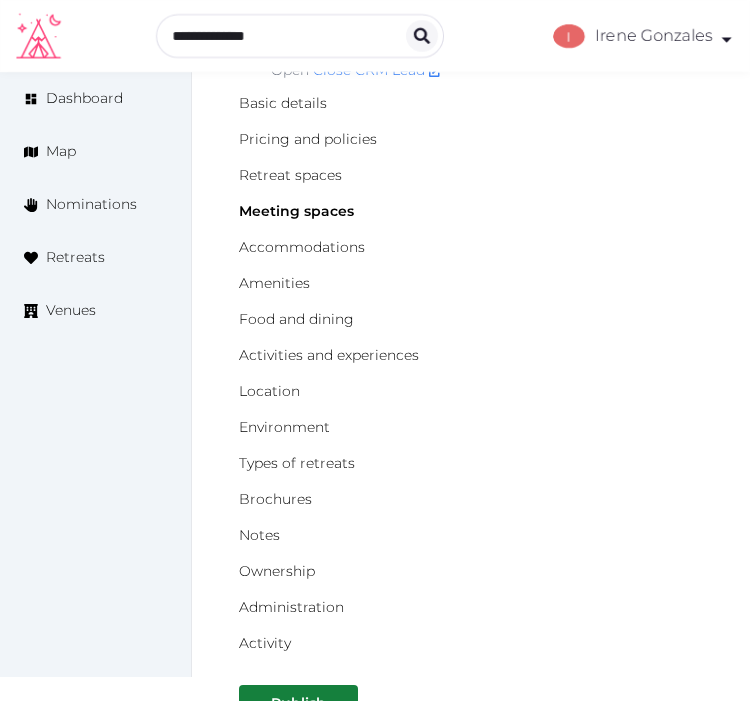 scroll, scrollTop: 0, scrollLeft: 0, axis: both 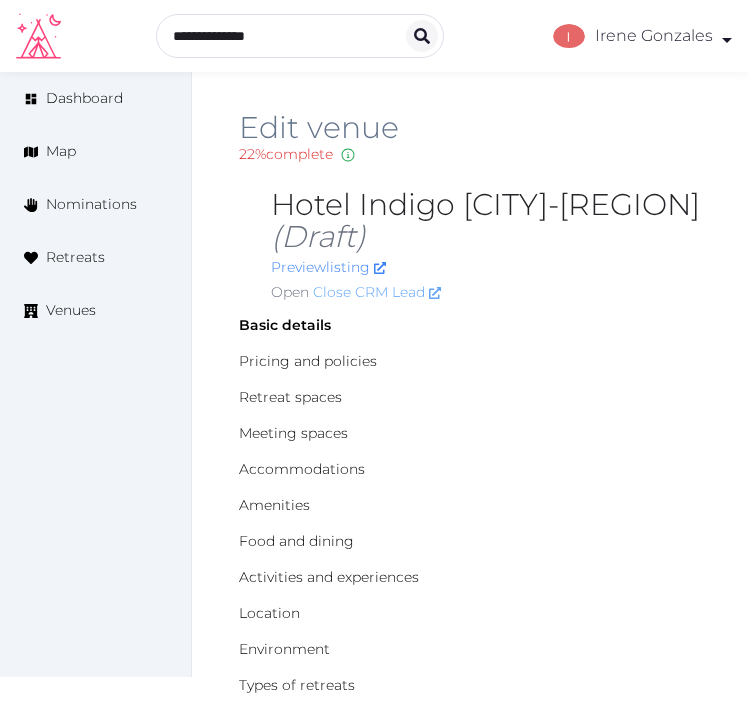 click on "Close CRM Lead" at bounding box center (377, 292) 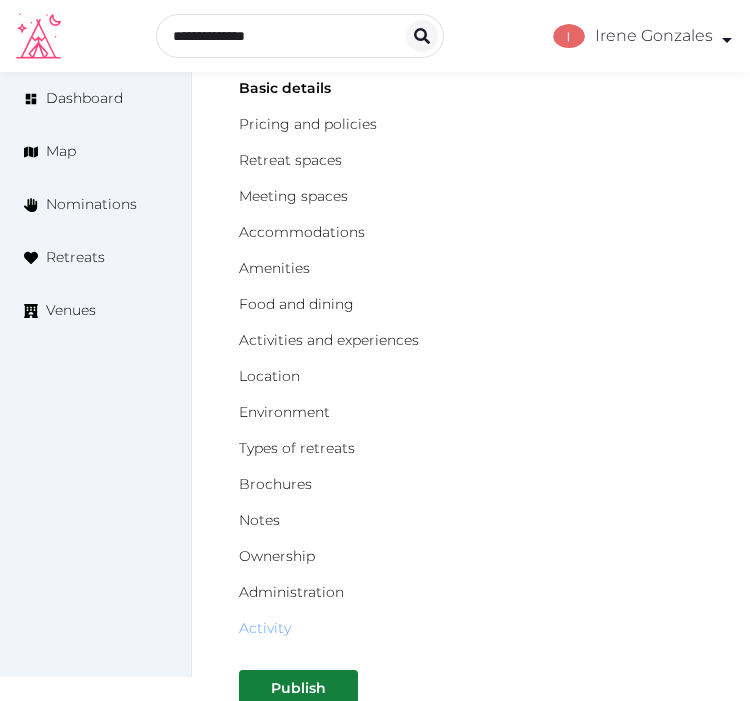 scroll, scrollTop: 344, scrollLeft: 0, axis: vertical 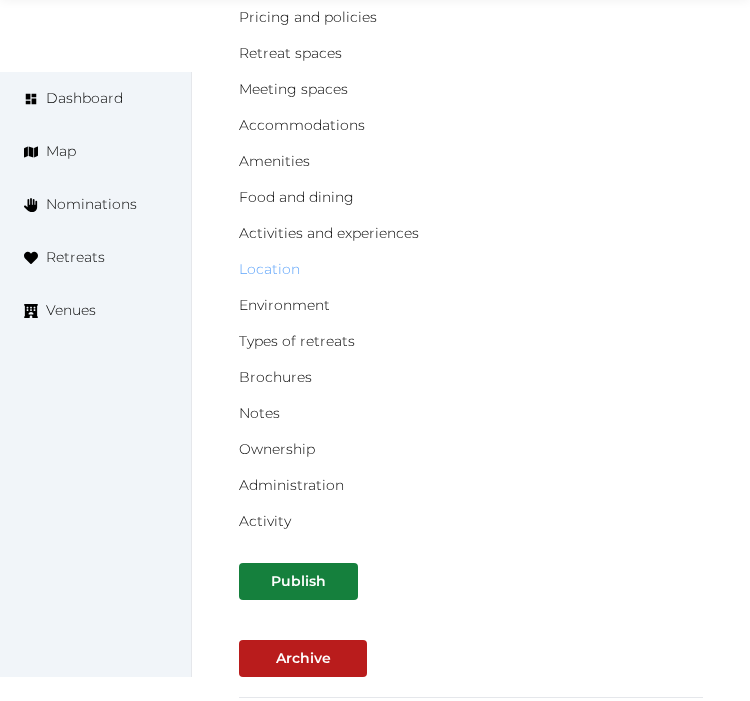 click on "Location" at bounding box center [269, 269] 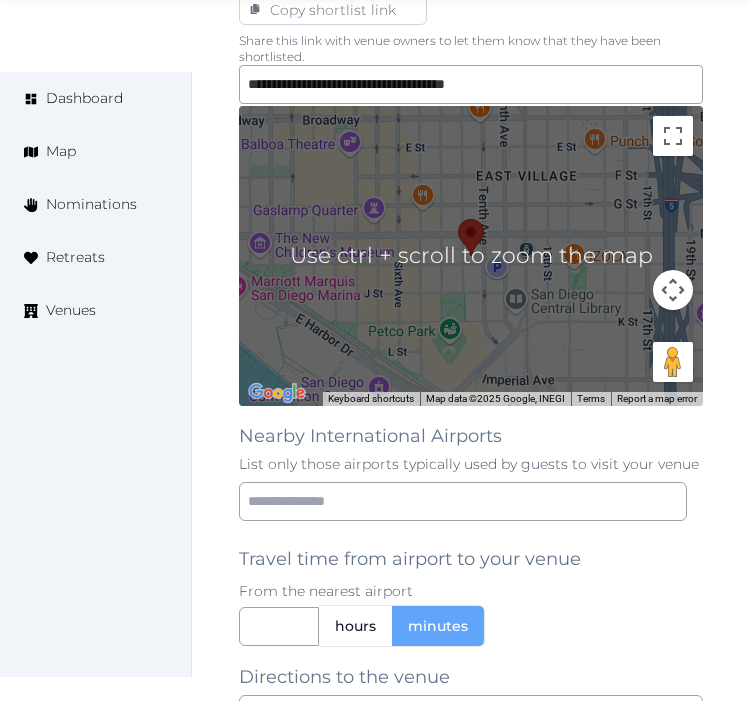 scroll, scrollTop: 1555, scrollLeft: 0, axis: vertical 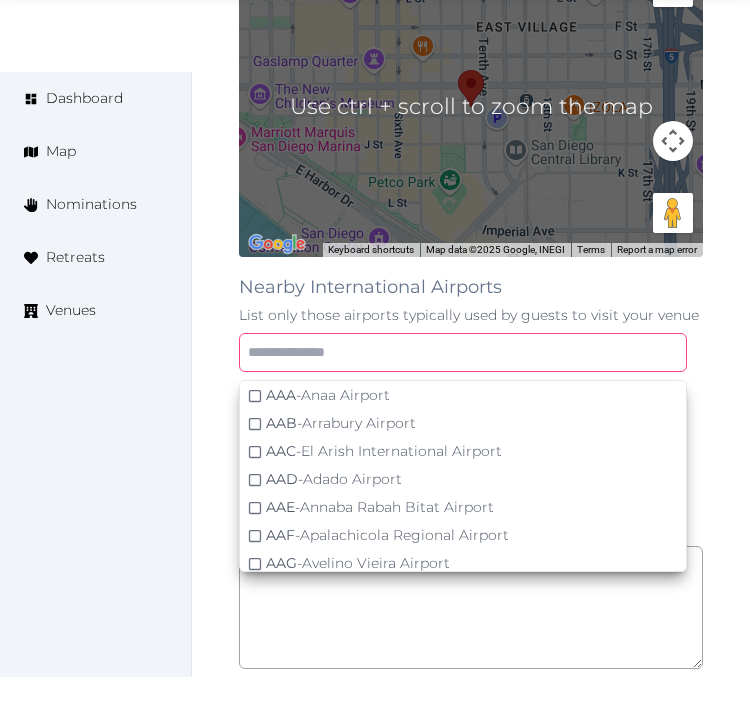 click at bounding box center [463, 352] 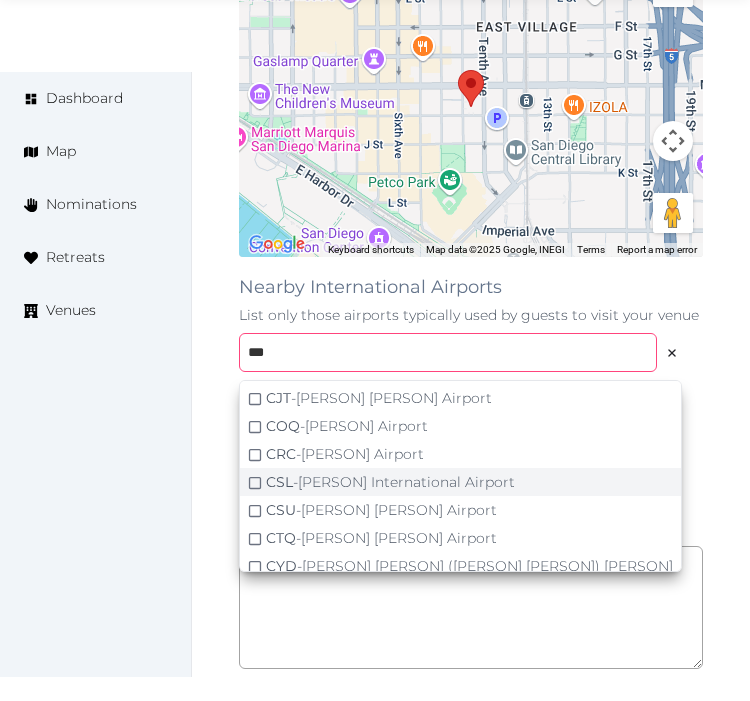scroll, scrollTop: 386, scrollLeft: 0, axis: vertical 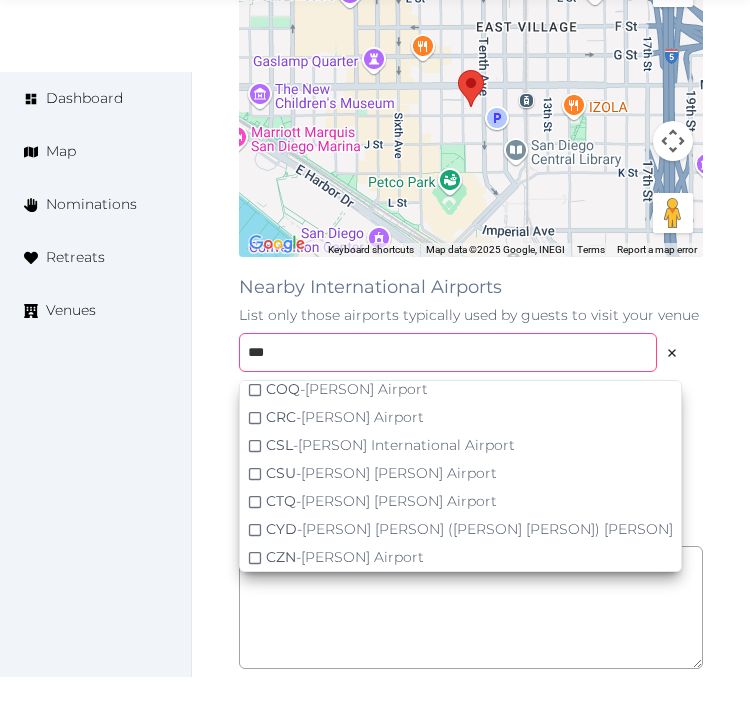 drag, startPoint x: 330, startPoint y: 340, endPoint x: 221, endPoint y: 346, distance: 109.165016 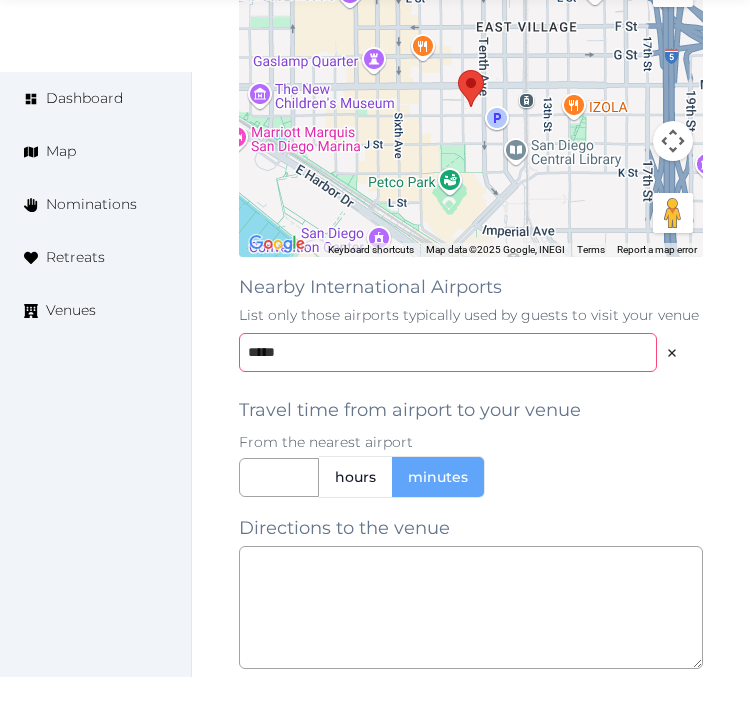 scroll, scrollTop: 84, scrollLeft: 0, axis: vertical 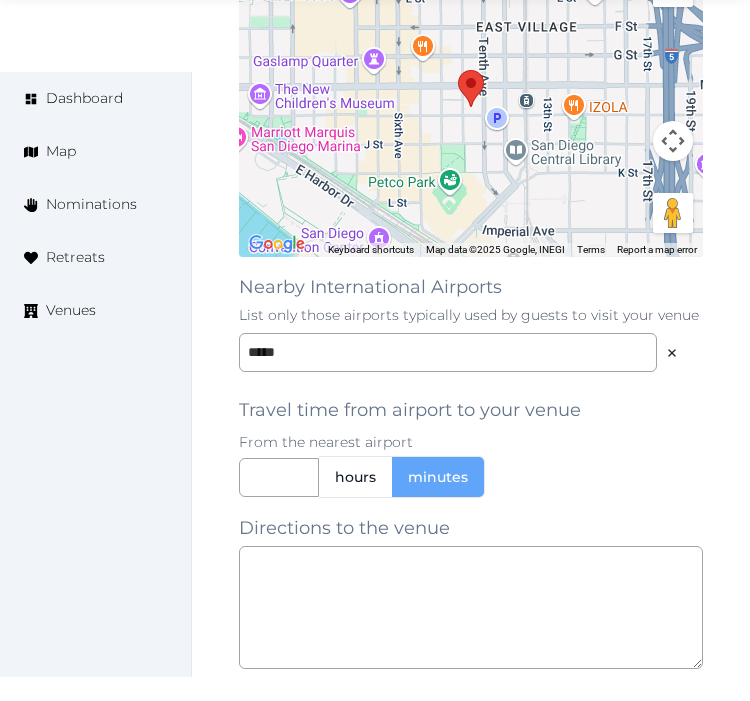click 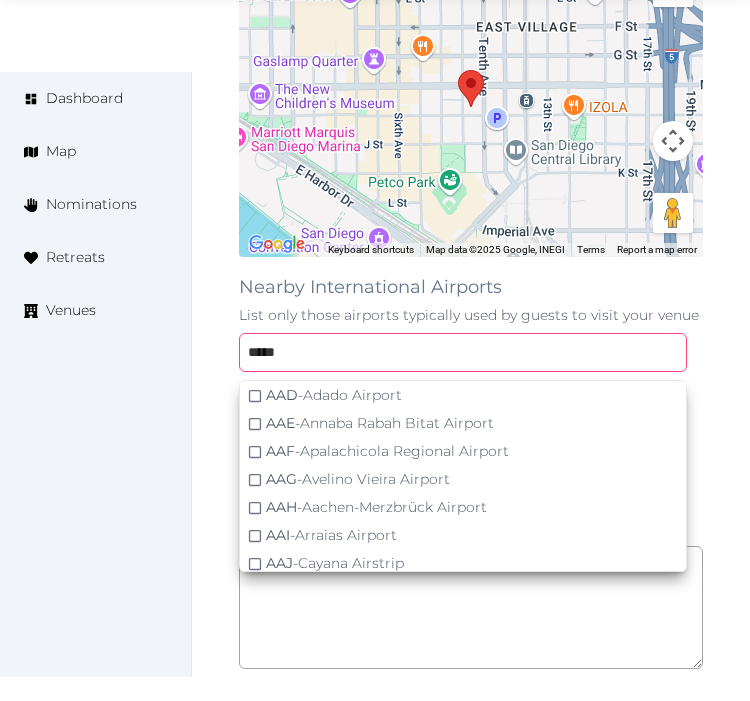 scroll, scrollTop: 85, scrollLeft: 0, axis: vertical 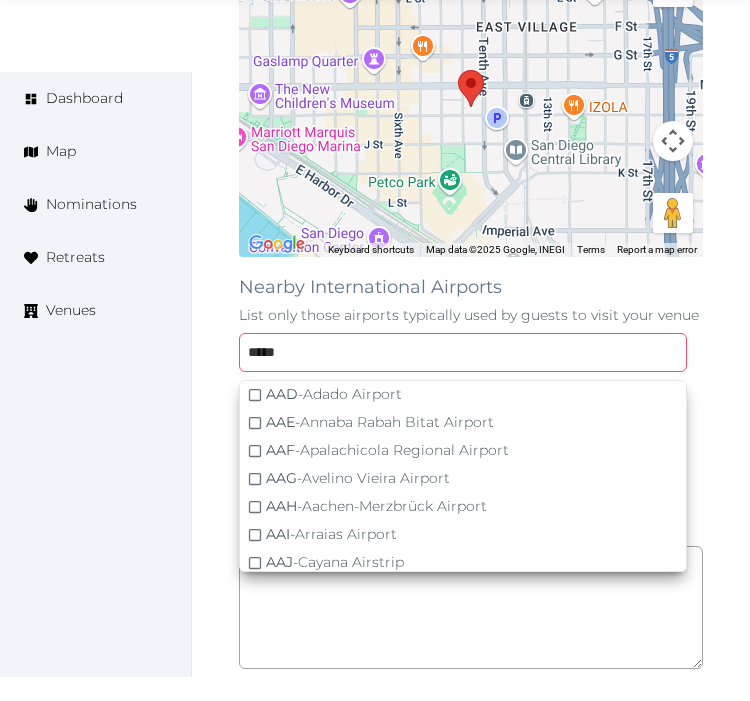 click on "*****" at bounding box center [463, 352] 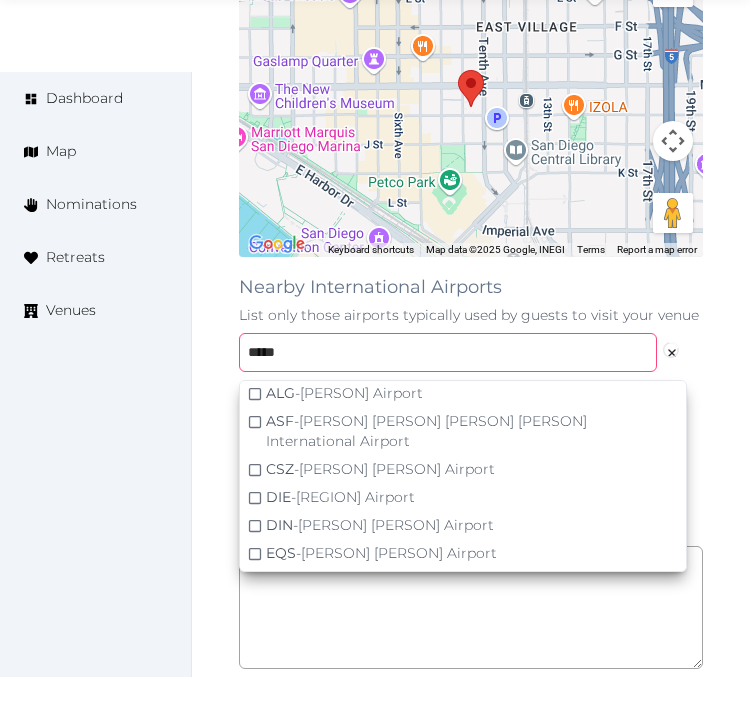 scroll, scrollTop: 0, scrollLeft: 0, axis: both 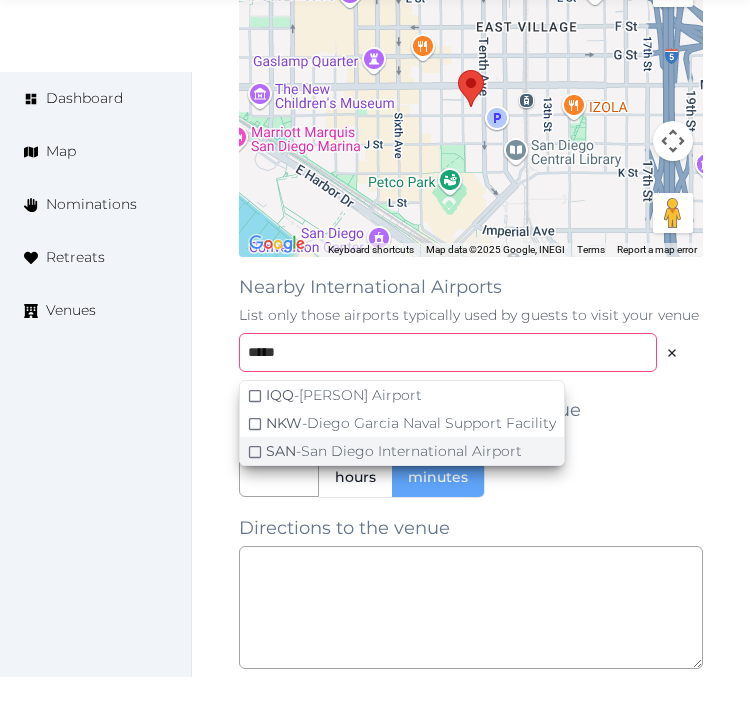 type on "*****" 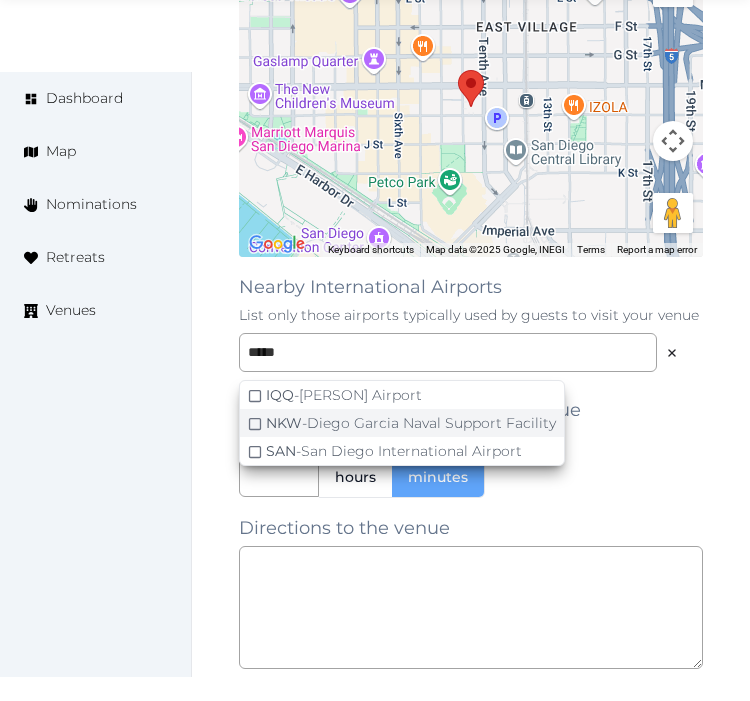 click 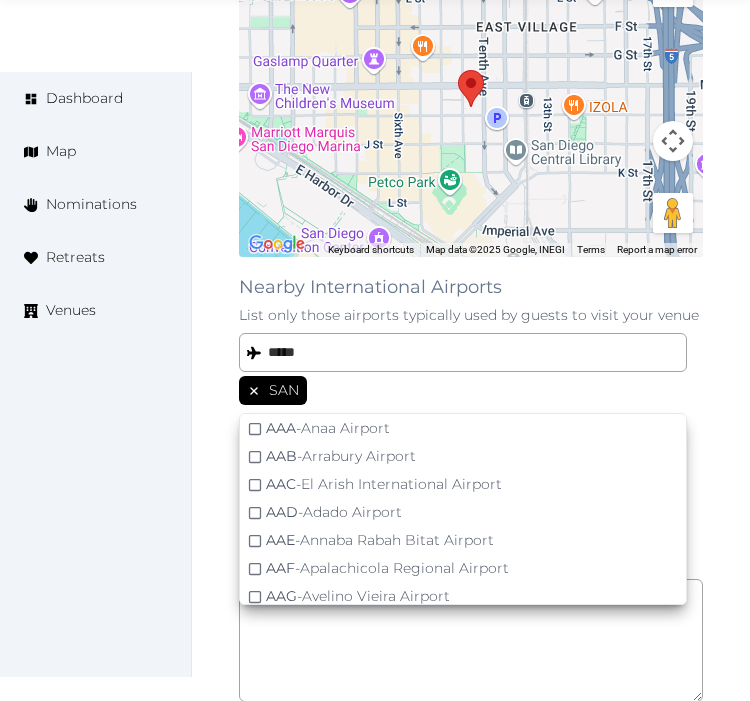 click on "Edit venue 22 %  complete Fill out all the fields in your listing to increase its completion percentage.   A higher completion percentage will make your listing more attractive and result in better matches. Hotel Indigo San Diego-Gaslamp Quarter   (Draft) Preview  listing   Open    Close CRM Lead Basic details Pricing and policies Retreat spaces Meeting spaces Accommodations Amenities Food and dining Activities and experiences Location Environment Types of retreats Brochures Notes Ownership Administration Activity Publish Archive Venue owned by RetreatsAndVenues Manager c.o.r.e.y.sanford@retreatsandvenues.com Copy ownership transfer link Share this link with any user to transfer ownership of this venue. Users without accounts will be directed to register. Copy update link Share this link with venue owners to encourage them to update their venue details. Copy recommended link Share this link with venue owners to let them know they have been recommended. Copy shortlist link ← Move left → Move right ↑ ↓" at bounding box center (471, -230) 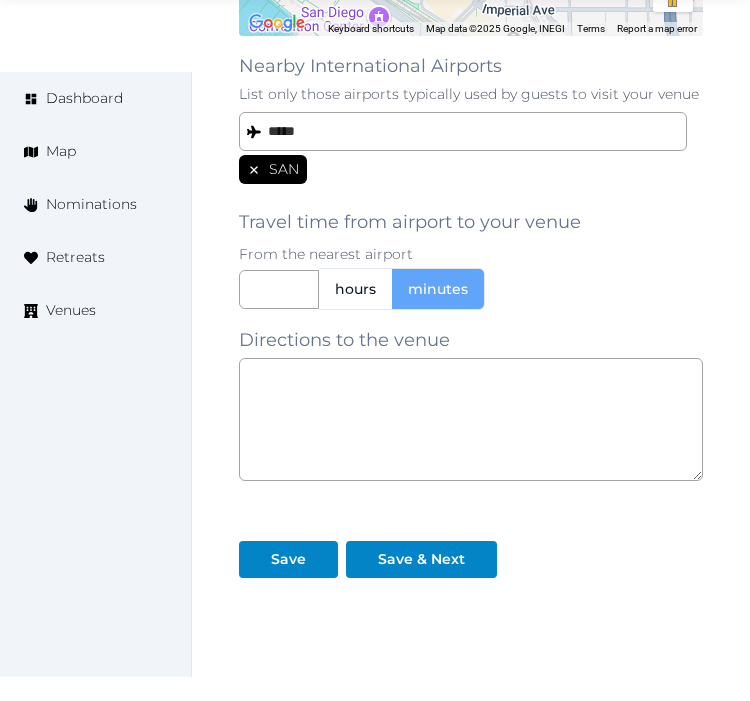 scroll, scrollTop: 1777, scrollLeft: 0, axis: vertical 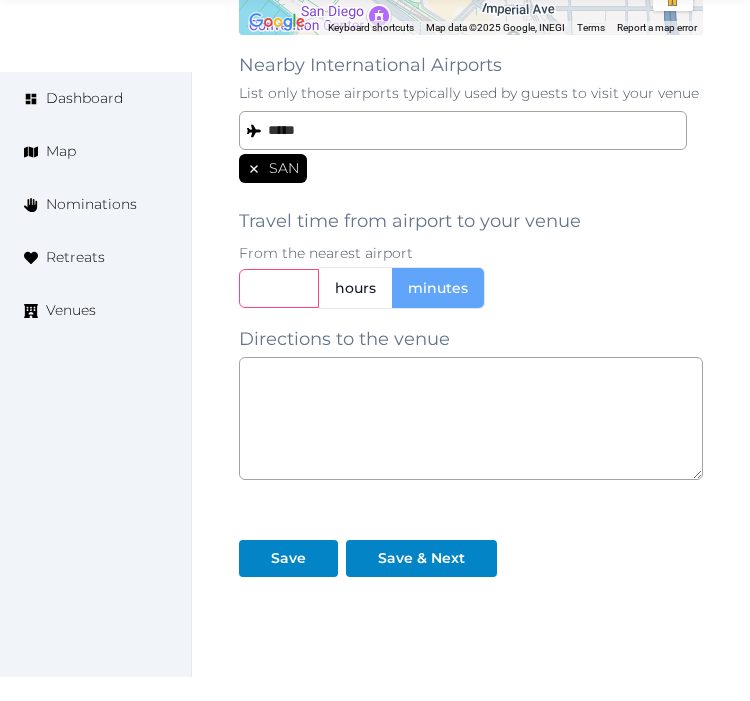 click at bounding box center (279, 288) 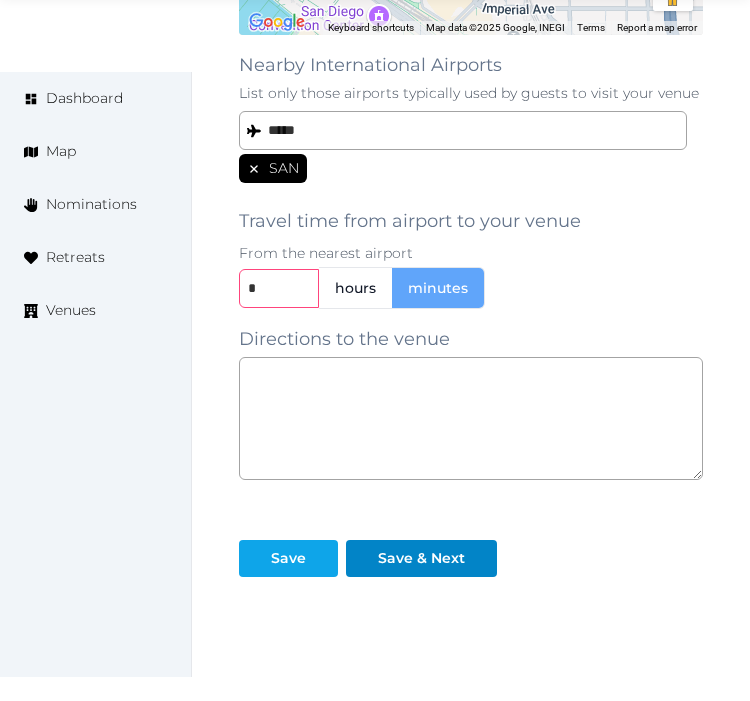 type on "*" 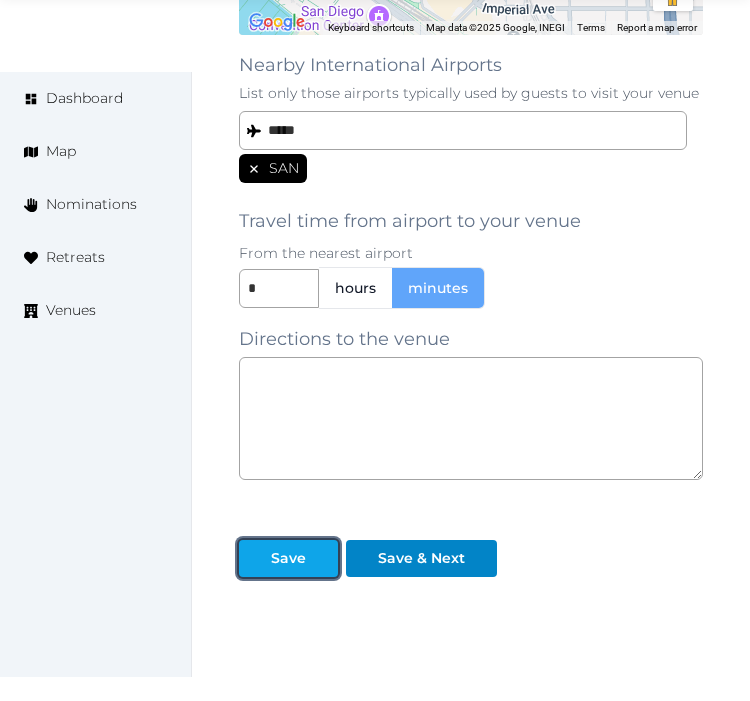 click at bounding box center [255, 558] 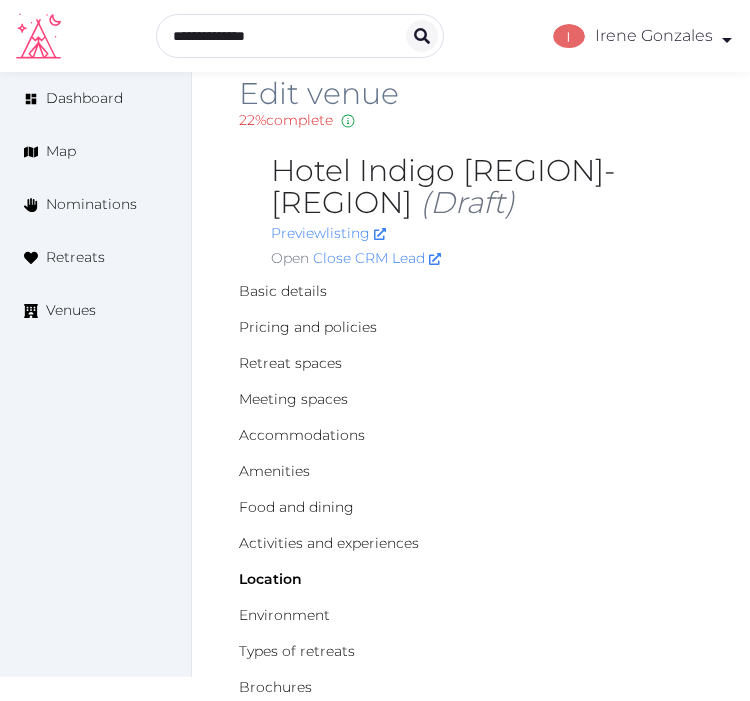 scroll, scrollTop: 0, scrollLeft: 0, axis: both 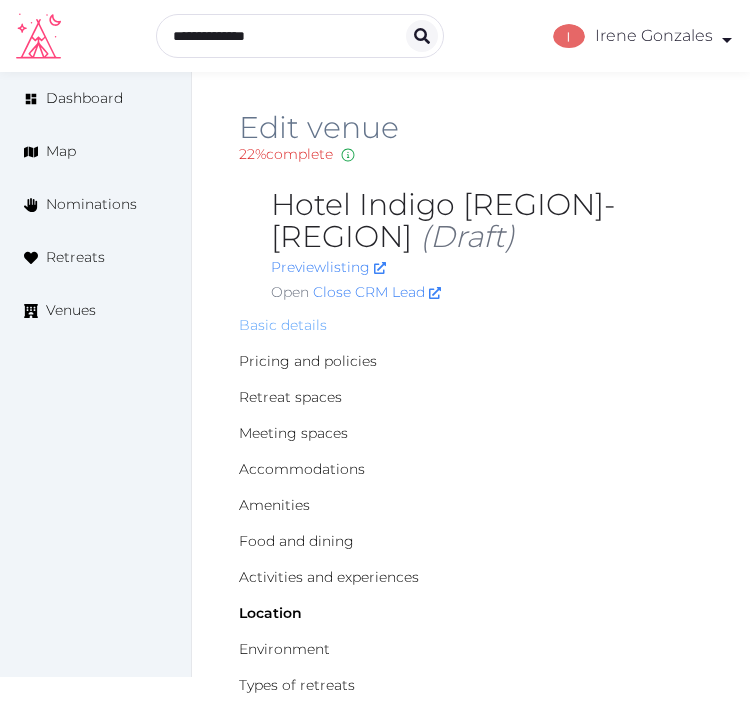 click on "Basic details" at bounding box center (283, 325) 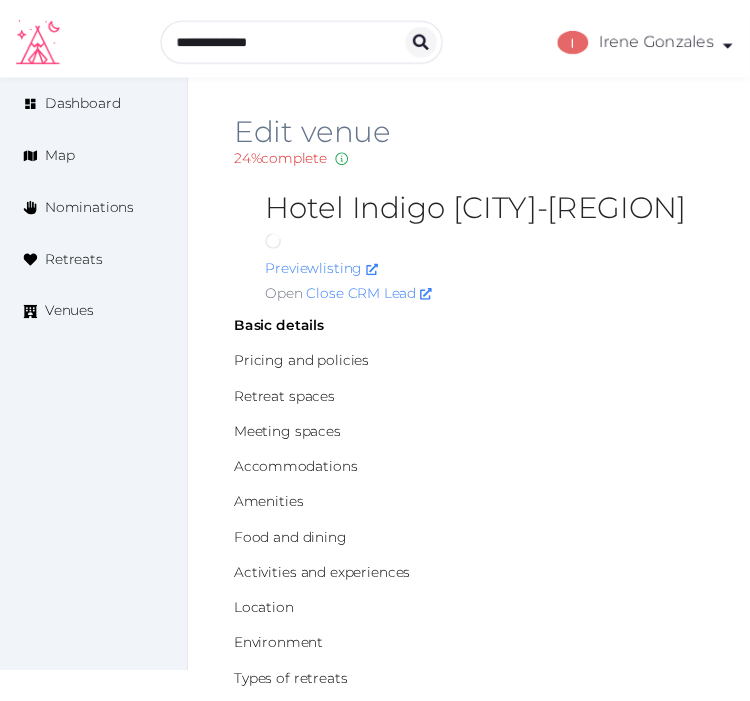 scroll, scrollTop: 0, scrollLeft: 0, axis: both 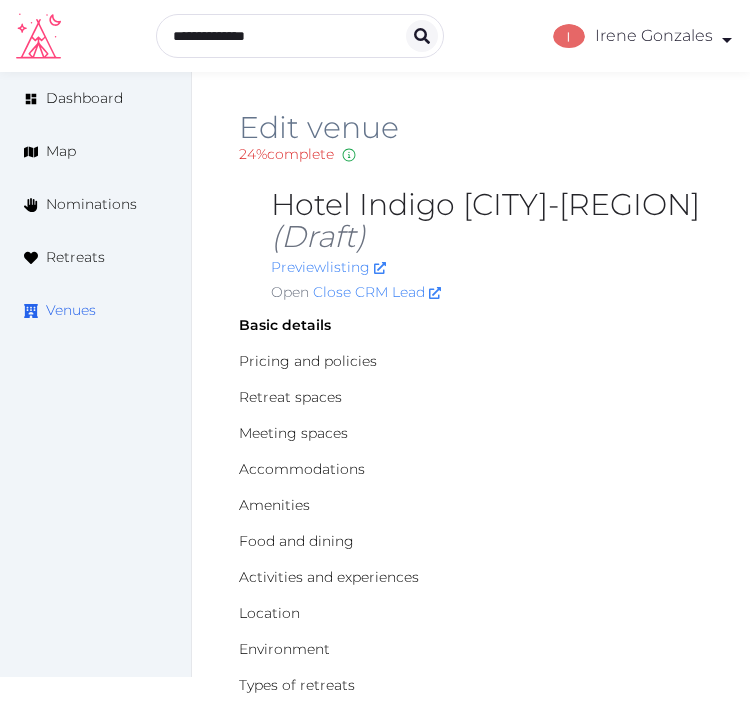 drag, startPoint x: 57, startPoint y: 302, endPoint x: 90, endPoint y: 292, distance: 34.48188 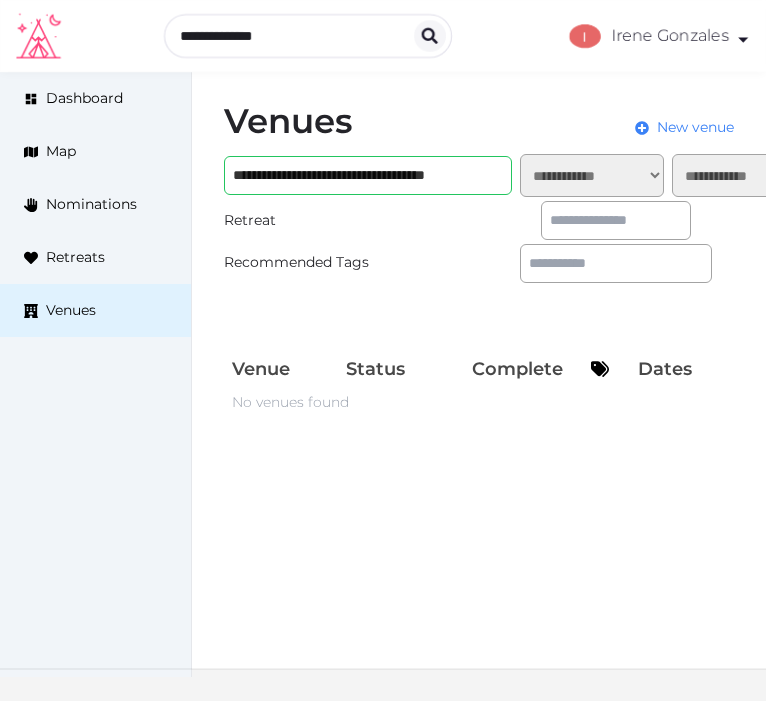 scroll, scrollTop: 0, scrollLeft: 0, axis: both 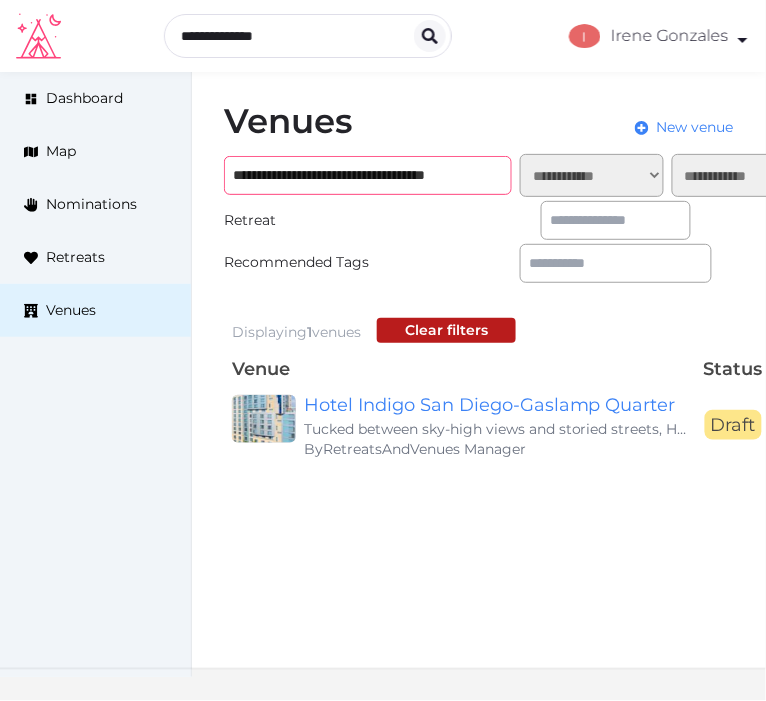 click on "**********" at bounding box center [368, 175] 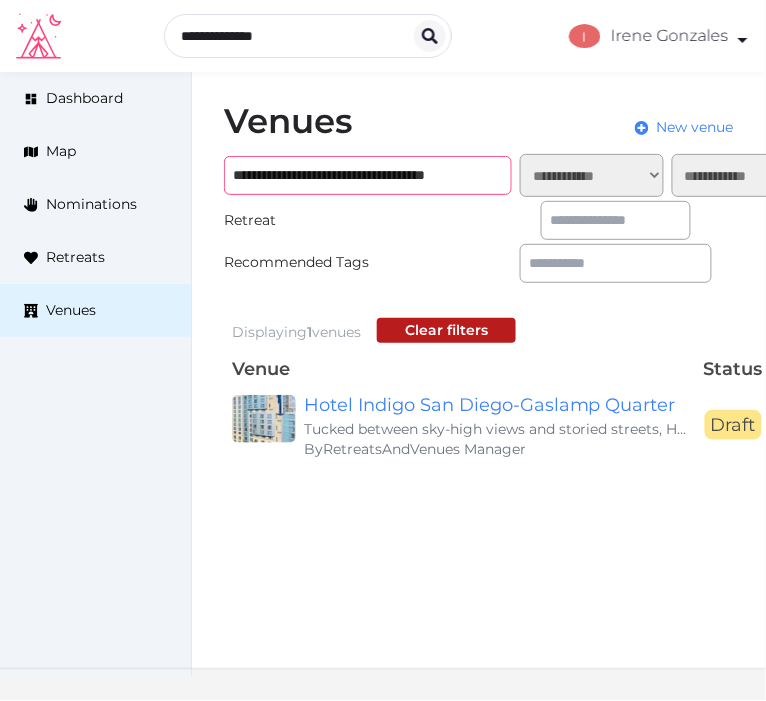 paste 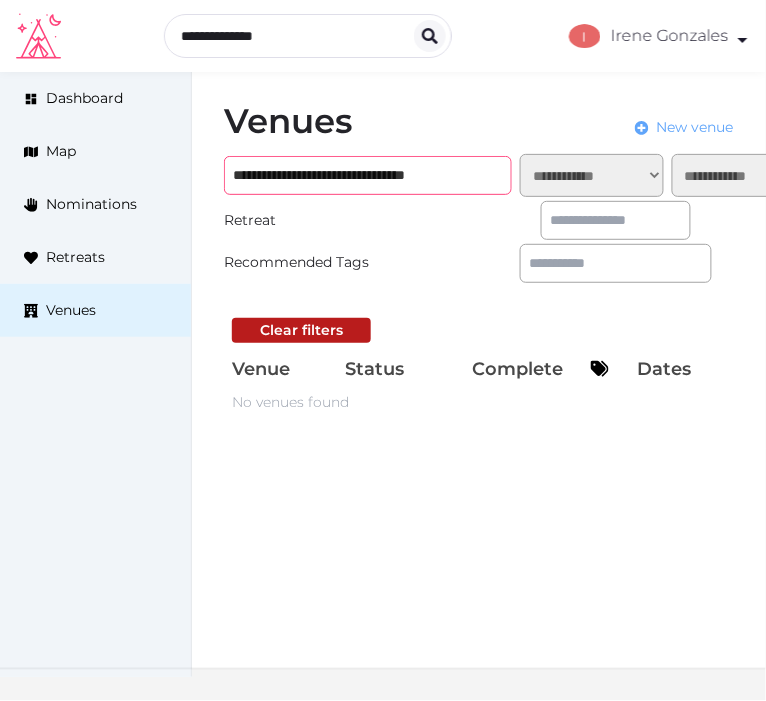 type on "**********" 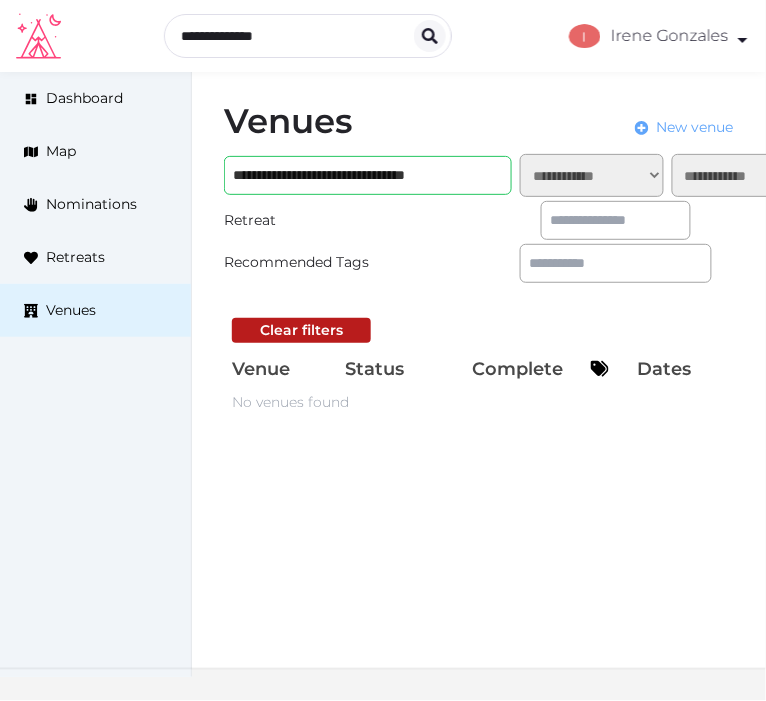 click on "New venue" at bounding box center (695, 127) 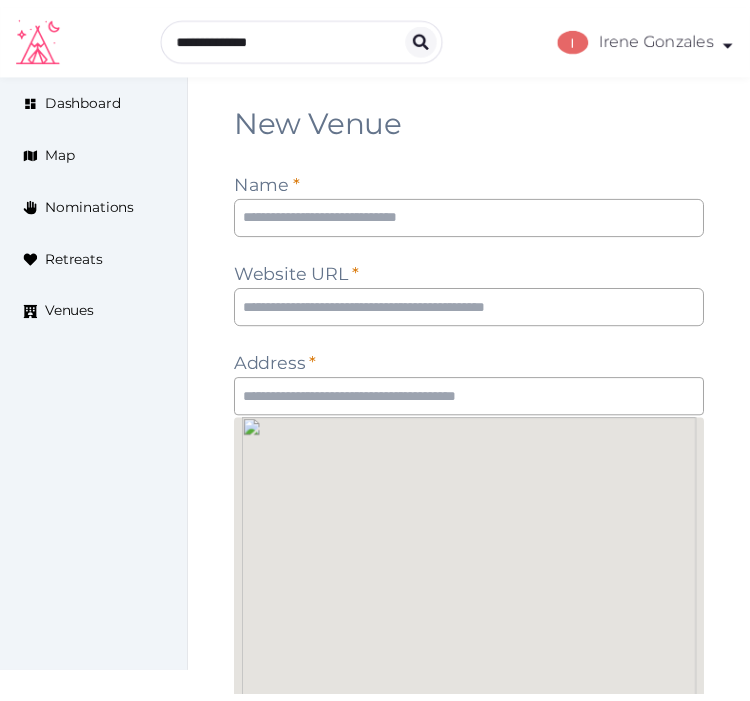 scroll, scrollTop: 0, scrollLeft: 0, axis: both 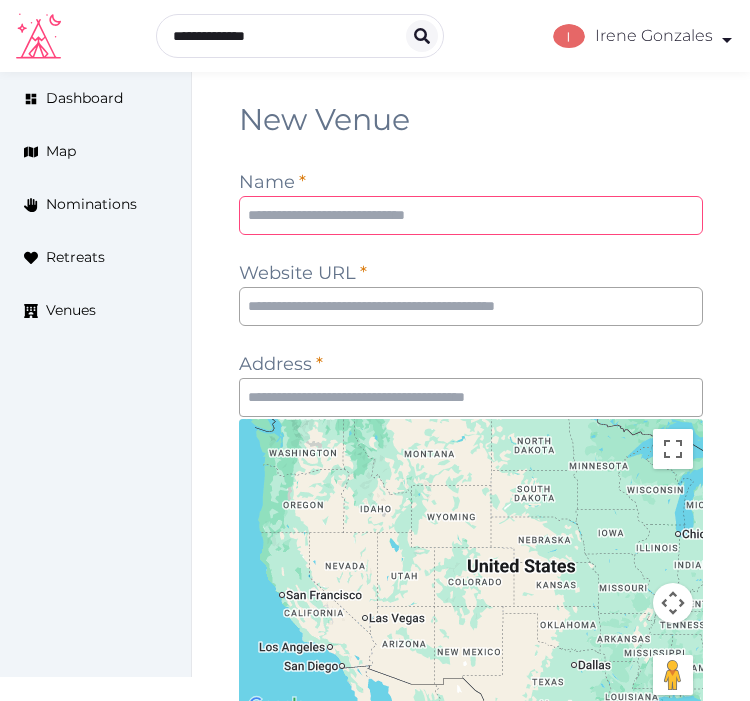 click at bounding box center (471, 215) 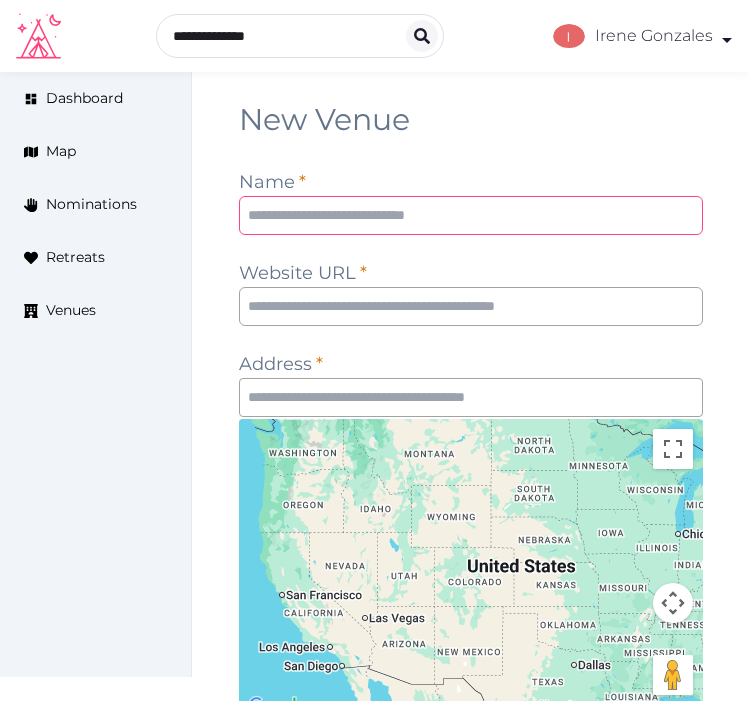 paste on "**********" 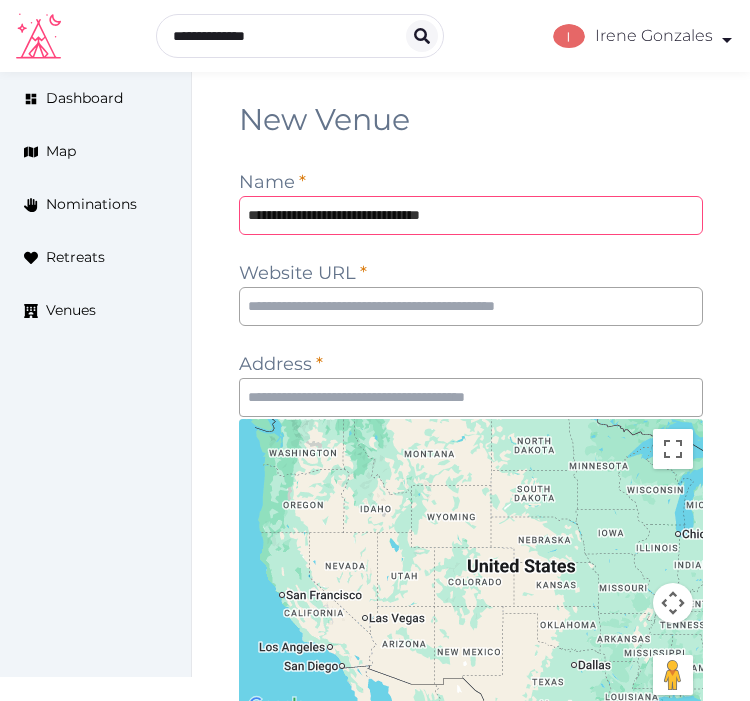 type on "**********" 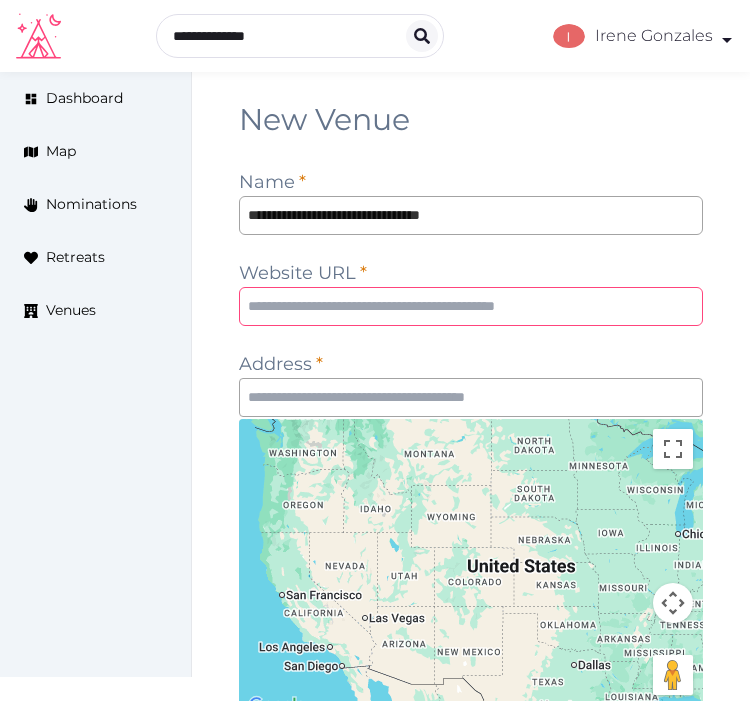 click at bounding box center [471, 306] 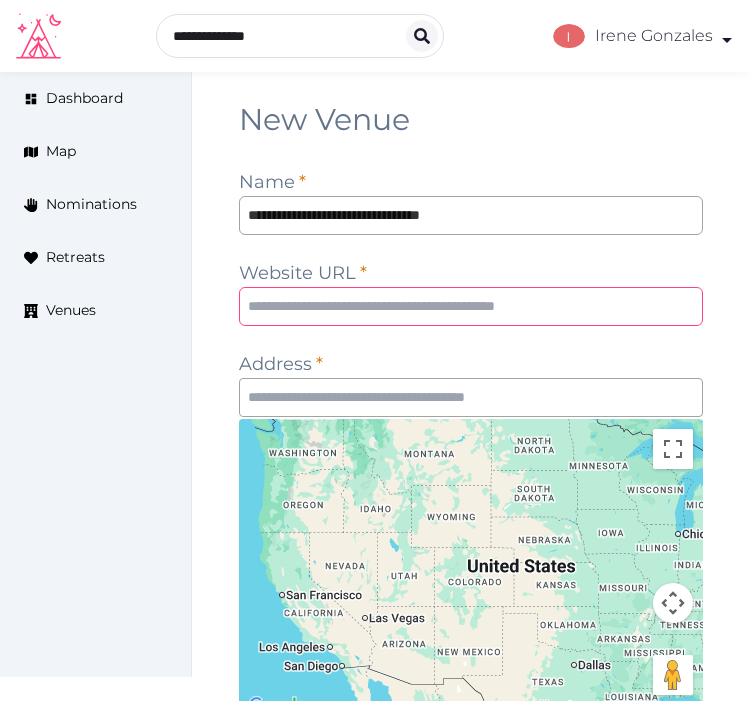click at bounding box center [471, 306] 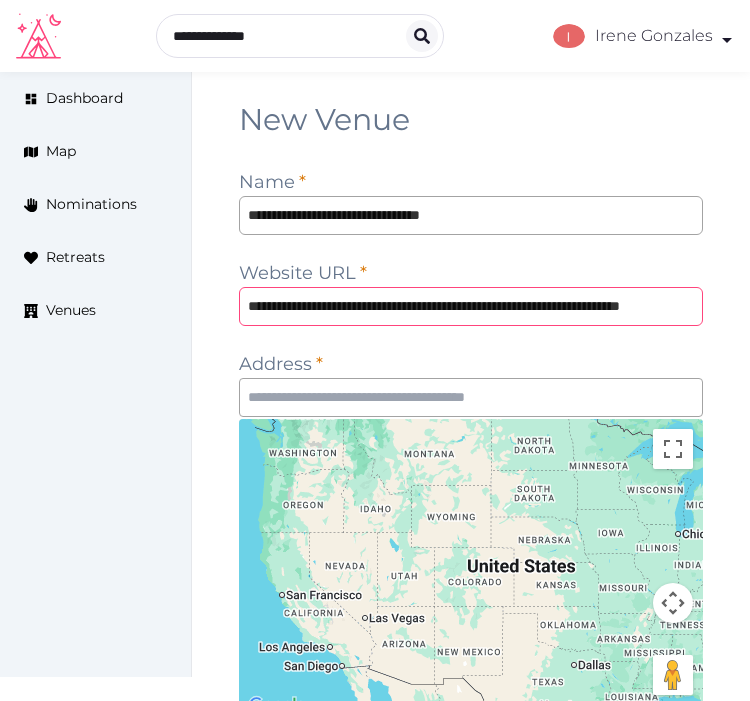 scroll, scrollTop: 0, scrollLeft: 86, axis: horizontal 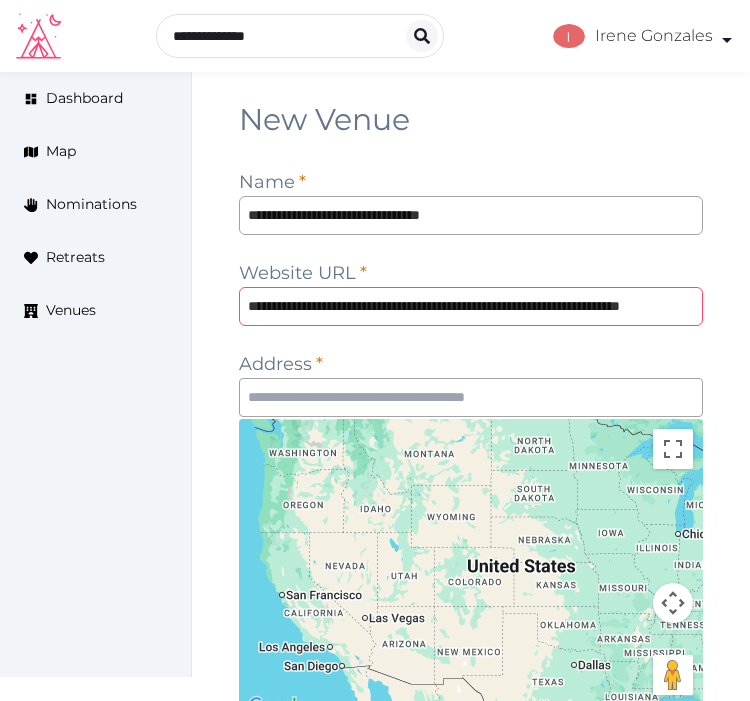 type on "**********" 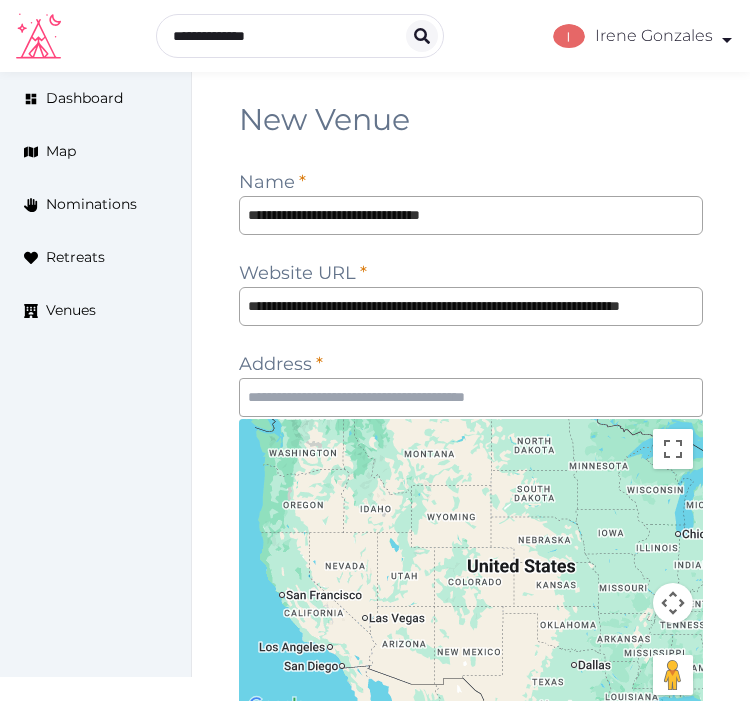 scroll, scrollTop: 0, scrollLeft: 0, axis: both 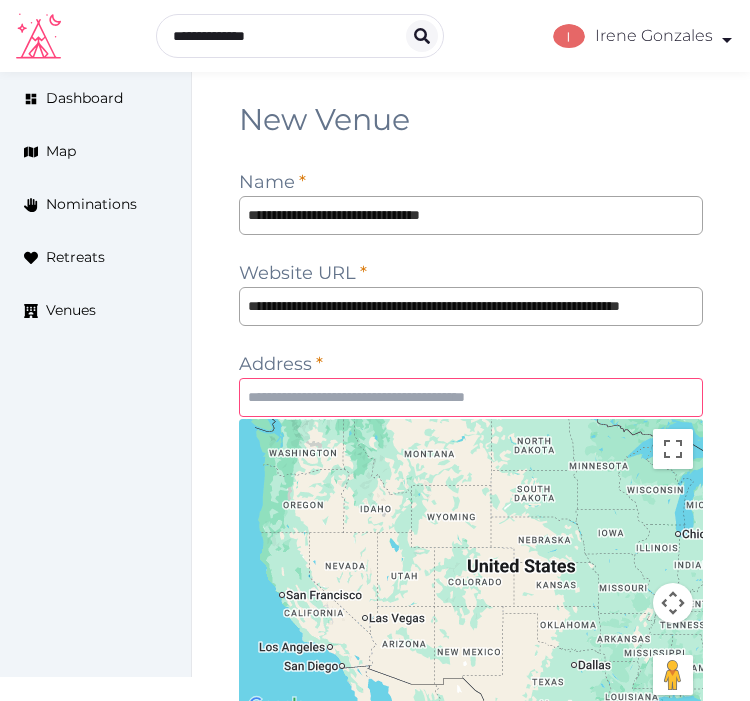 drag, startPoint x: 425, startPoint y: 387, endPoint x: 445, endPoint y: 342, distance: 49.24429 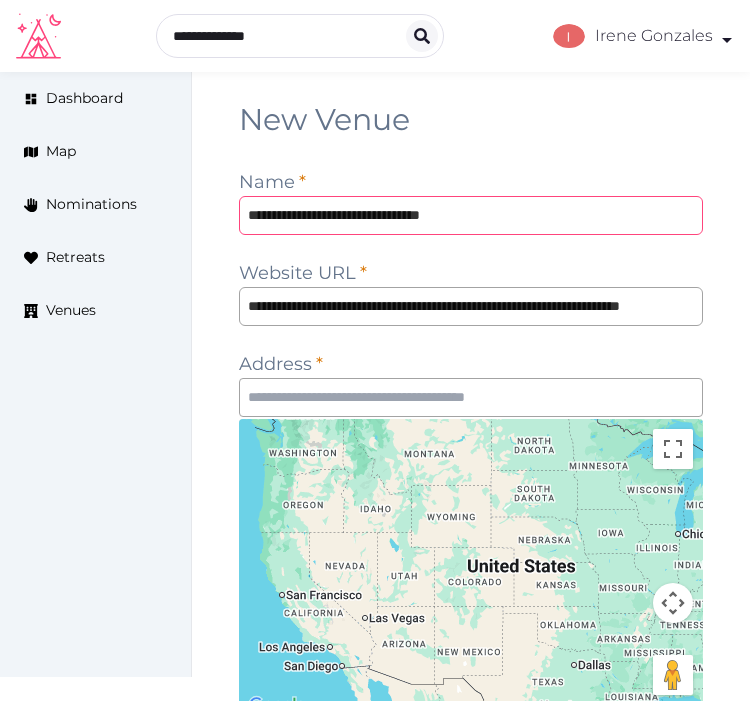 click on "**********" at bounding box center [471, 215] 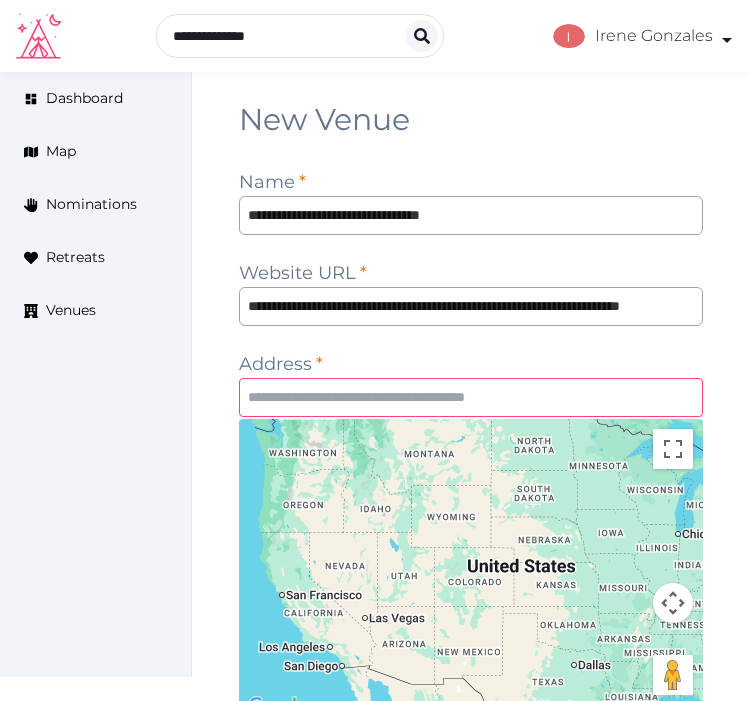 click at bounding box center (471, 397) 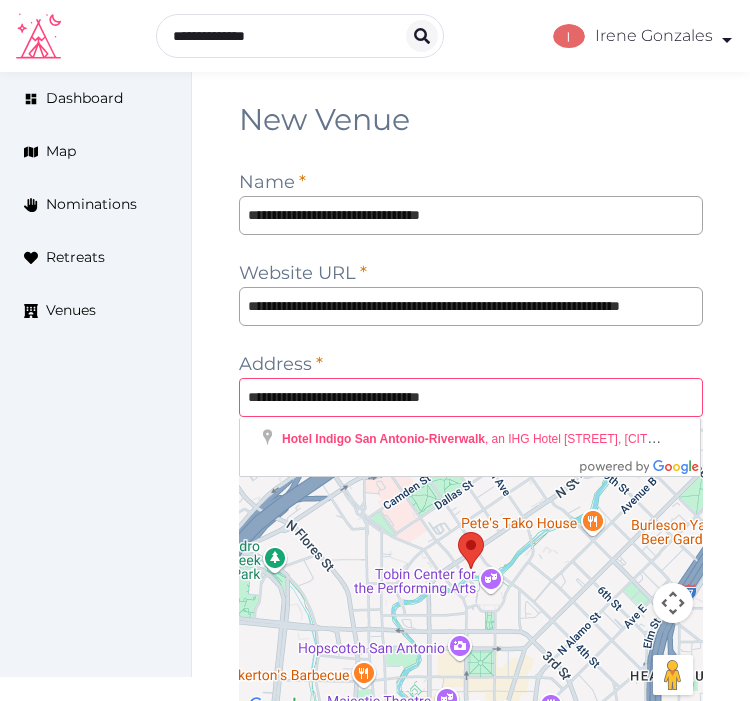 type on "**********" 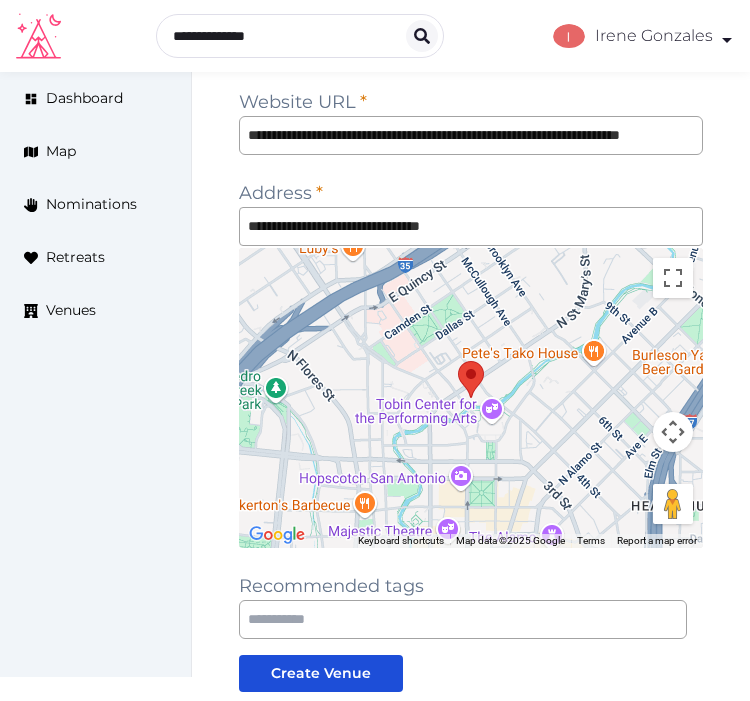 scroll, scrollTop: 222, scrollLeft: 0, axis: vertical 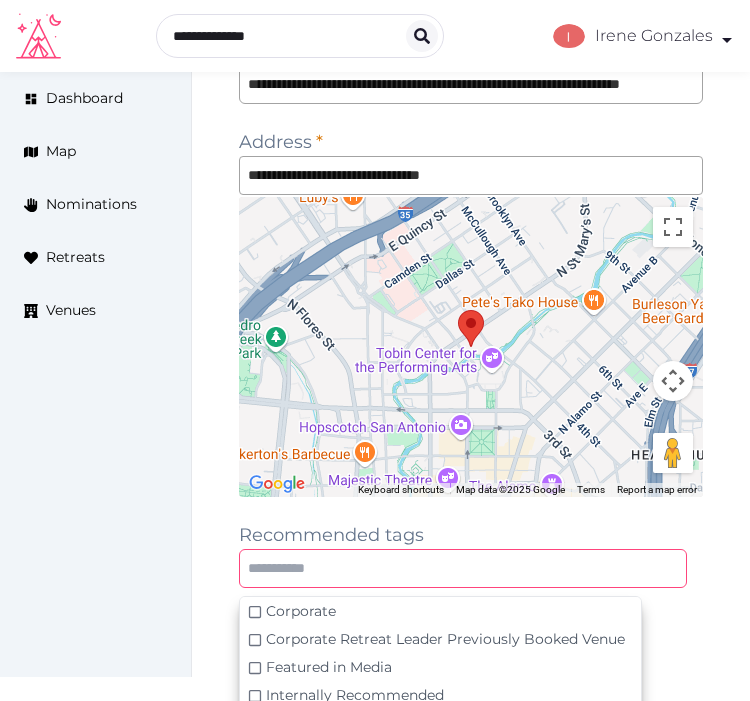drag, startPoint x: 378, startPoint y: 556, endPoint x: 387, endPoint y: 551, distance: 10.29563 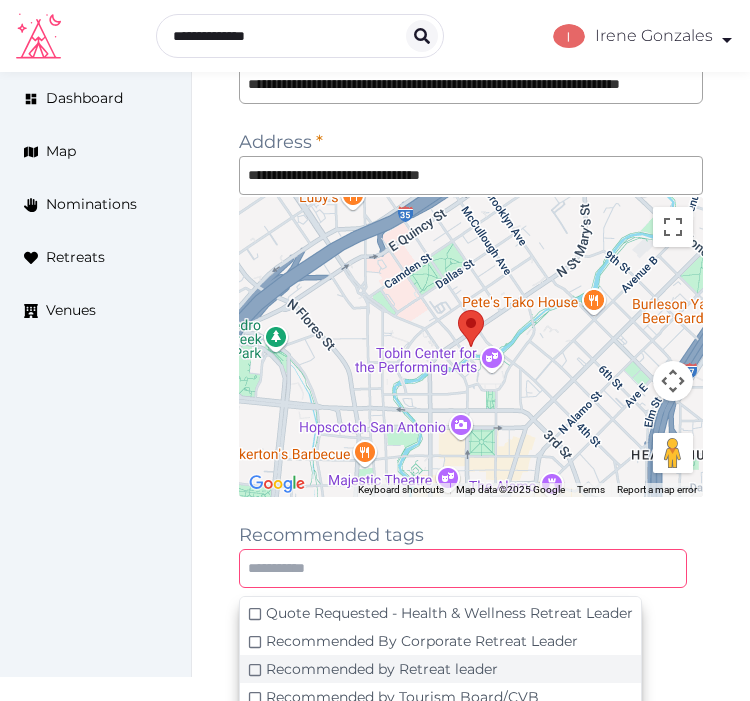 scroll, scrollTop: 111, scrollLeft: 0, axis: vertical 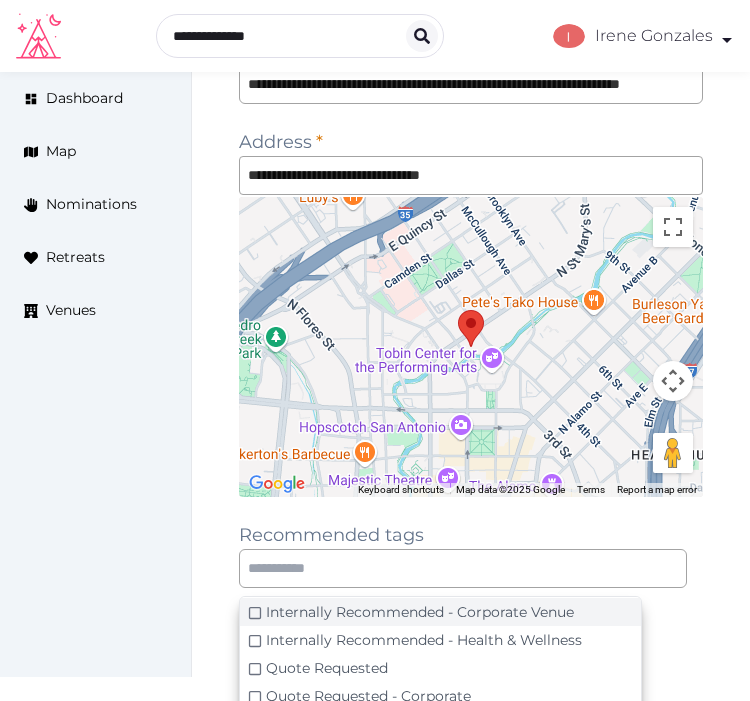 click on "Internally Recommended - Corporate Venue" at bounding box center (420, 612) 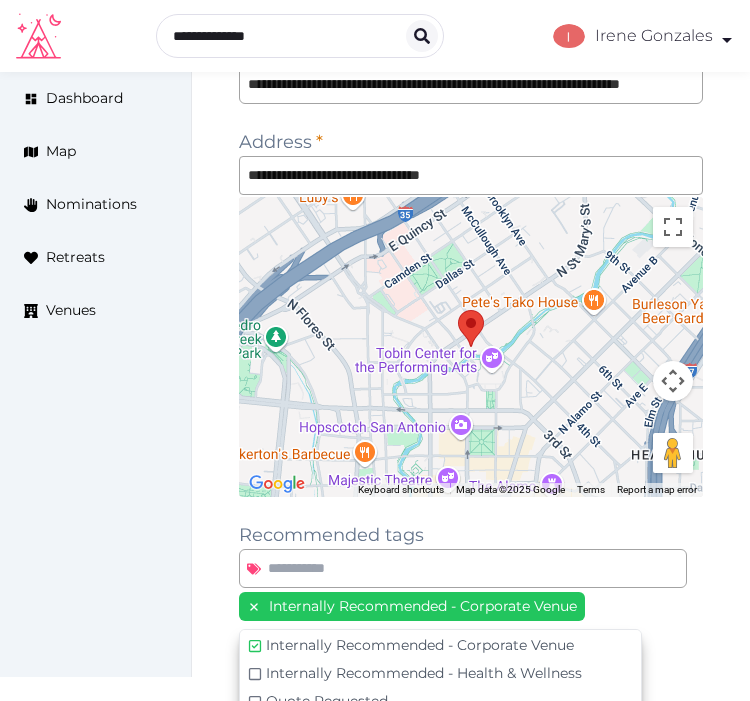 click on "**********" at bounding box center (471, 358) 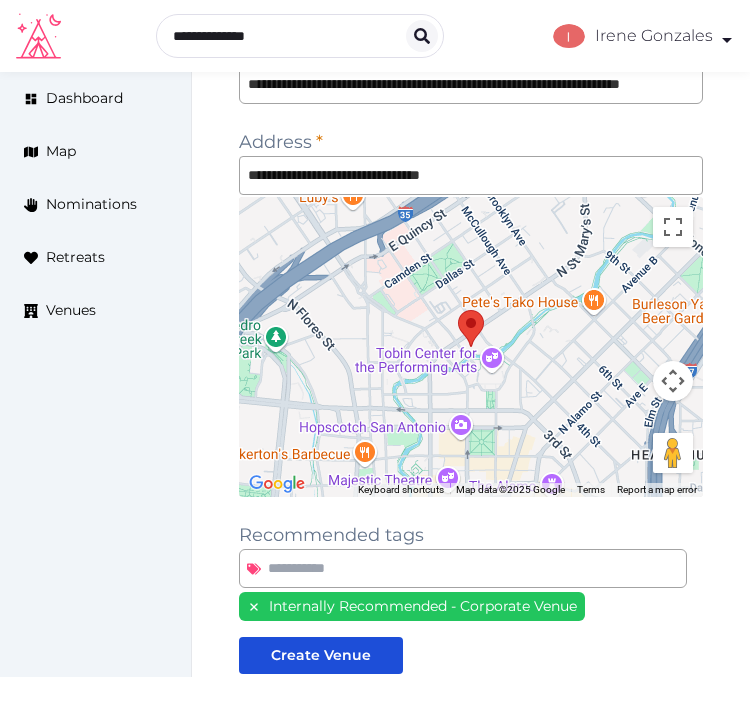 scroll, scrollTop: 110, scrollLeft: 0, axis: vertical 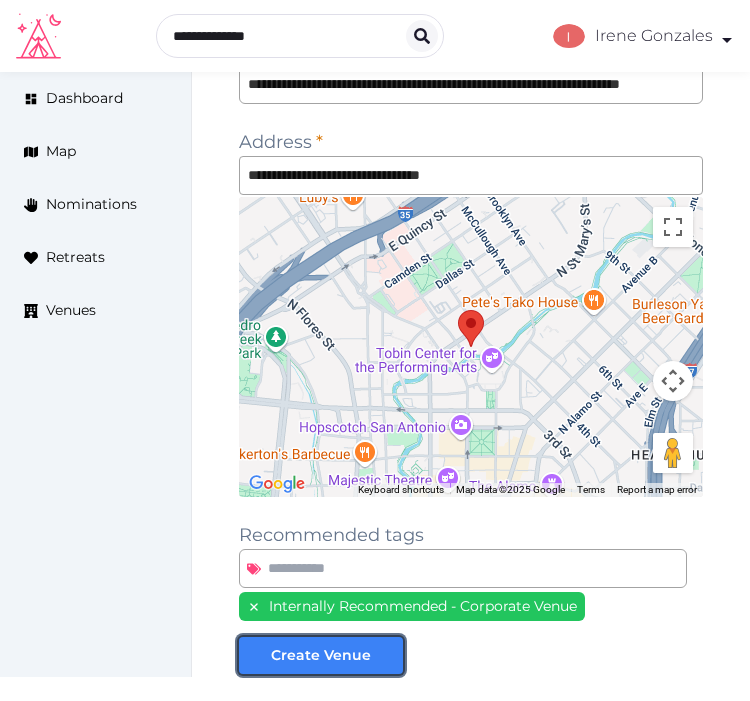 drag, startPoint x: 253, startPoint y: 658, endPoint x: 266, endPoint y: 655, distance: 13.341664 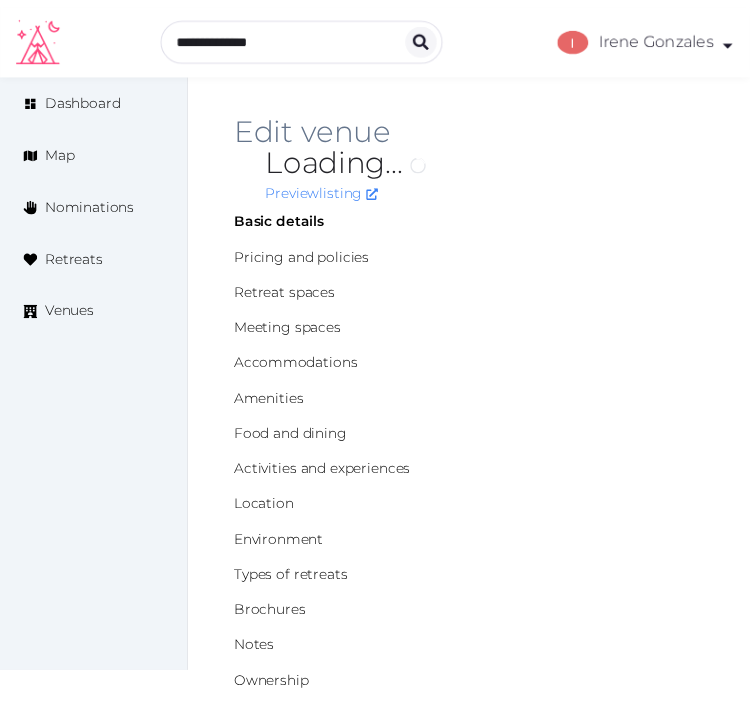 scroll, scrollTop: 0, scrollLeft: 0, axis: both 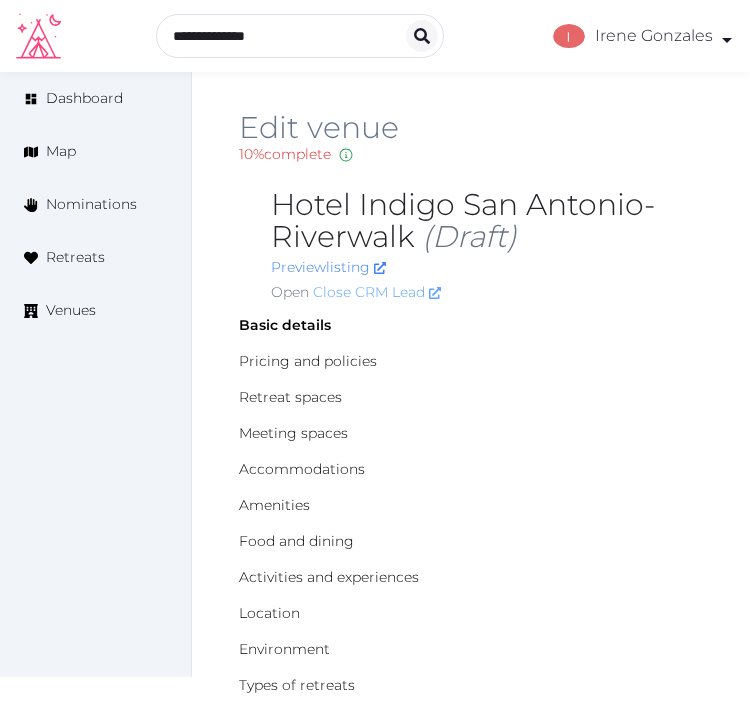 click on "Close CRM Lead" at bounding box center (377, 292) 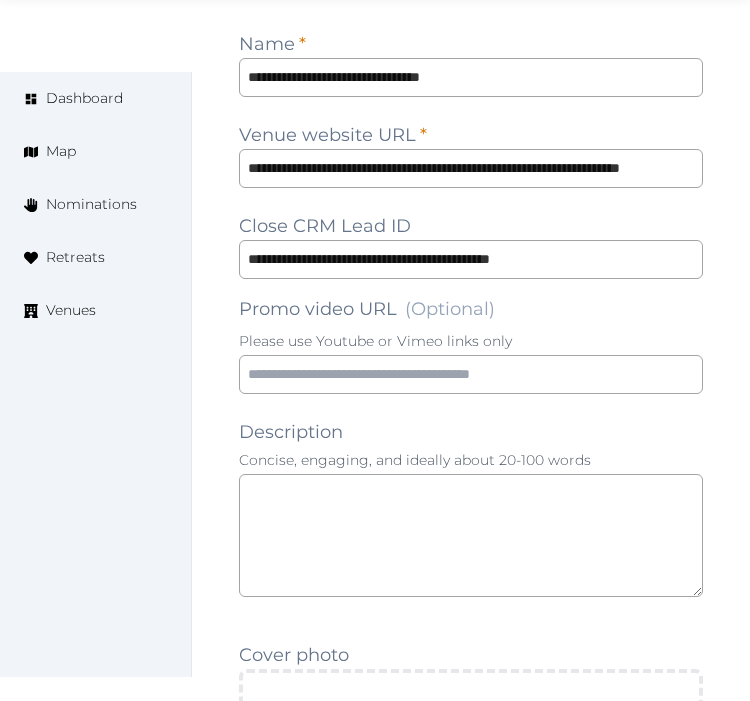 scroll, scrollTop: 1555, scrollLeft: 0, axis: vertical 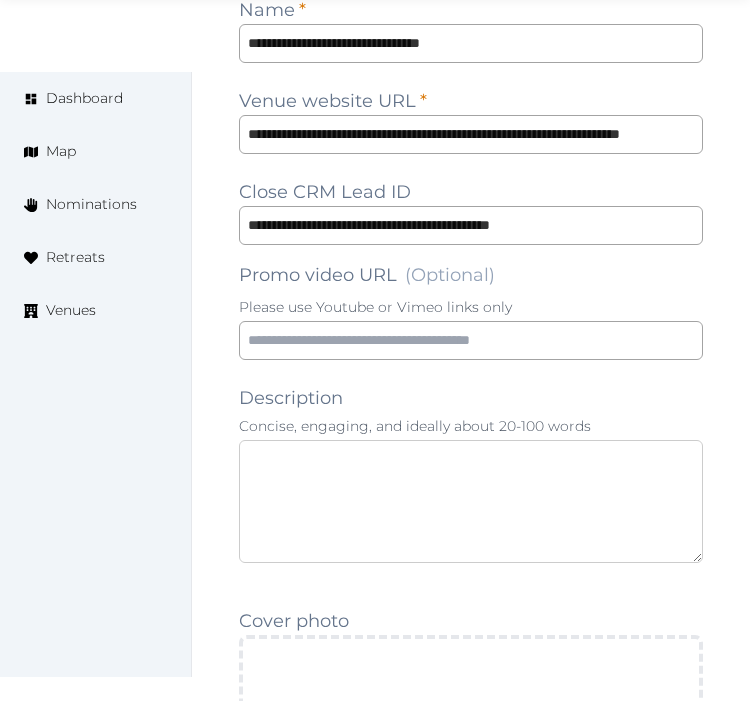 click at bounding box center [471, 501] 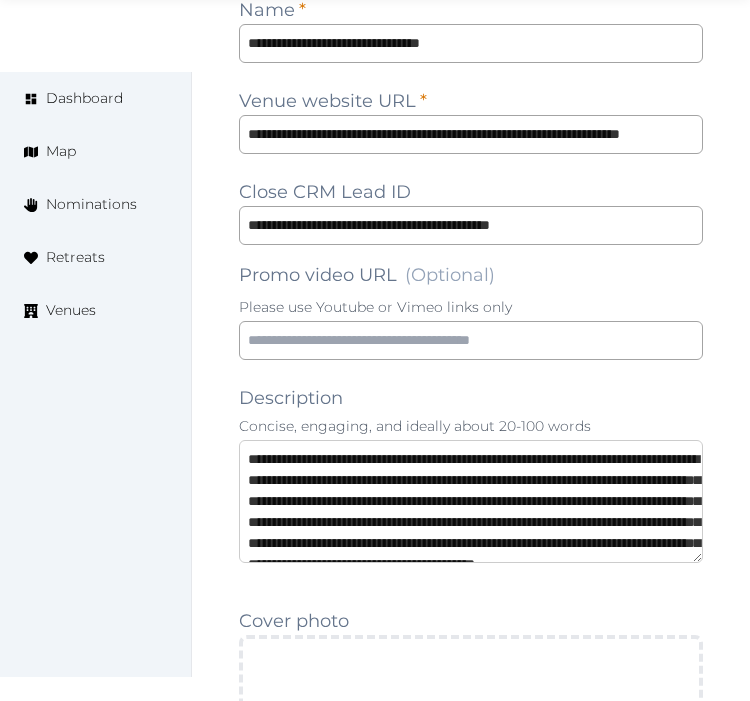 scroll, scrollTop: 73, scrollLeft: 0, axis: vertical 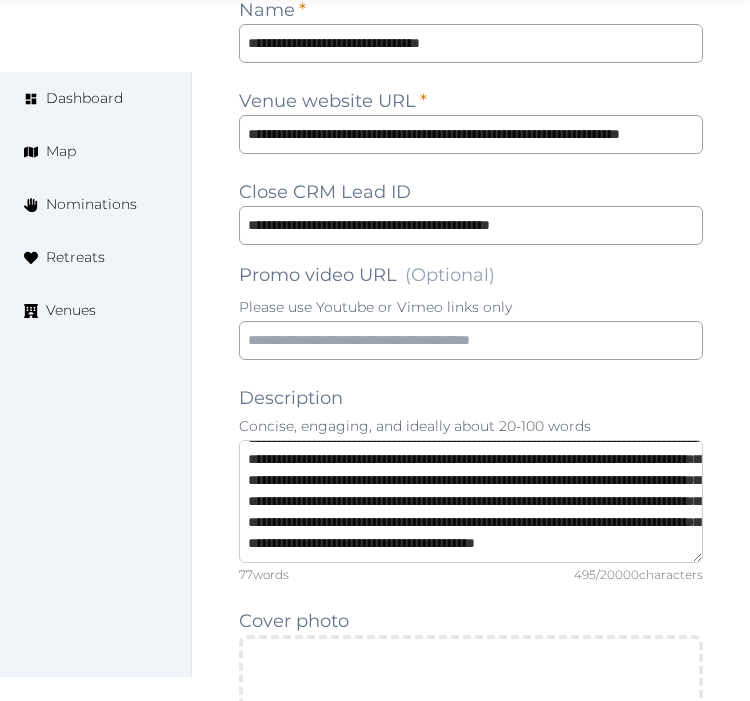 type on "**********" 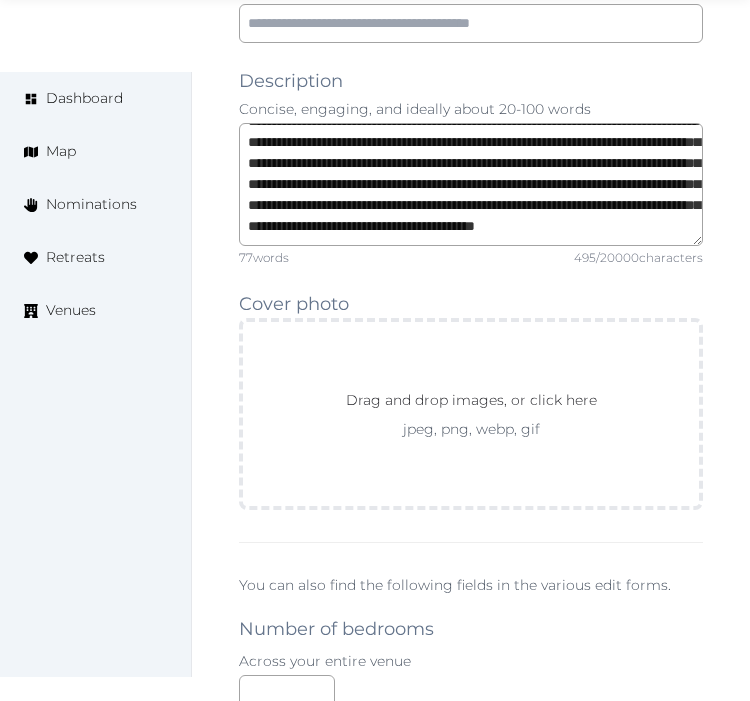 scroll, scrollTop: 2000, scrollLeft: 0, axis: vertical 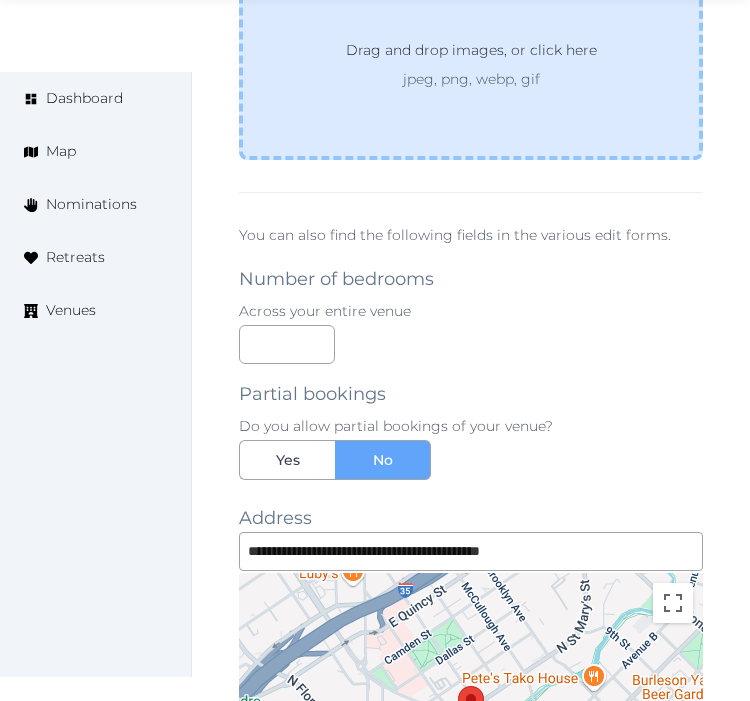 click on "Drag and drop images, or click here jpeg, png, webp, gif" at bounding box center (471, 64) 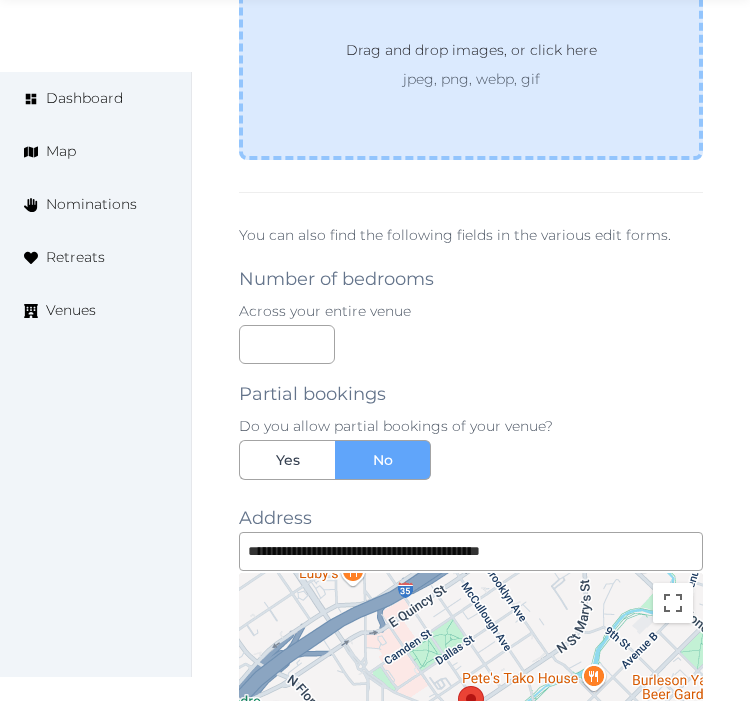 click on "Drag and drop images, or click here jpeg, png, webp, gif" at bounding box center [471, 64] 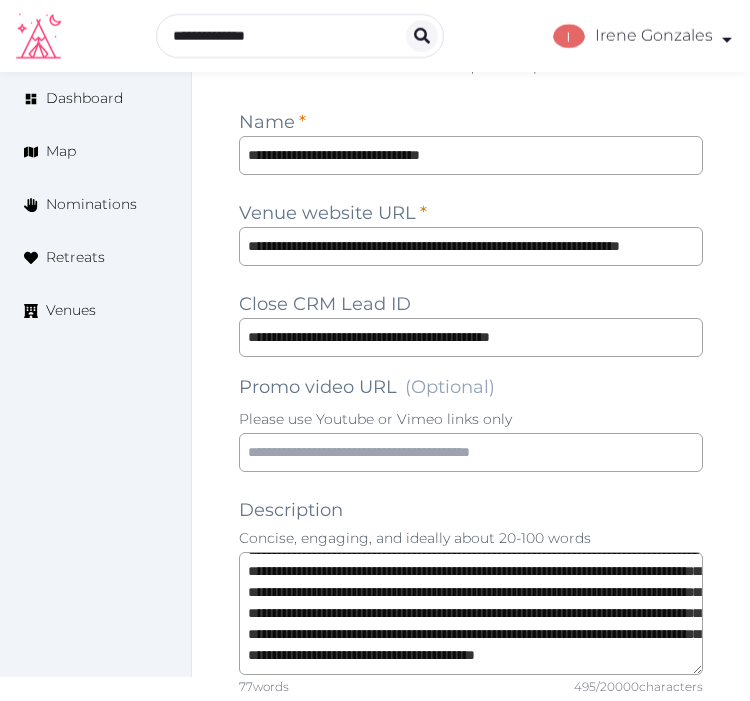 scroll, scrollTop: 1115, scrollLeft: 0, axis: vertical 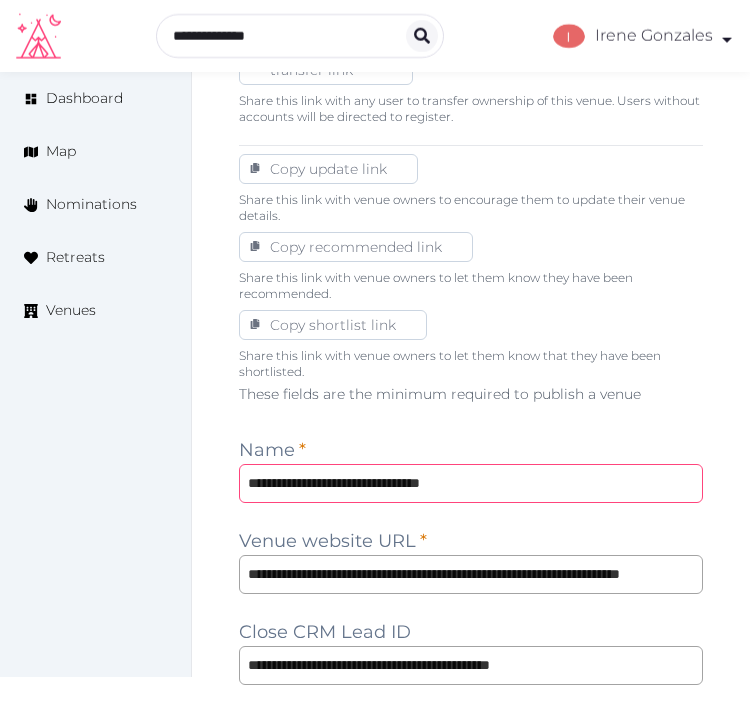 click on "**********" at bounding box center (471, 483) 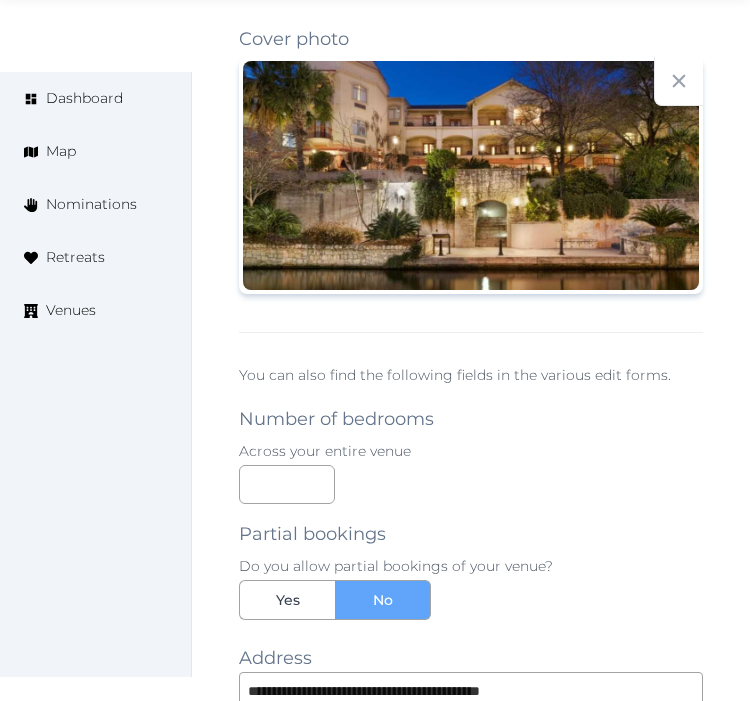 scroll, scrollTop: 2337, scrollLeft: 0, axis: vertical 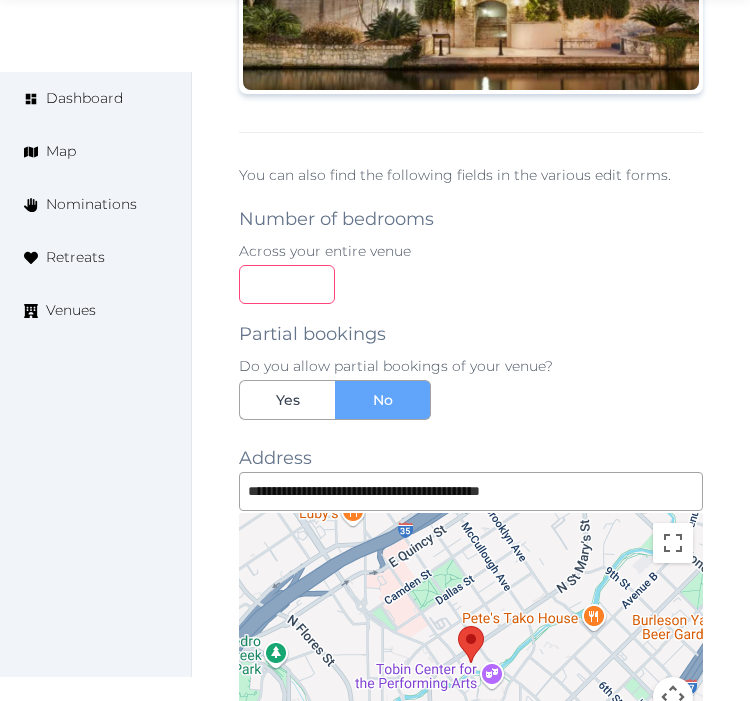 click at bounding box center [287, 284] 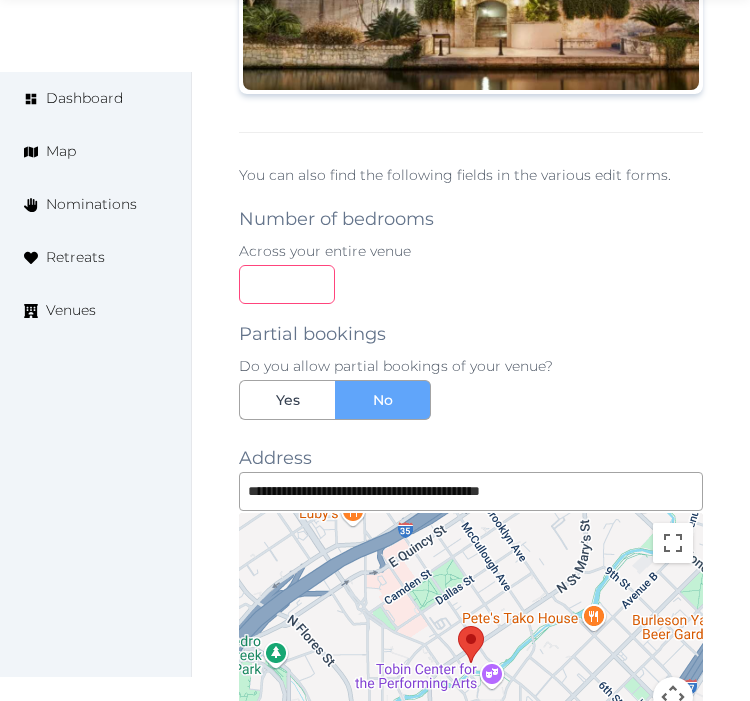 type on "***" 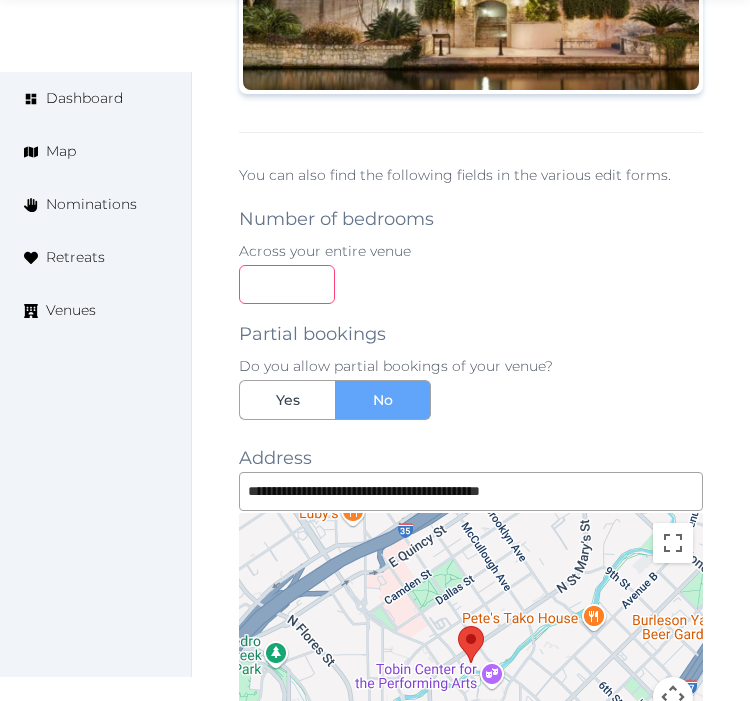 click on "***" at bounding box center (471, 284) 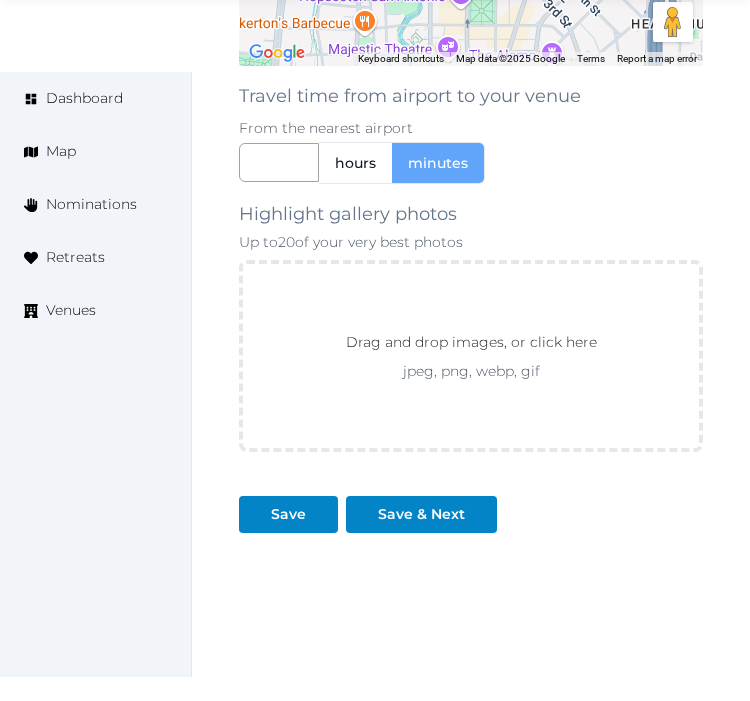 scroll, scrollTop: 3142, scrollLeft: 0, axis: vertical 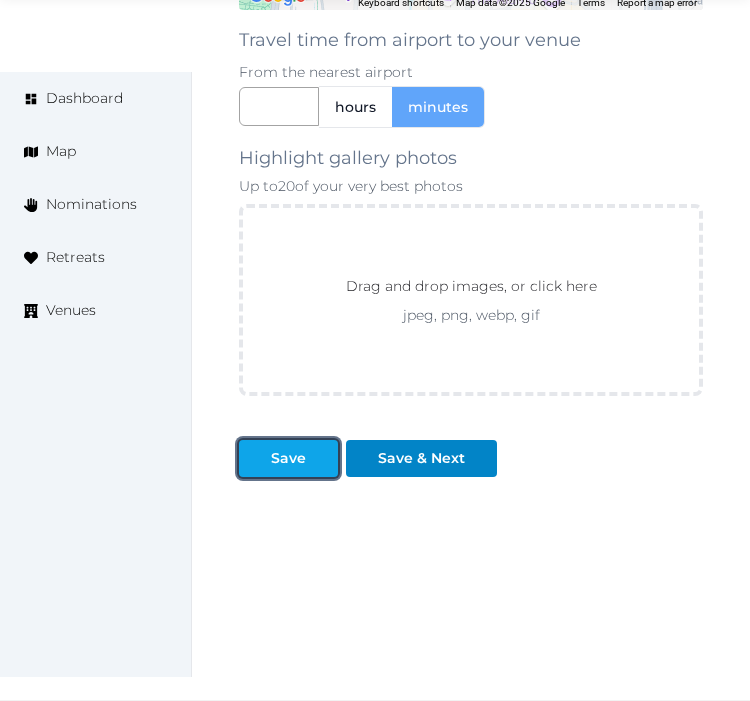 click on "Save" at bounding box center [288, 458] 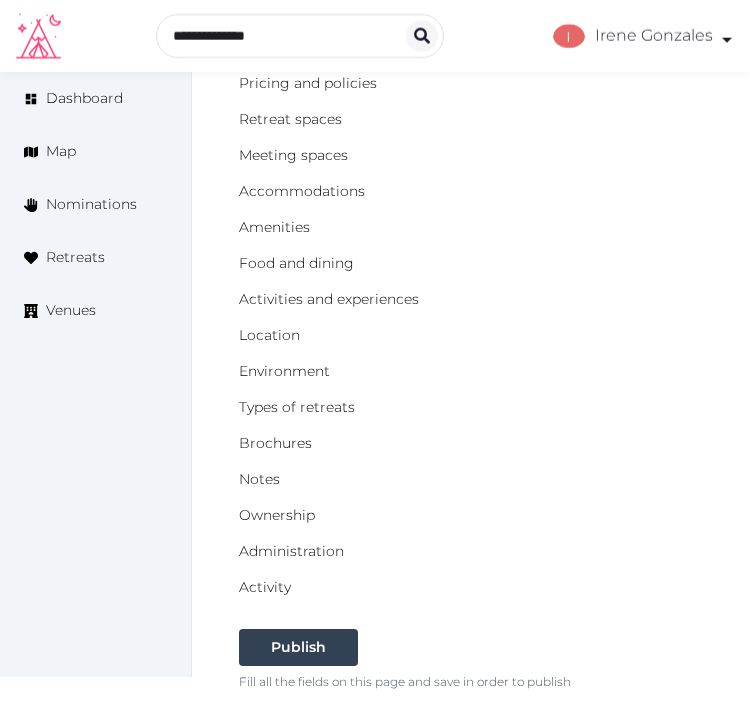 scroll, scrollTop: 444, scrollLeft: 0, axis: vertical 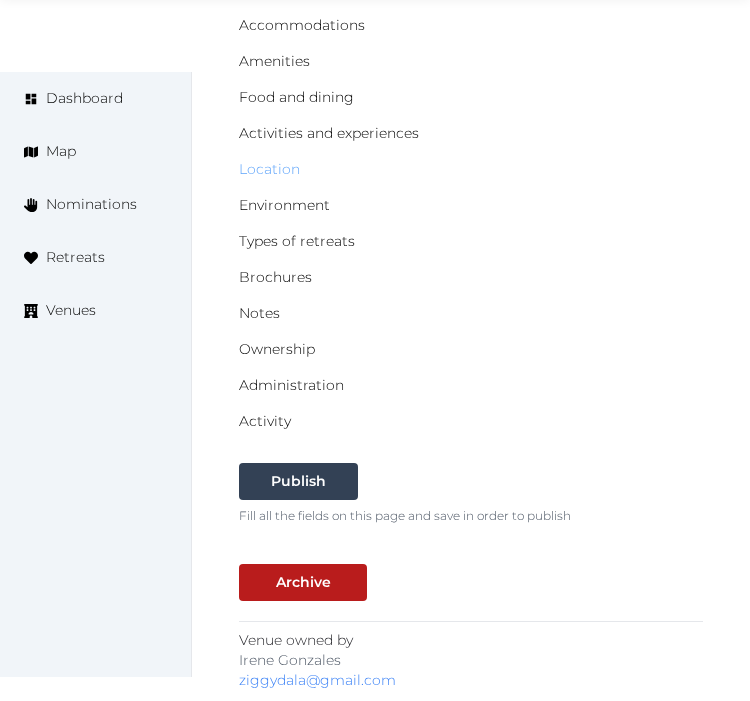 click on "Location" at bounding box center (269, 169) 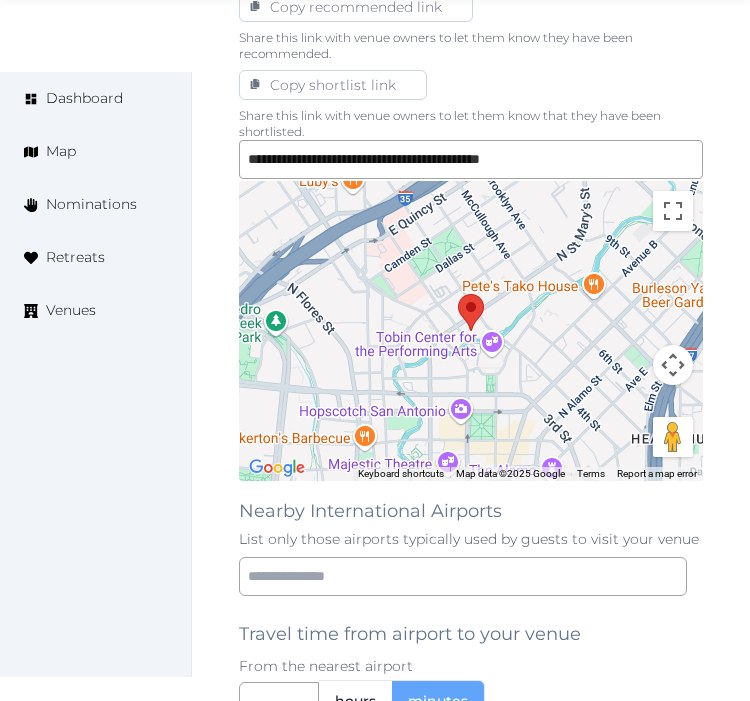 scroll, scrollTop: 1555, scrollLeft: 0, axis: vertical 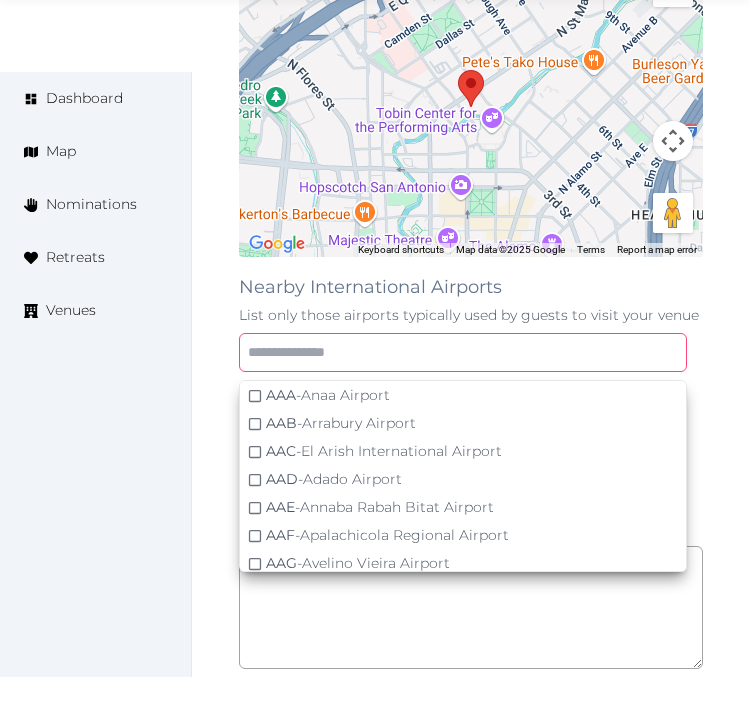 click at bounding box center [463, 352] 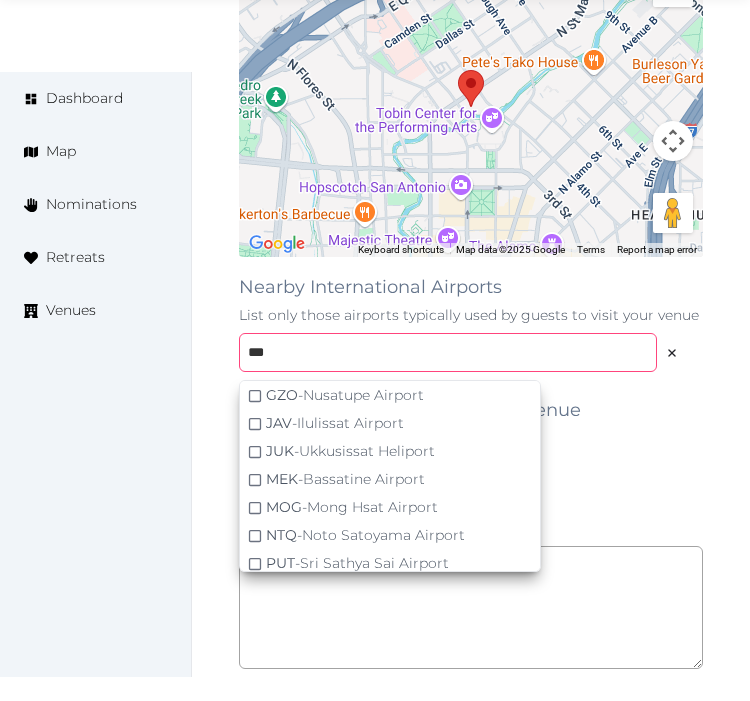 type on "***" 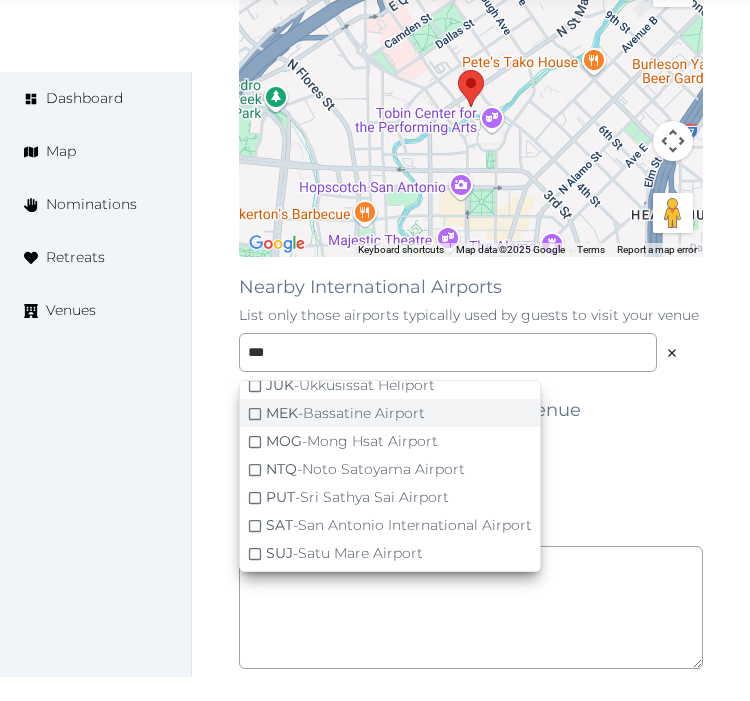 scroll, scrollTop: 134, scrollLeft: 0, axis: vertical 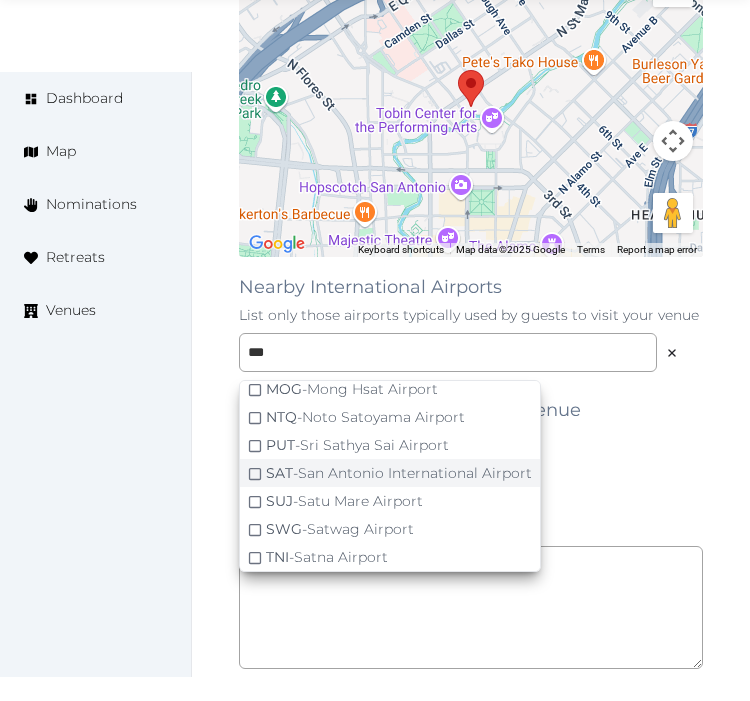 click 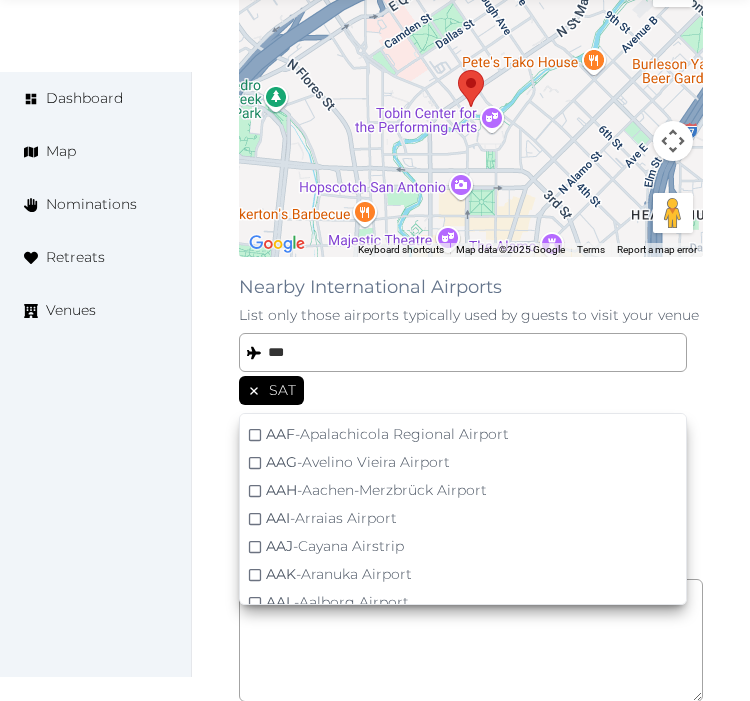 click on "**********" at bounding box center (471, -226) 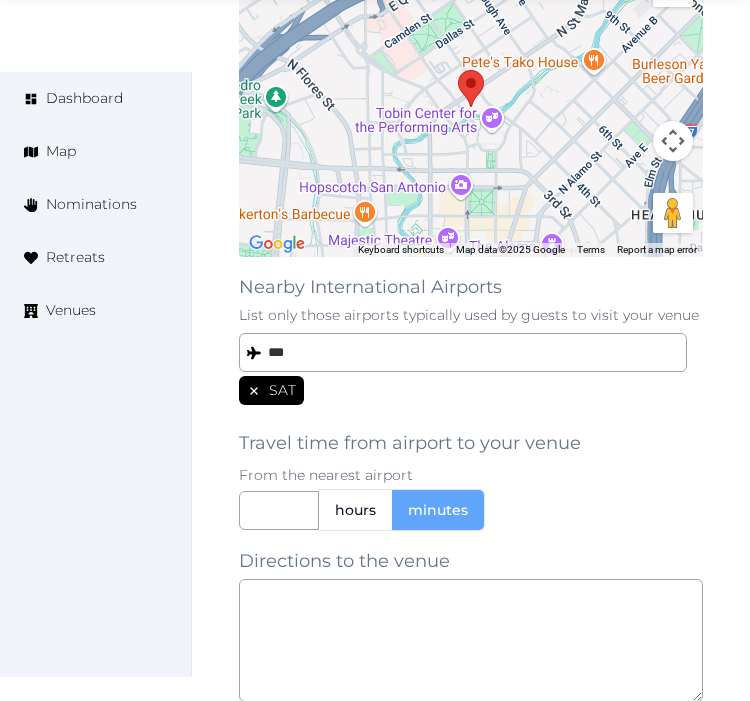 scroll, scrollTop: 133, scrollLeft: 0, axis: vertical 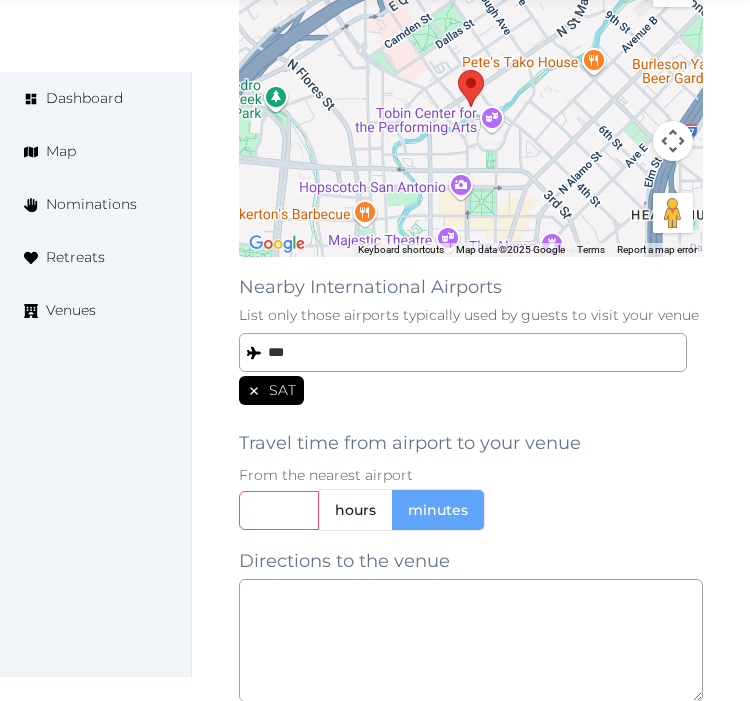 drag, startPoint x: 265, startPoint y: 503, endPoint x: 276, endPoint y: 495, distance: 13.601471 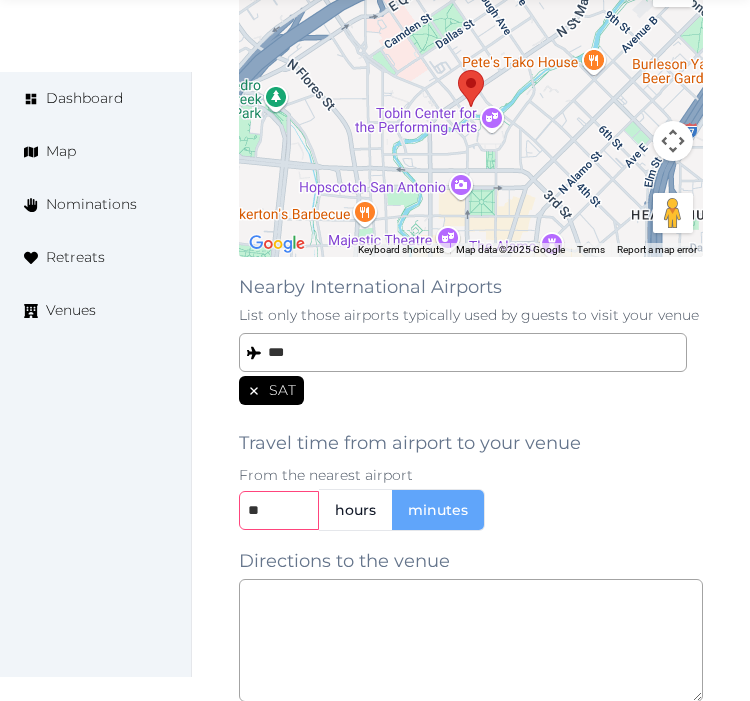 type on "**" 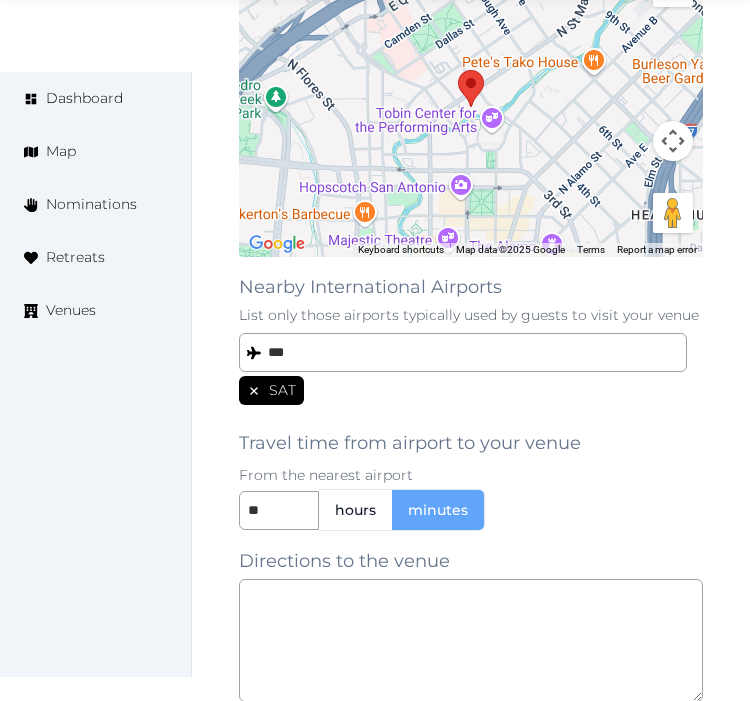 click on "** hours minutes" at bounding box center (471, 510) 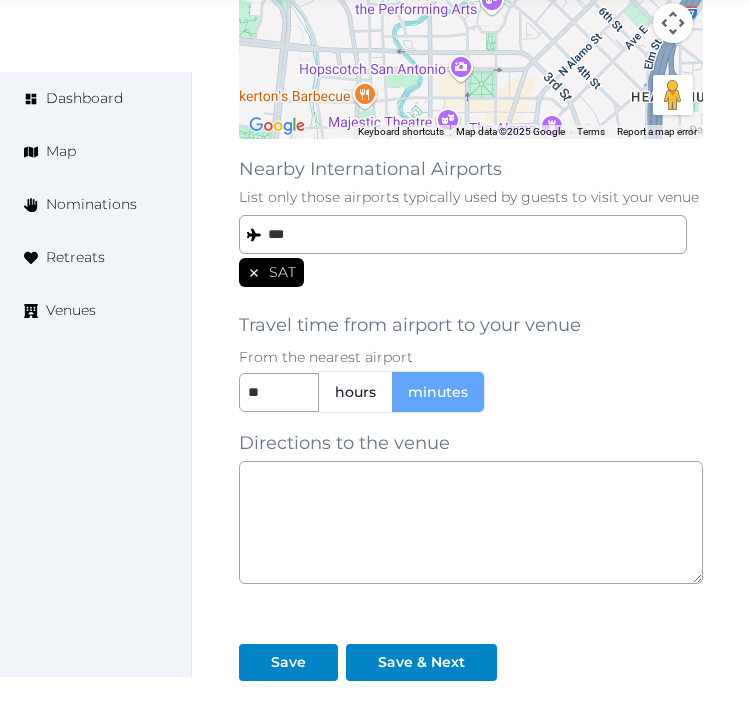 scroll, scrollTop: 1877, scrollLeft: 0, axis: vertical 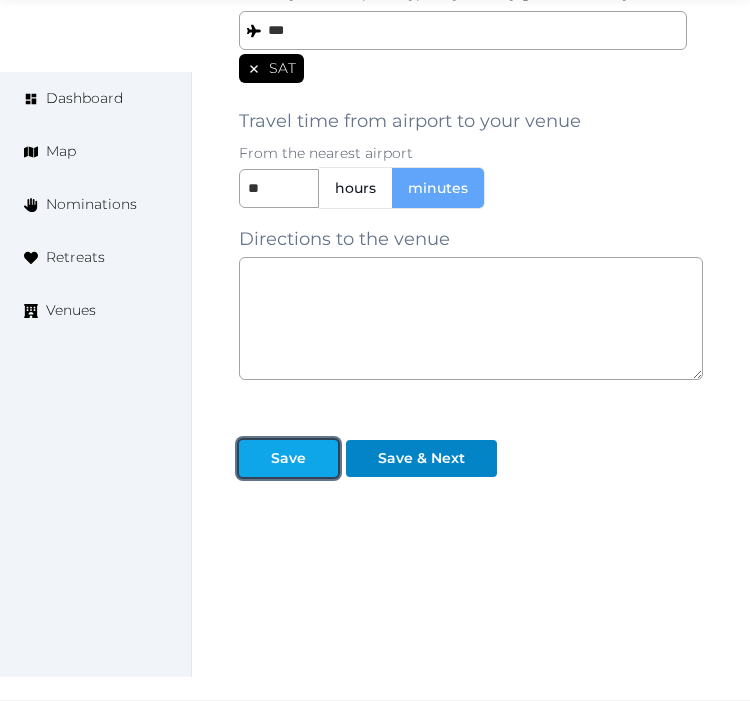click on "Save" at bounding box center (288, 458) 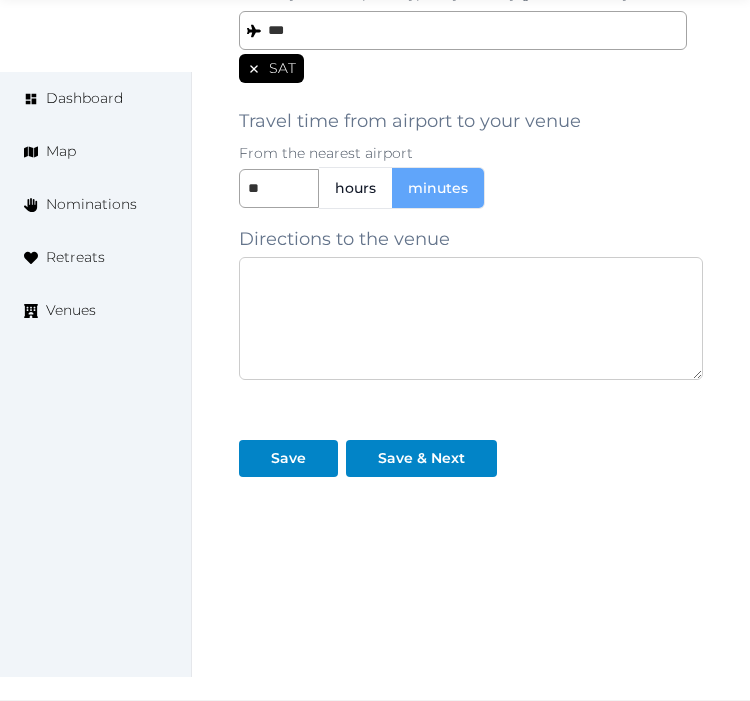 drag, startPoint x: 762, startPoint y: 325, endPoint x: 643, endPoint y: 358, distance: 123.49089 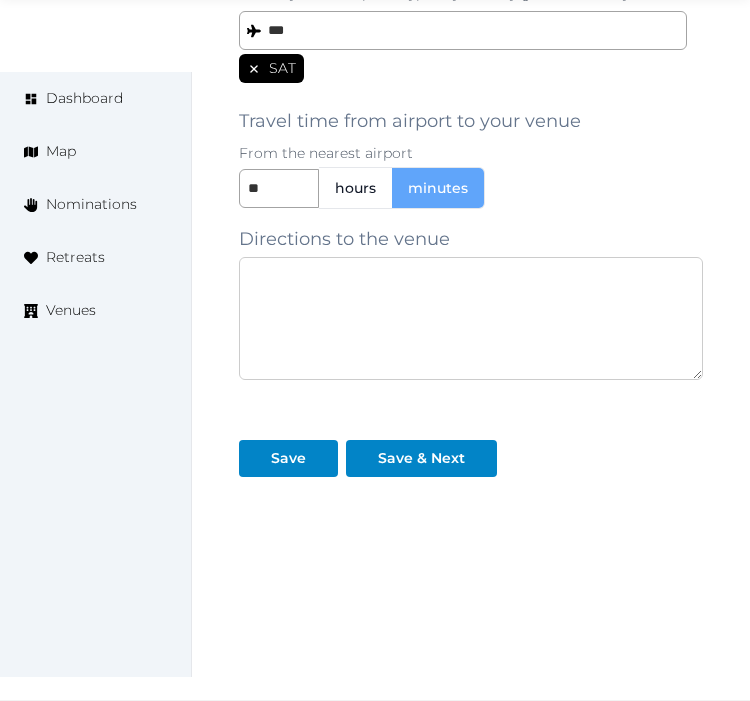 paste on "**********" 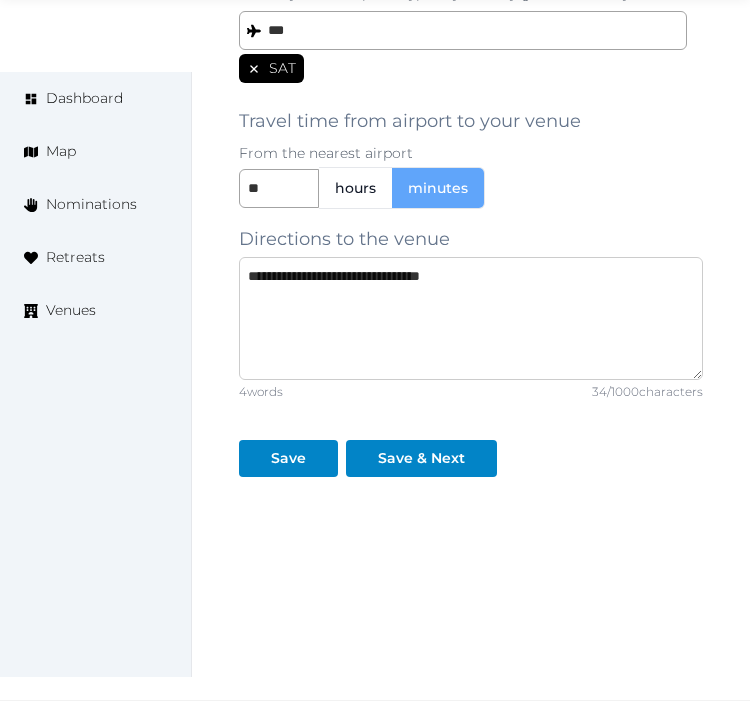 click on "**********" at bounding box center (471, 318) 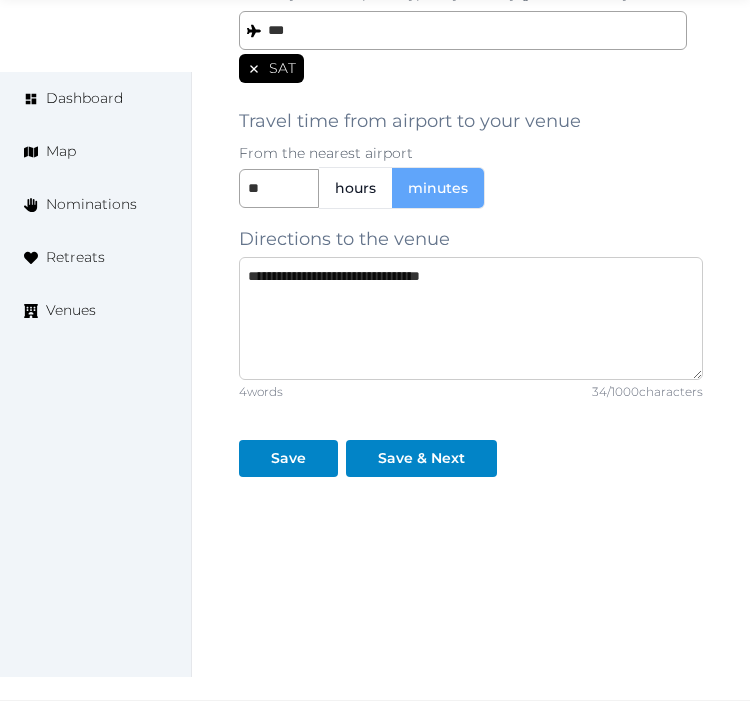 paste on "**********" 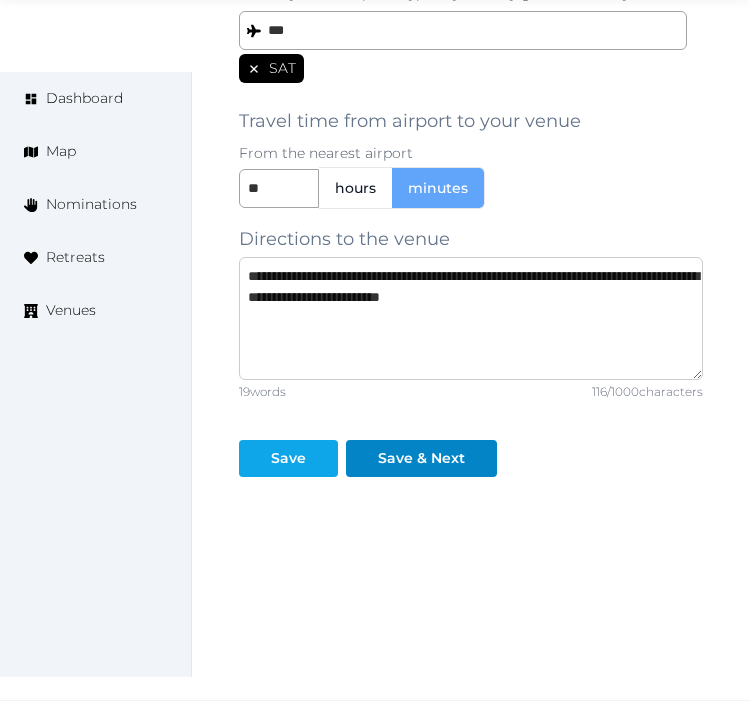type on "**********" 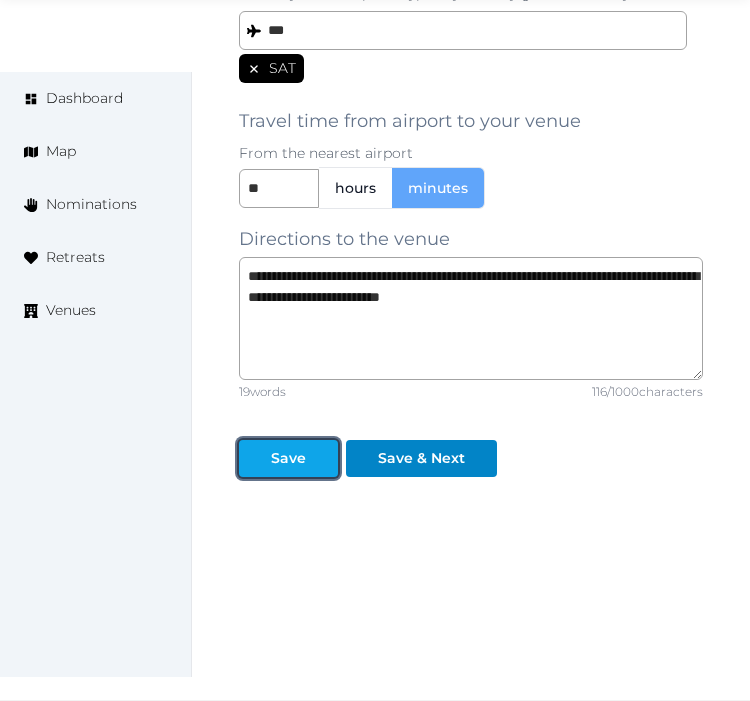 click on "Save" at bounding box center [288, 458] 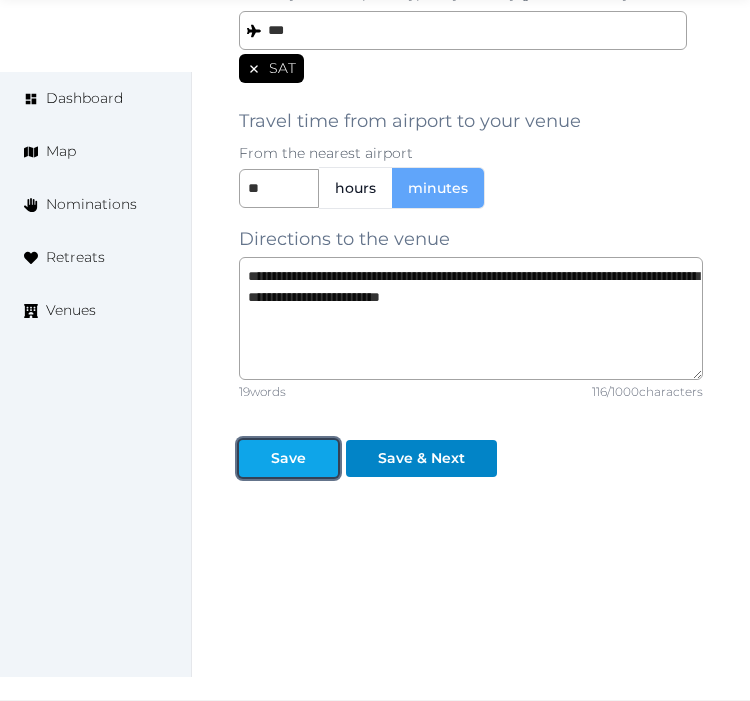 drag, startPoint x: 276, startPoint y: 463, endPoint x: 320, endPoint y: 454, distance: 44.911022 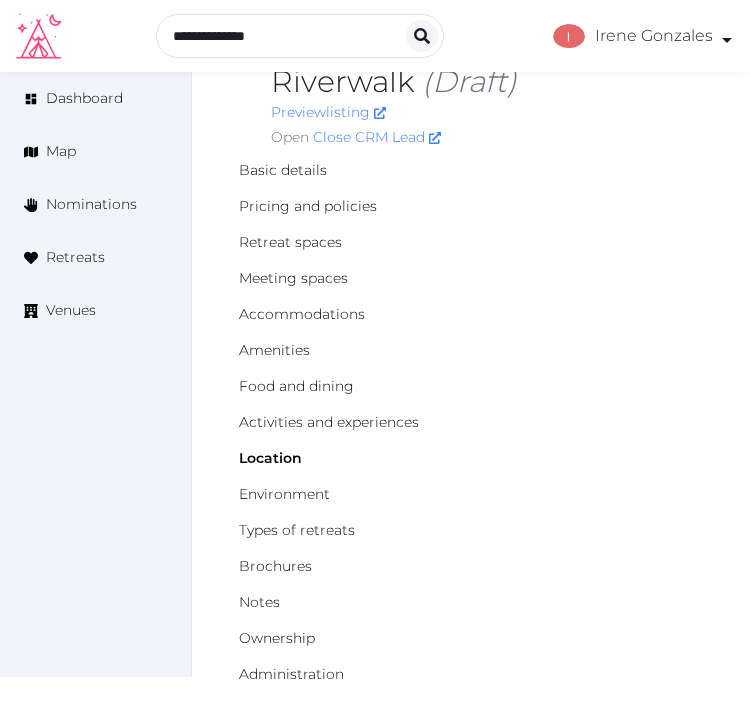 scroll, scrollTop: 0, scrollLeft: 0, axis: both 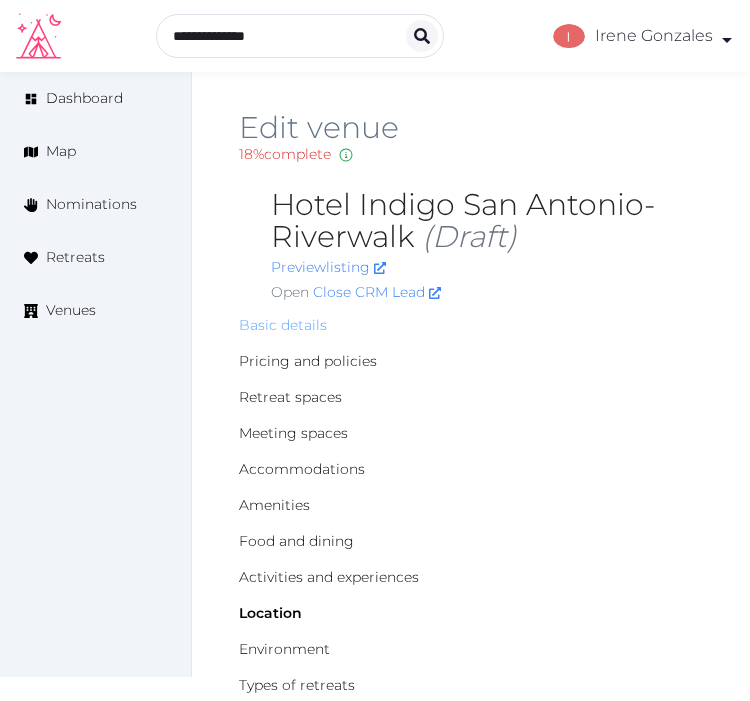 click on "Basic details" at bounding box center [283, 325] 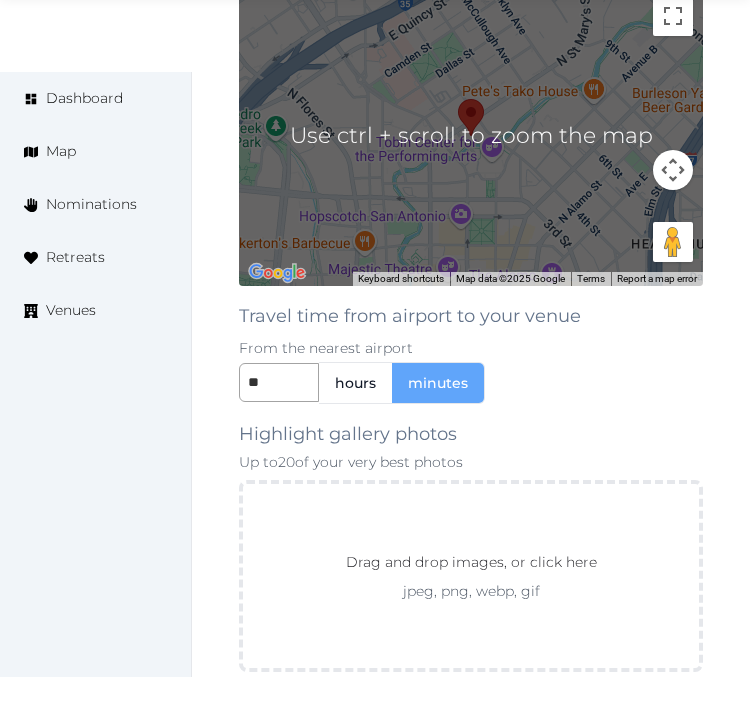scroll, scrollTop: 3000, scrollLeft: 0, axis: vertical 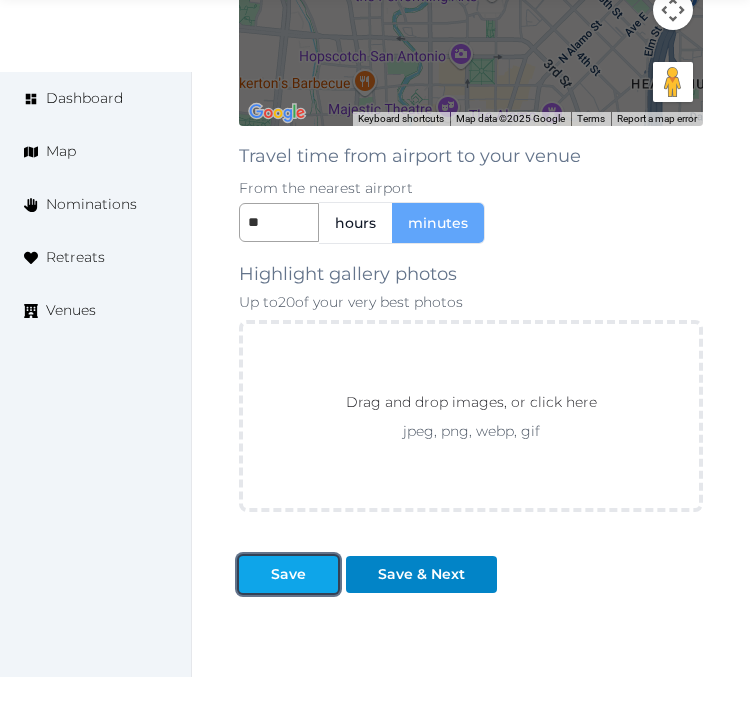 click on "Save" at bounding box center (288, 574) 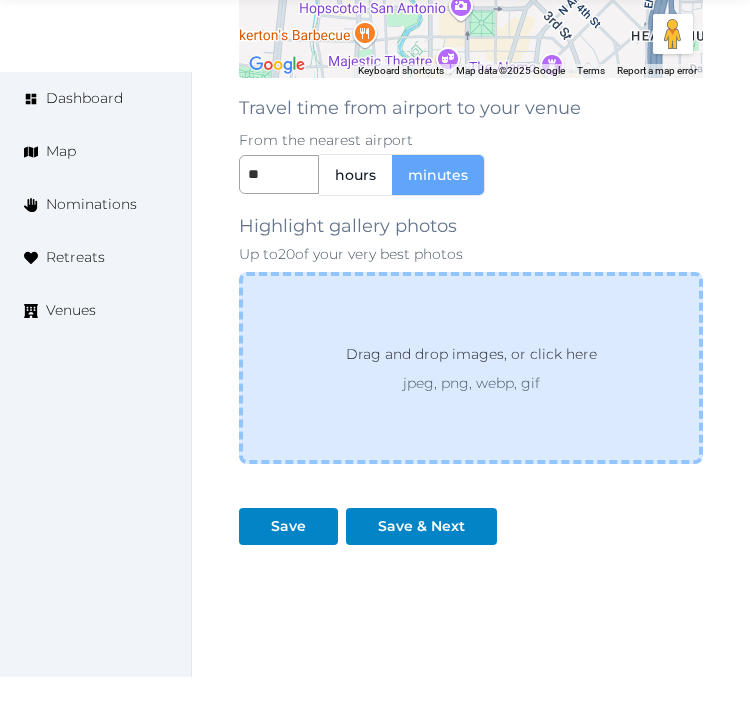 scroll, scrollTop: 3117, scrollLeft: 0, axis: vertical 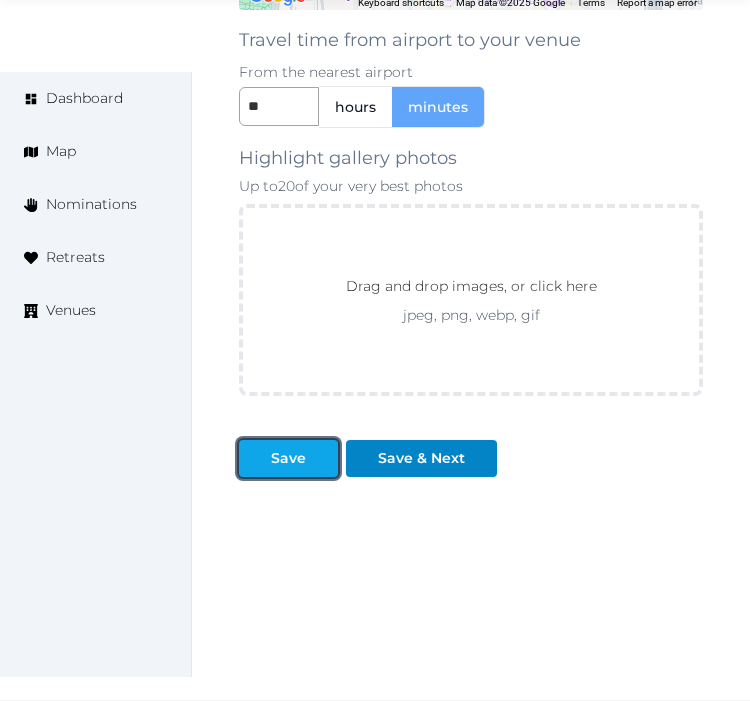 click on "Save" at bounding box center [288, 458] 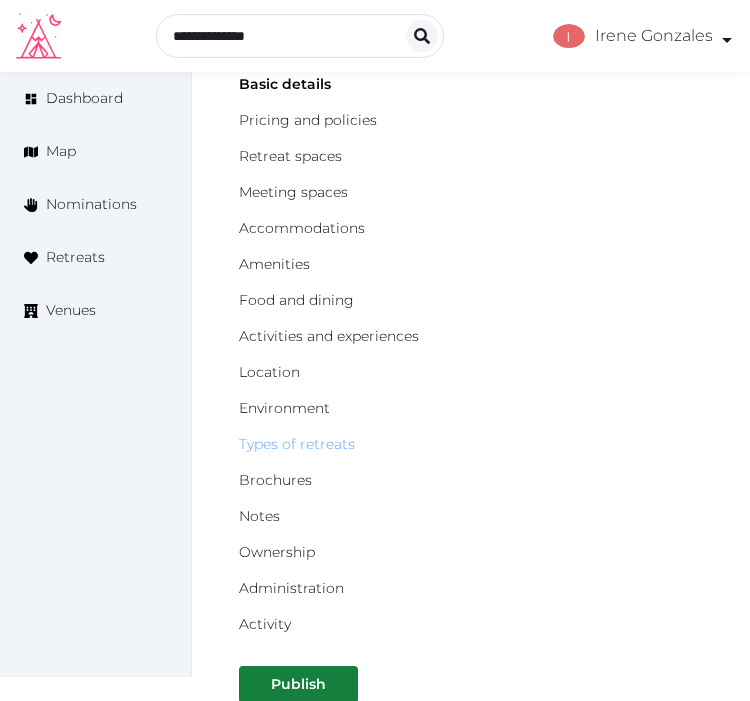 scroll, scrollTop: 228, scrollLeft: 0, axis: vertical 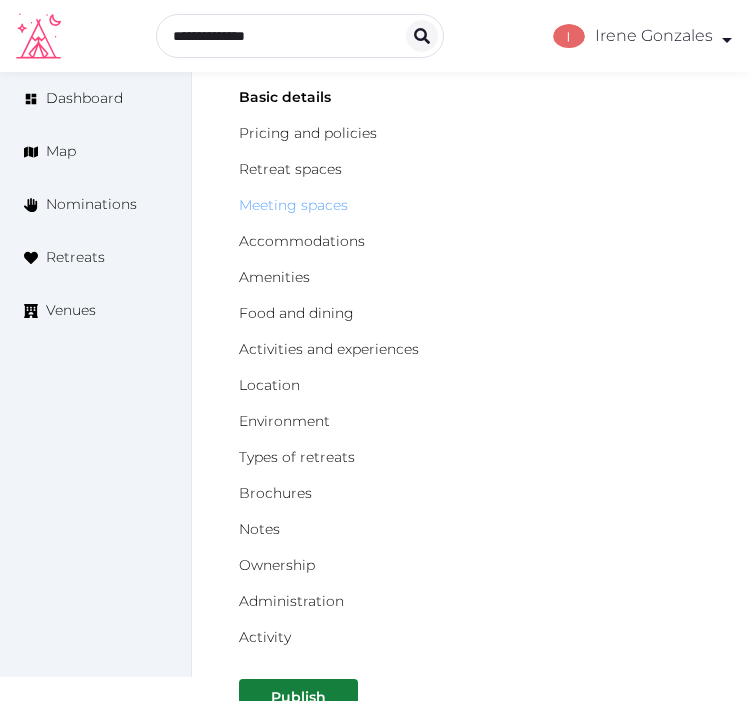 click on "Meeting spaces" at bounding box center [293, 205] 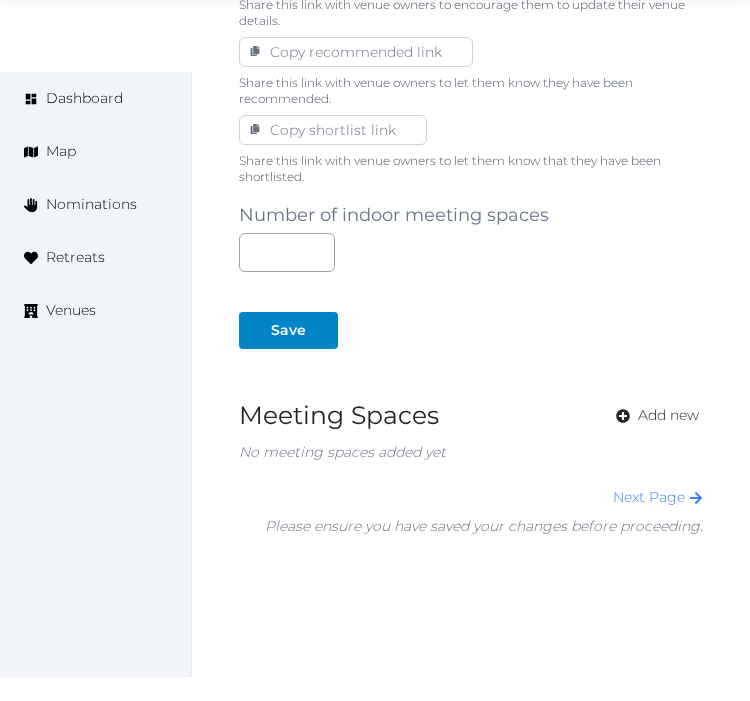 scroll, scrollTop: 1346, scrollLeft: 0, axis: vertical 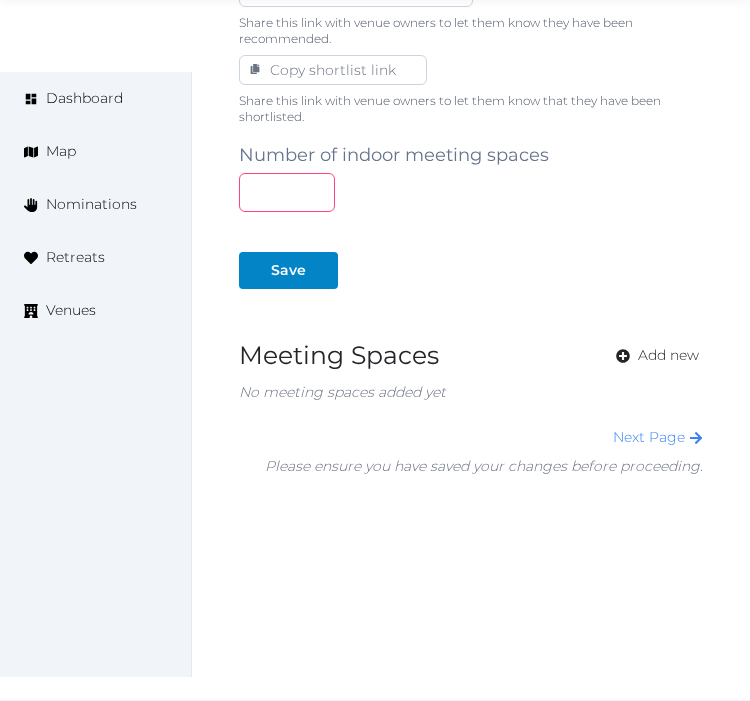 click at bounding box center [287, 192] 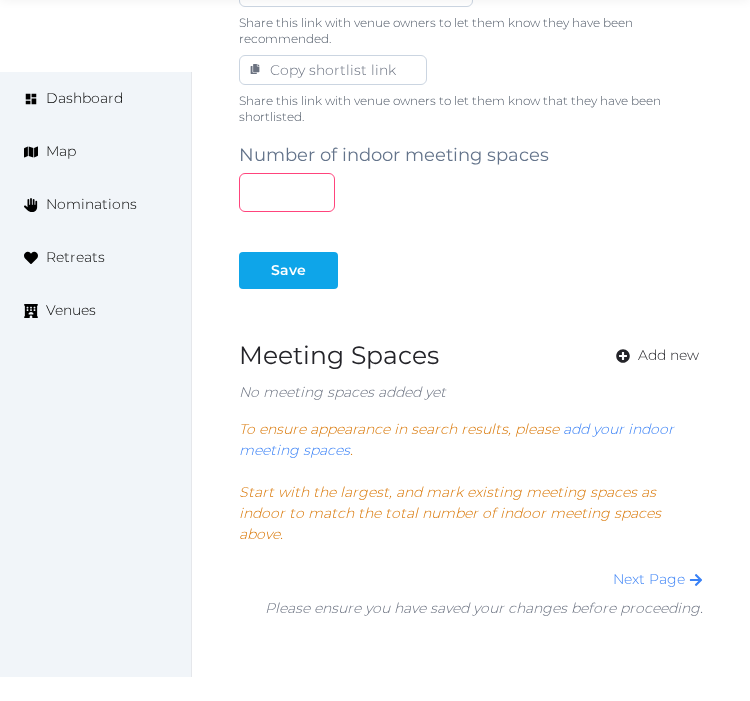 type on "*" 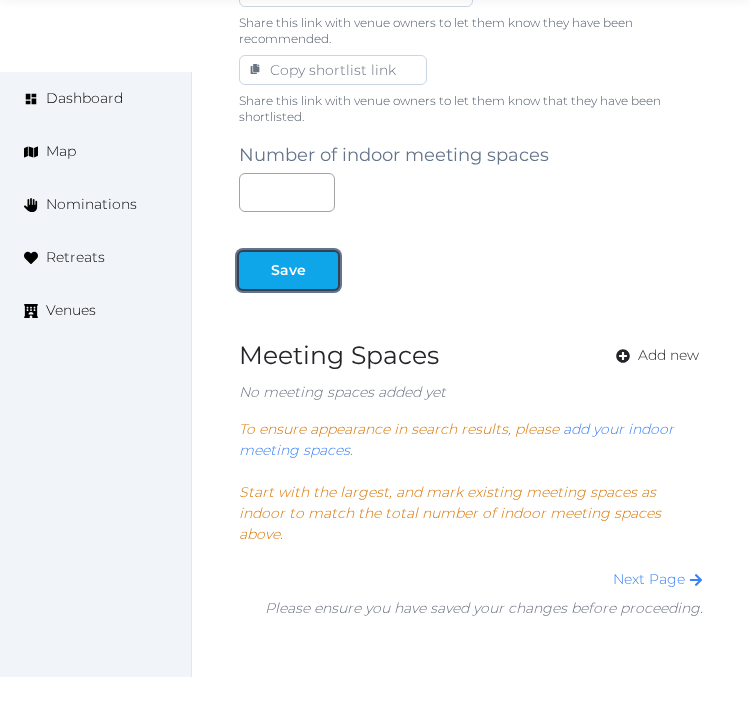 click at bounding box center (255, 270) 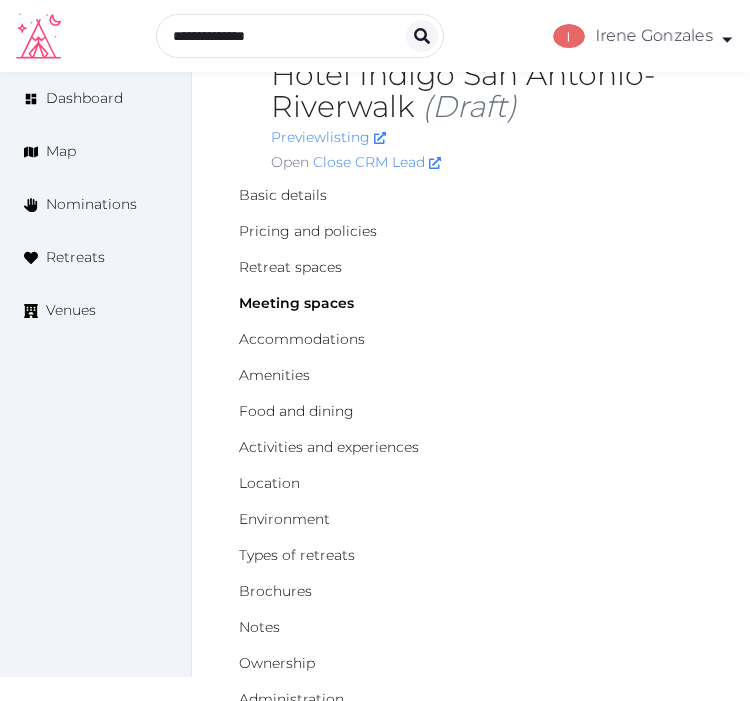 scroll, scrollTop: 0, scrollLeft: 0, axis: both 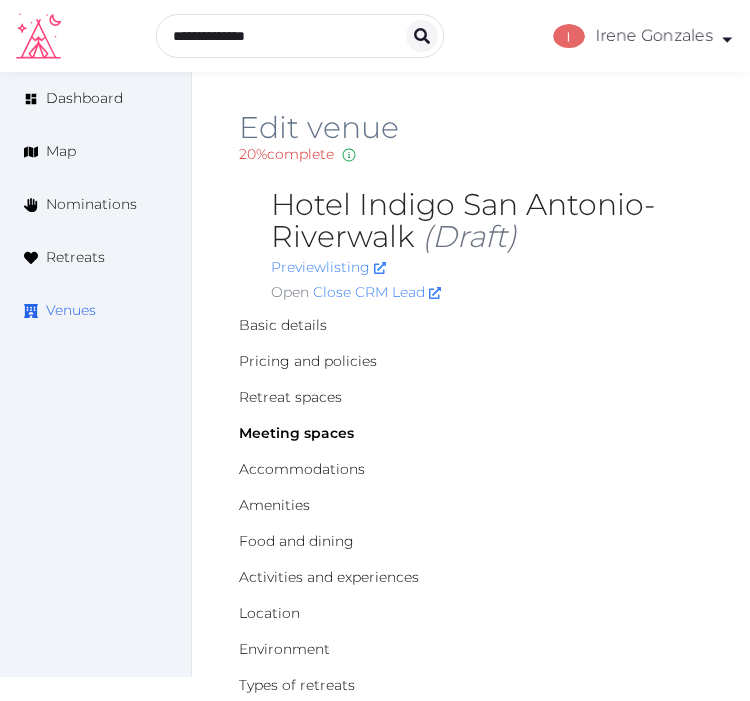 click on "Venues" at bounding box center (71, 310) 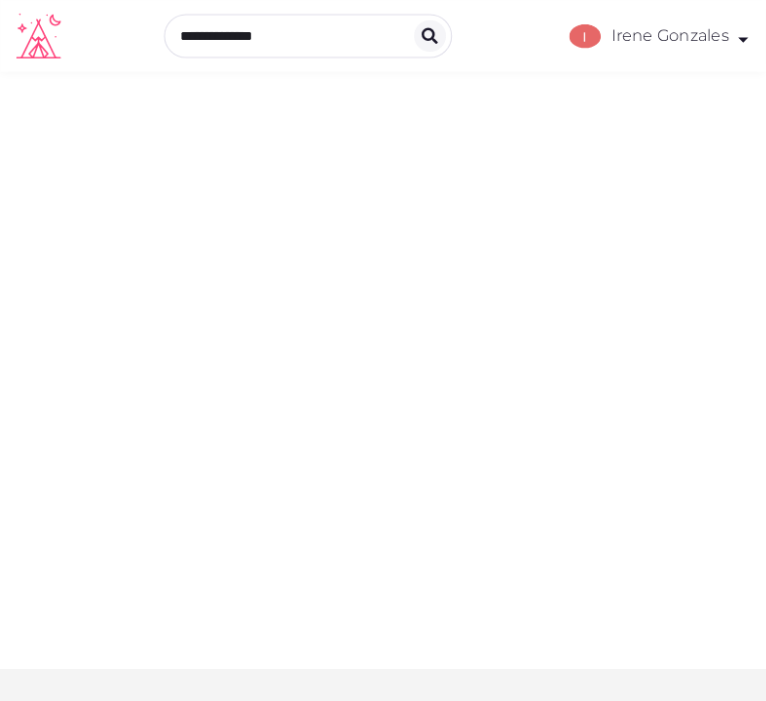 scroll, scrollTop: 0, scrollLeft: 0, axis: both 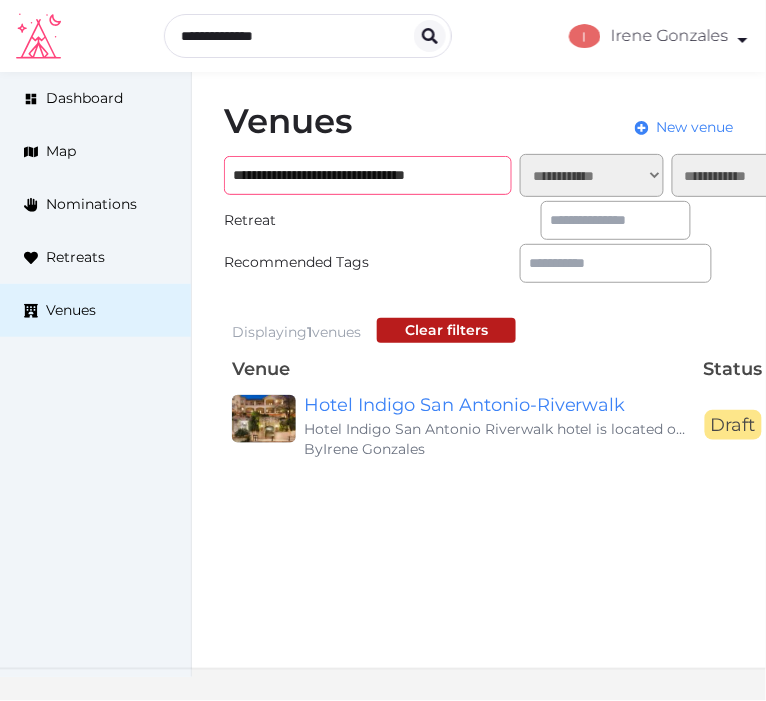 click on "**********" at bounding box center [368, 175] 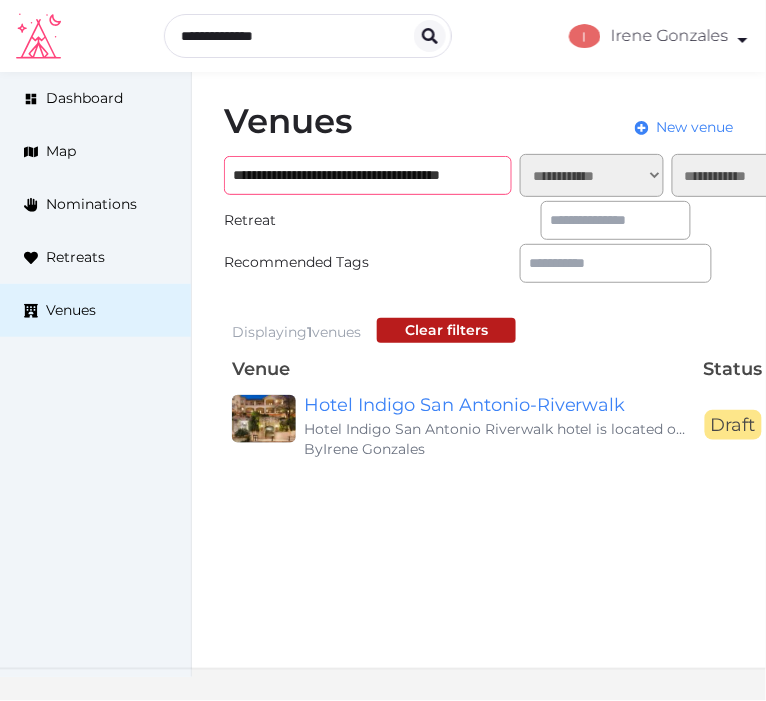 scroll, scrollTop: 0, scrollLeft: 21, axis: horizontal 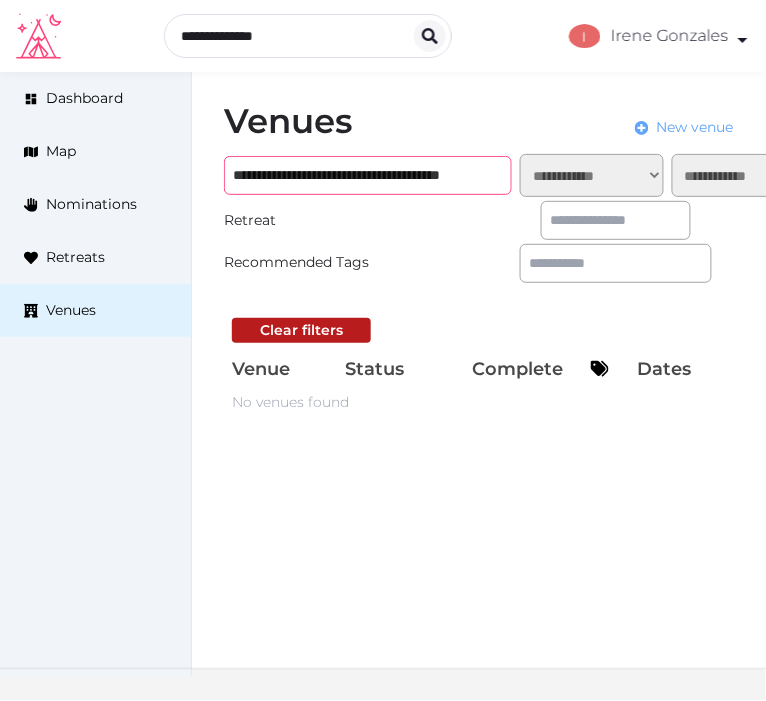 type on "**********" 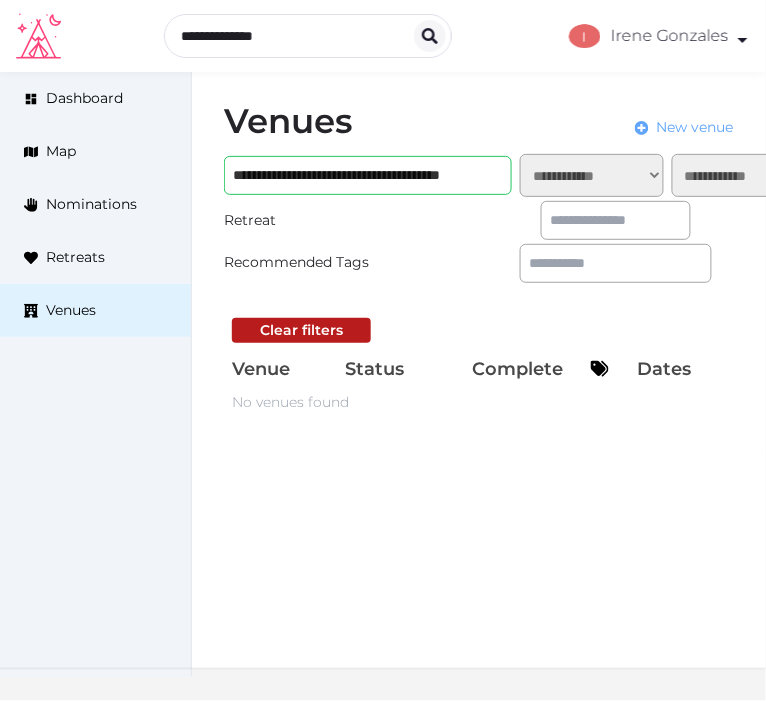 scroll, scrollTop: 0, scrollLeft: 0, axis: both 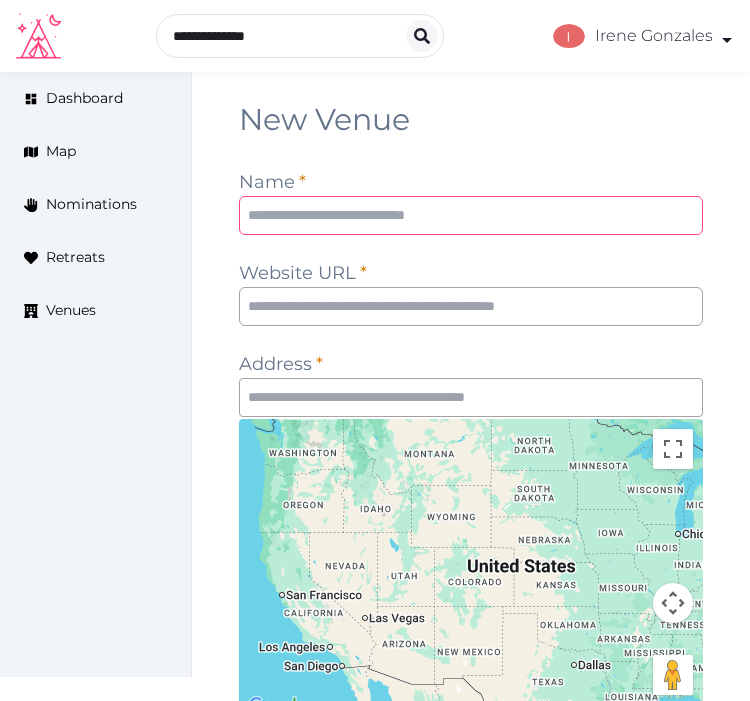 click at bounding box center [471, 215] 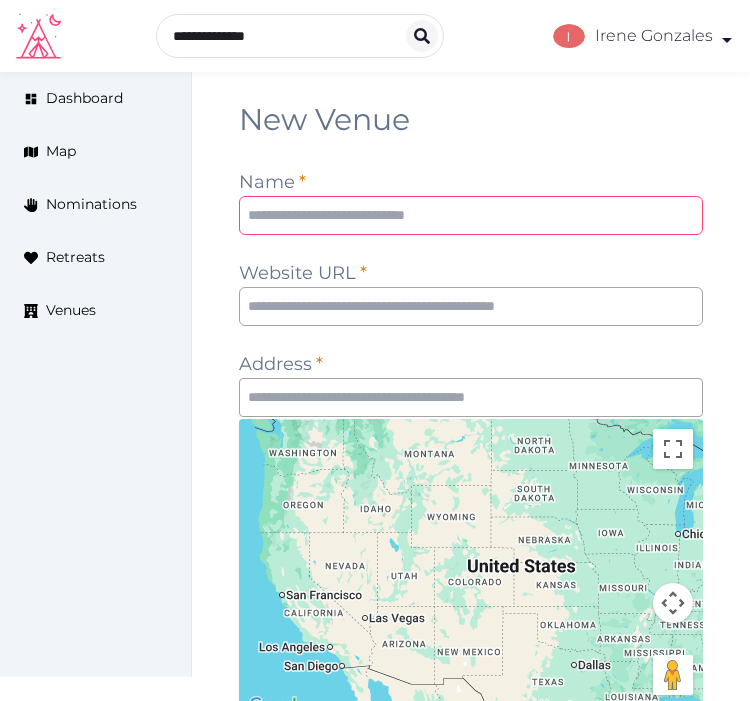 paste on "**********" 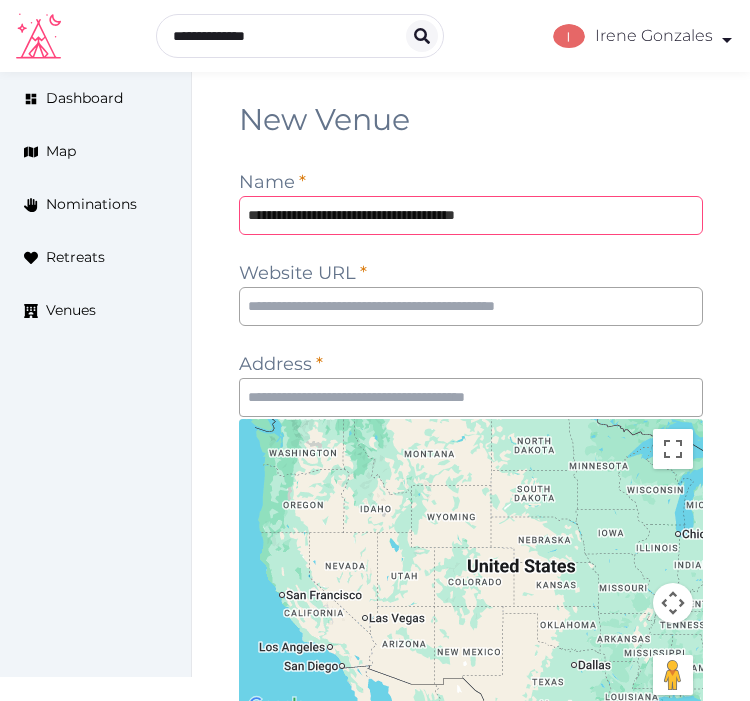 type on "**********" 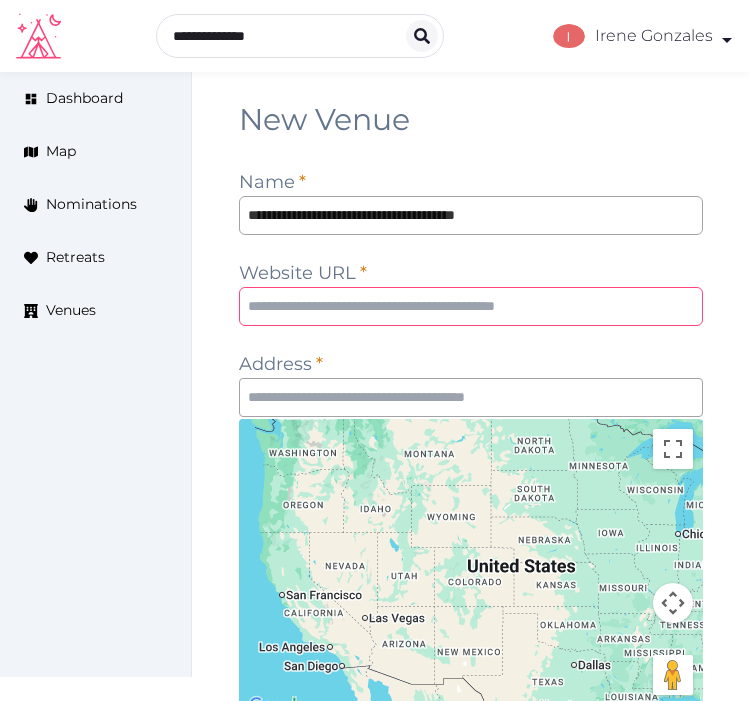 click at bounding box center (471, 306) 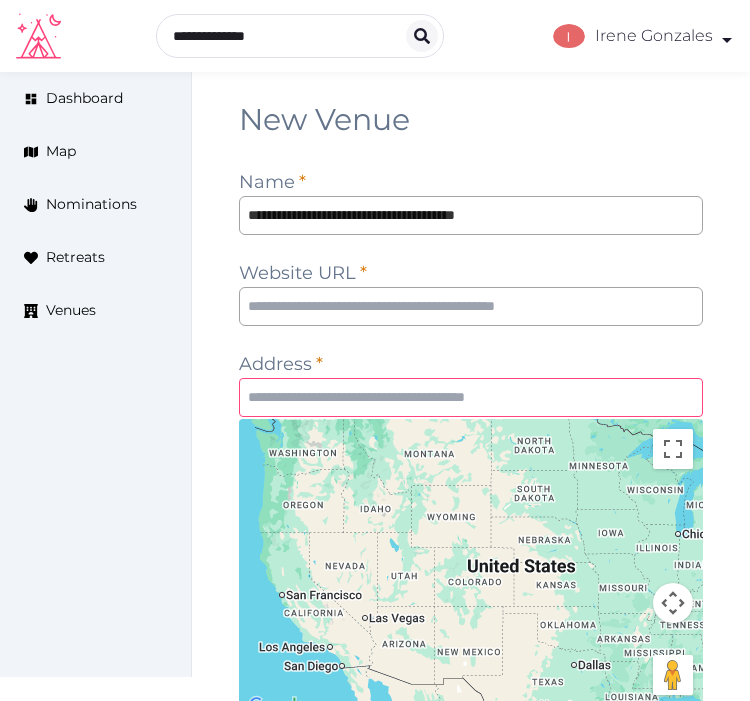 click at bounding box center [471, 397] 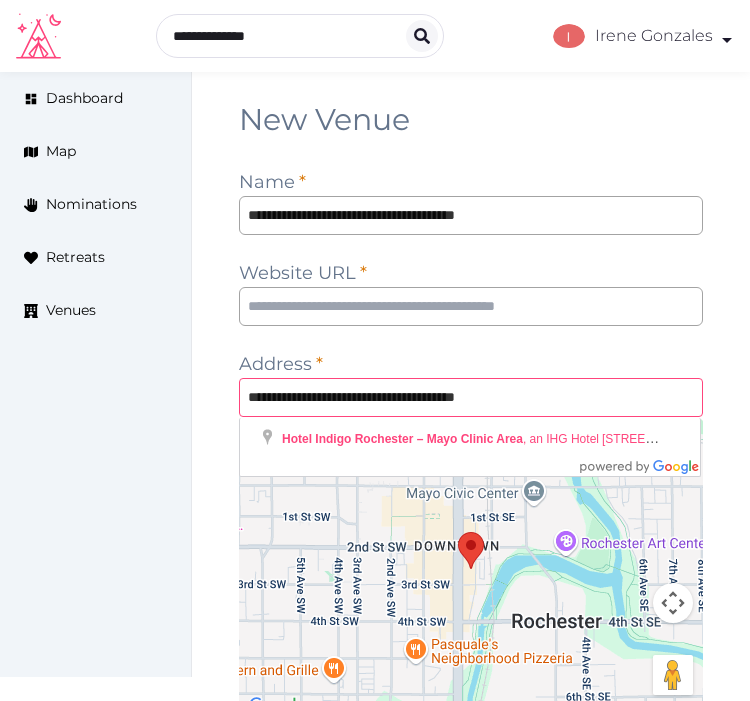 type on "**********" 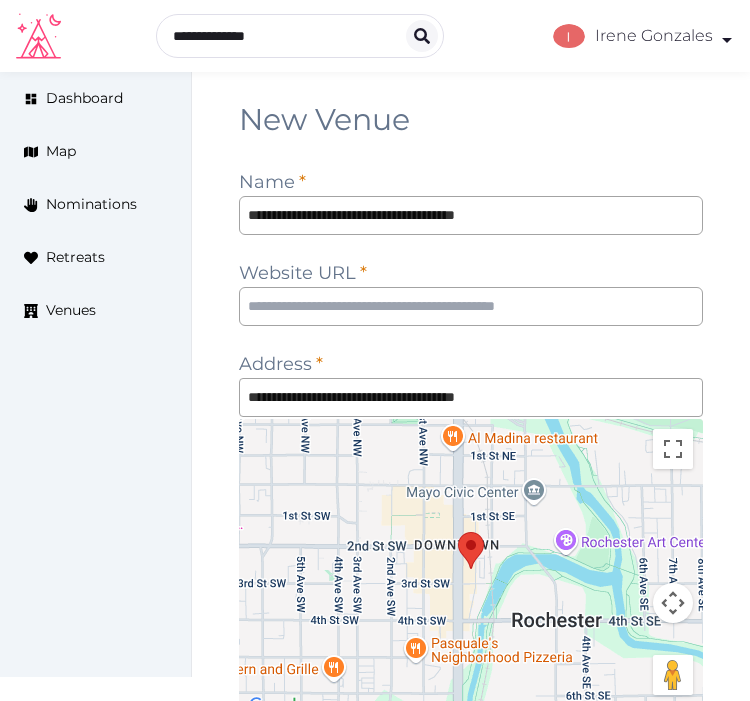 click on "**********" at bounding box center [471, 563] 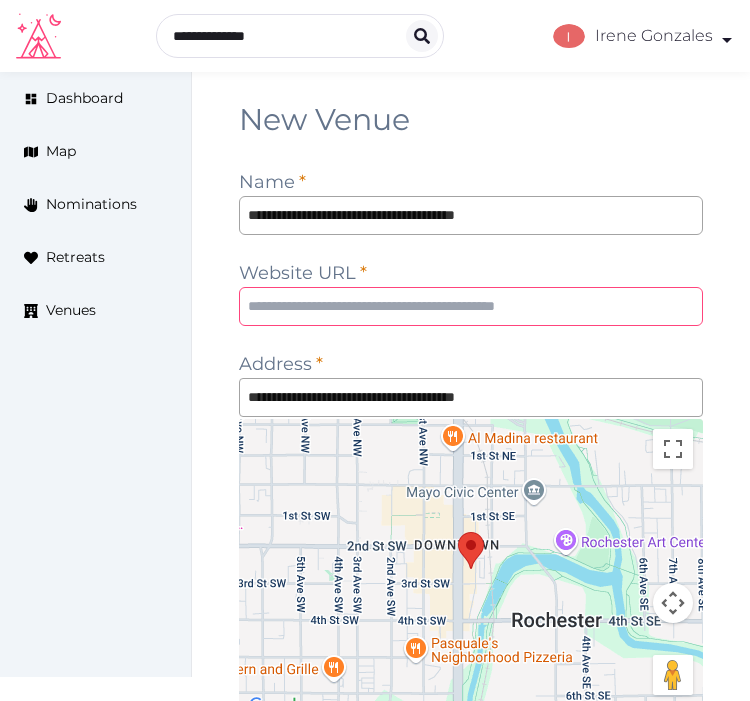 click at bounding box center (471, 306) 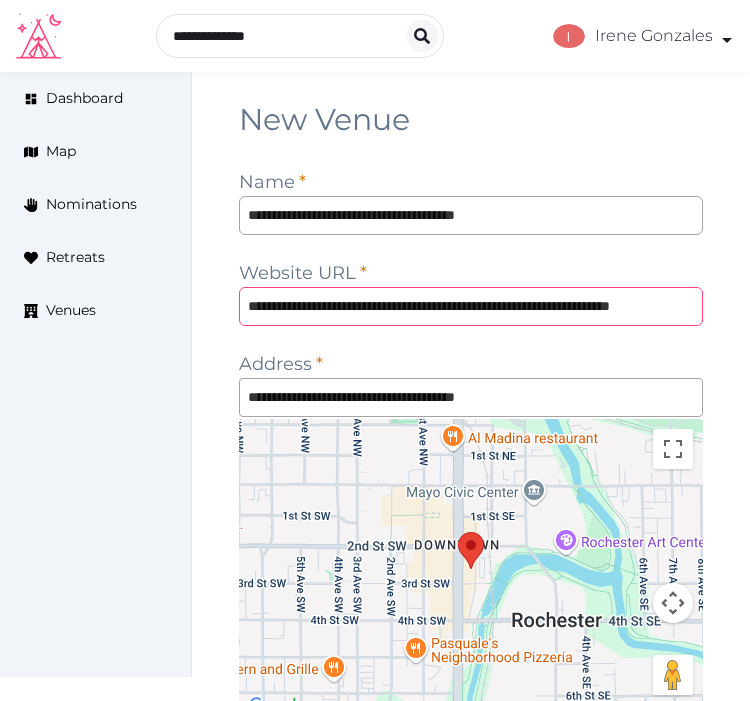 scroll, scrollTop: 0, scrollLeft: 58, axis: horizontal 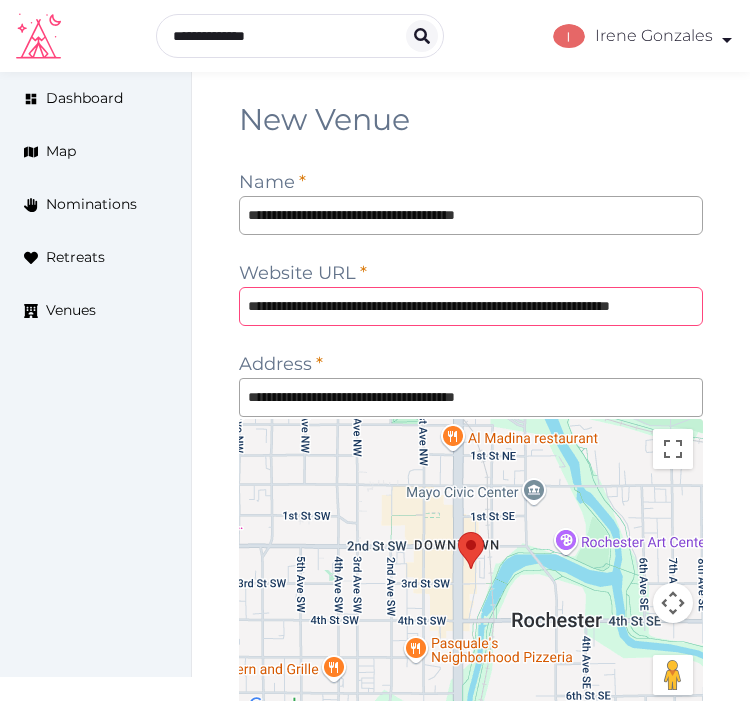 type on "**********" 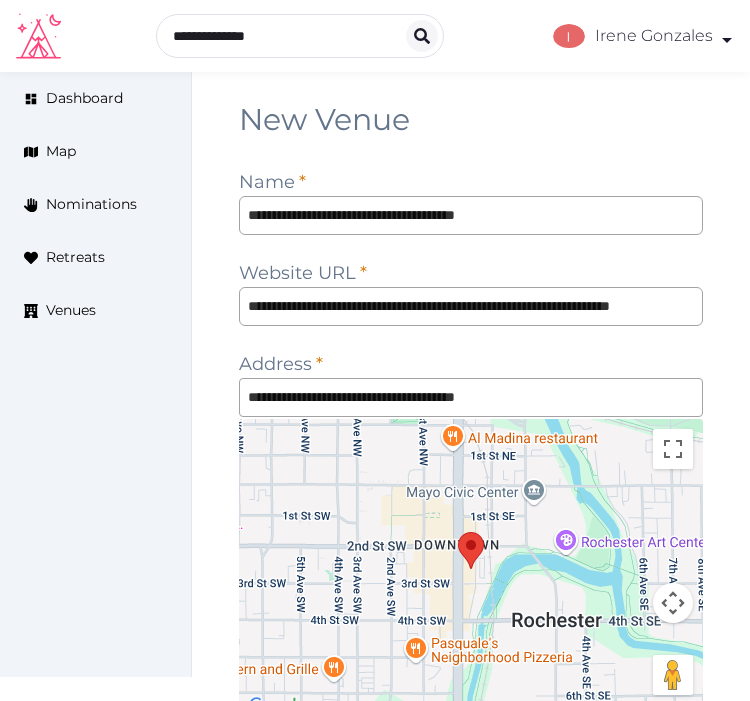 scroll, scrollTop: 0, scrollLeft: 0, axis: both 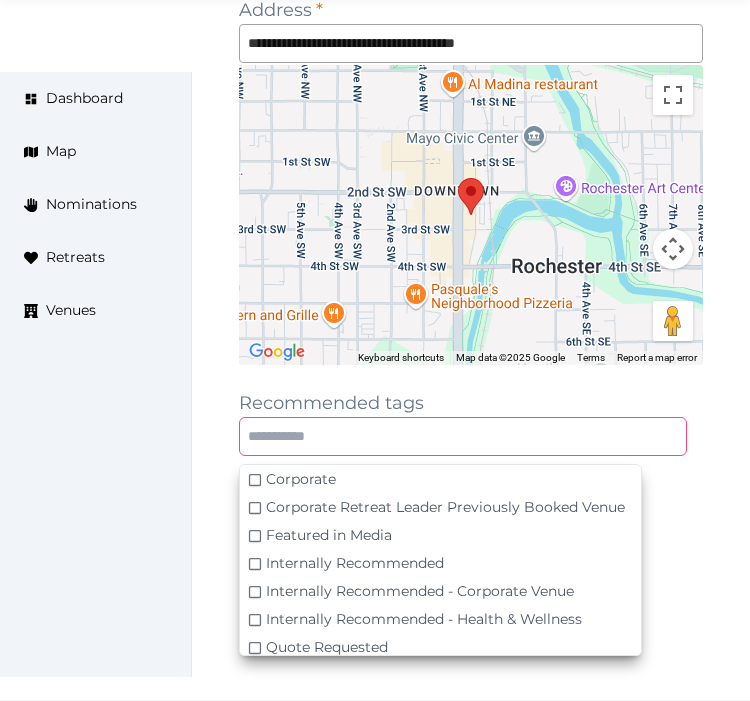 click at bounding box center [463, 436] 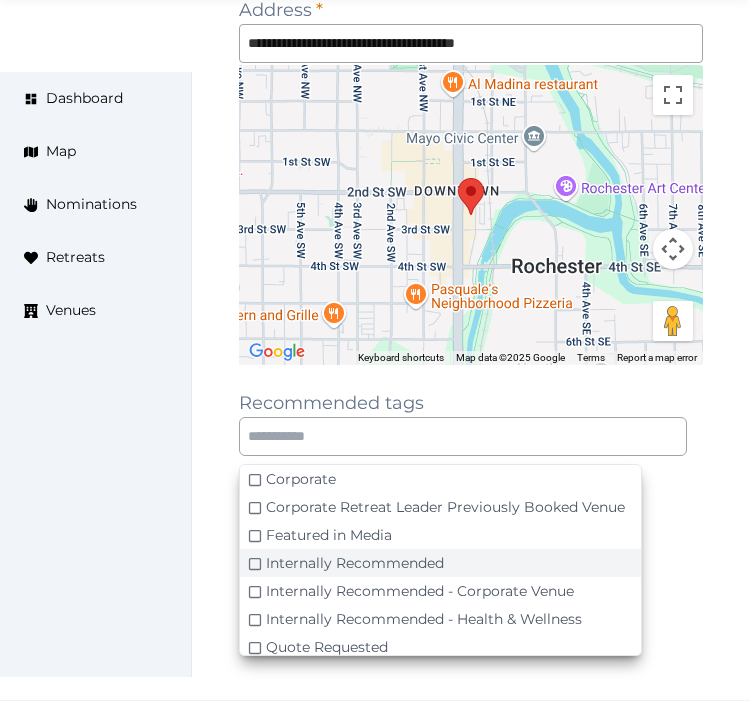 click on "Internally Recommended - Health & Wellness" at bounding box center (440, 619) 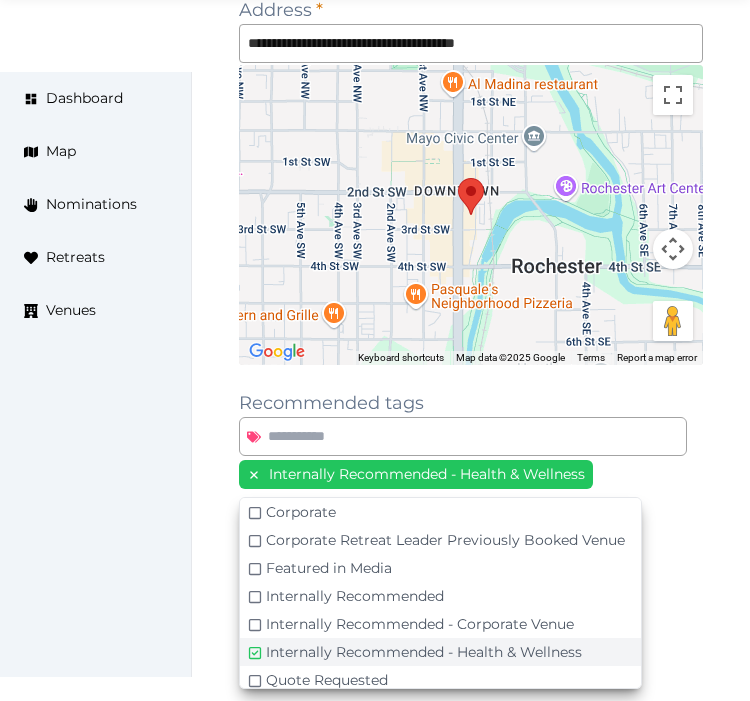 click 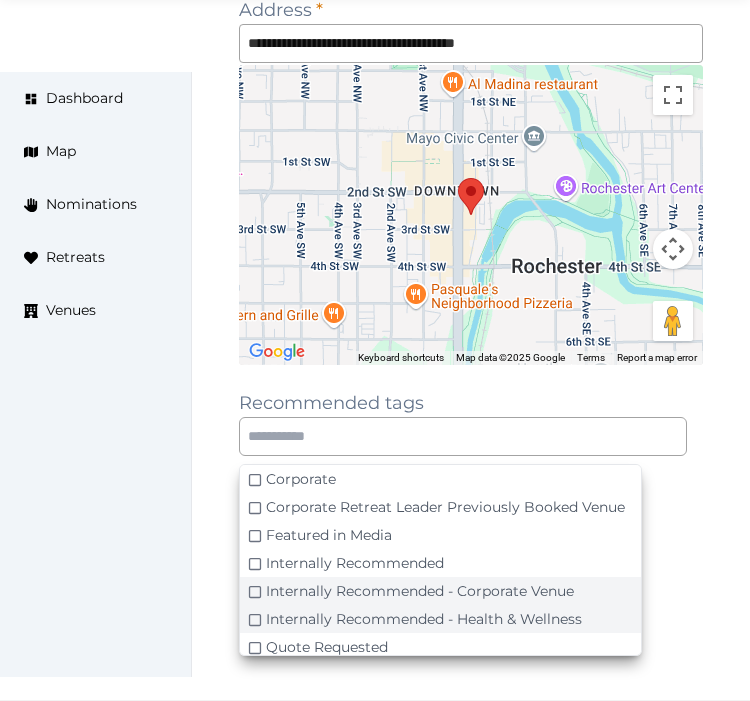 click on "Internally Recommended - Corporate Venue" at bounding box center [440, 591] 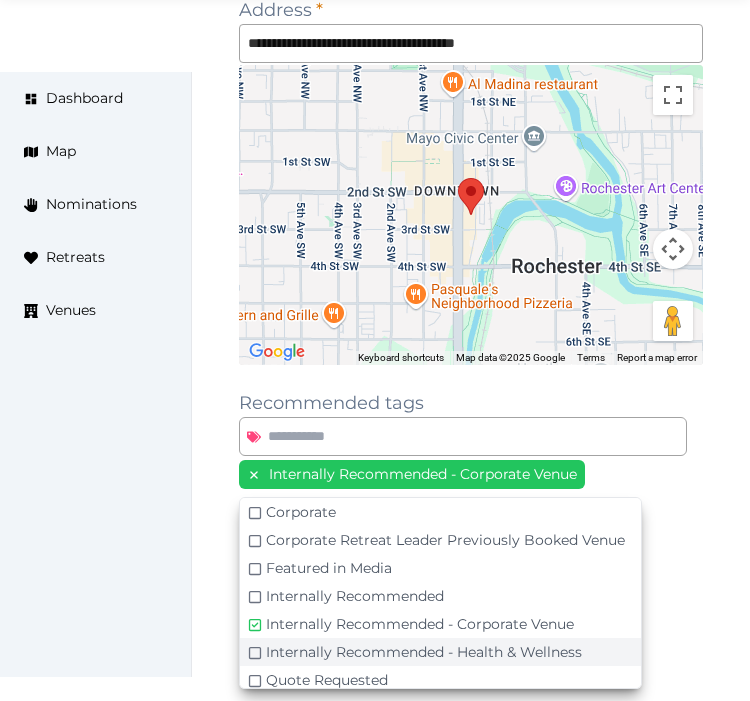 click on "Internally Recommended - Corporate Venue" at bounding box center (471, 476) 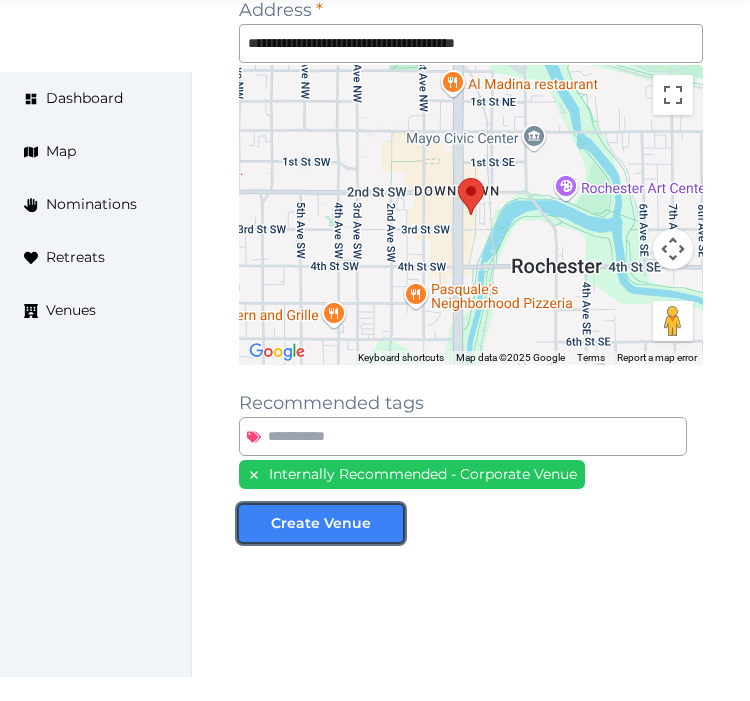 click on "Create Venue" at bounding box center (321, 523) 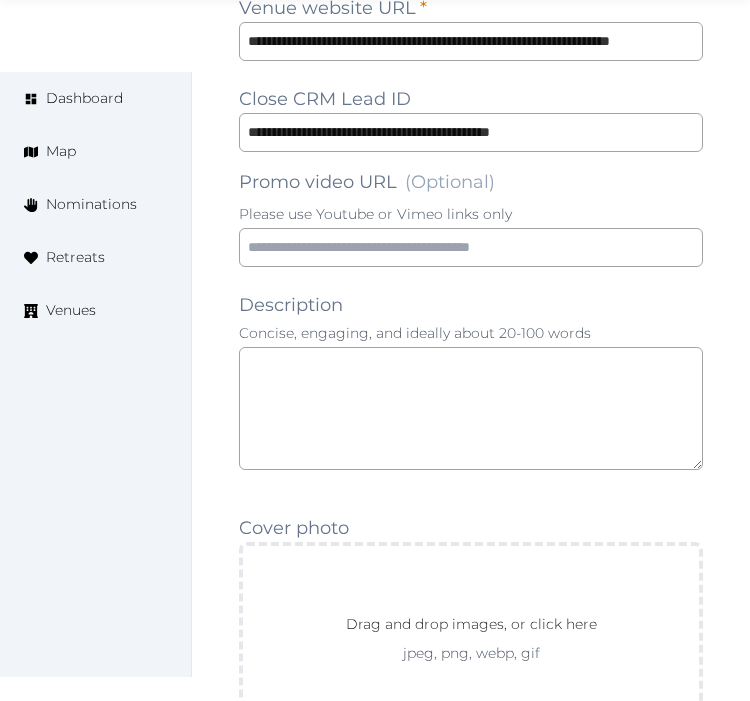 scroll, scrollTop: 1666, scrollLeft: 0, axis: vertical 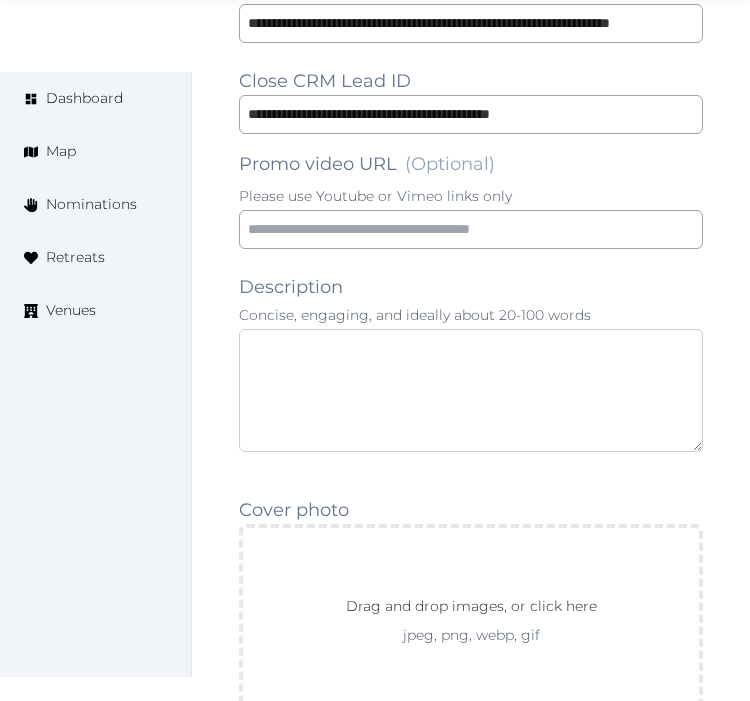 click at bounding box center [471, 390] 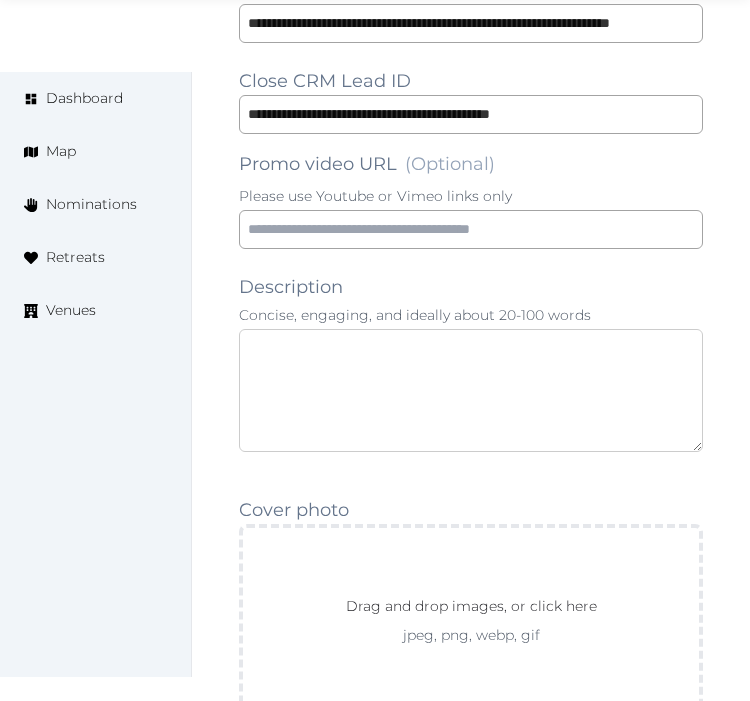 paste on "**********" 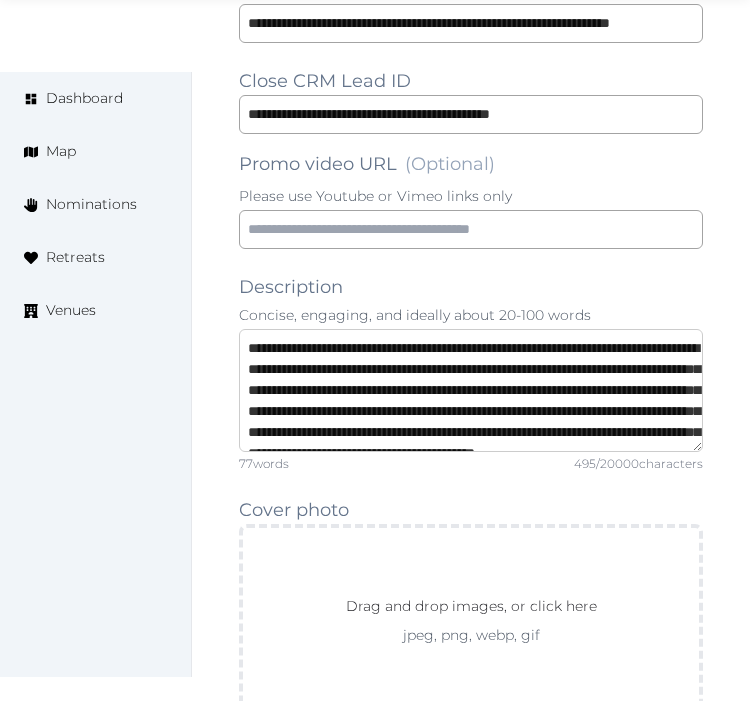 scroll, scrollTop: 73, scrollLeft: 0, axis: vertical 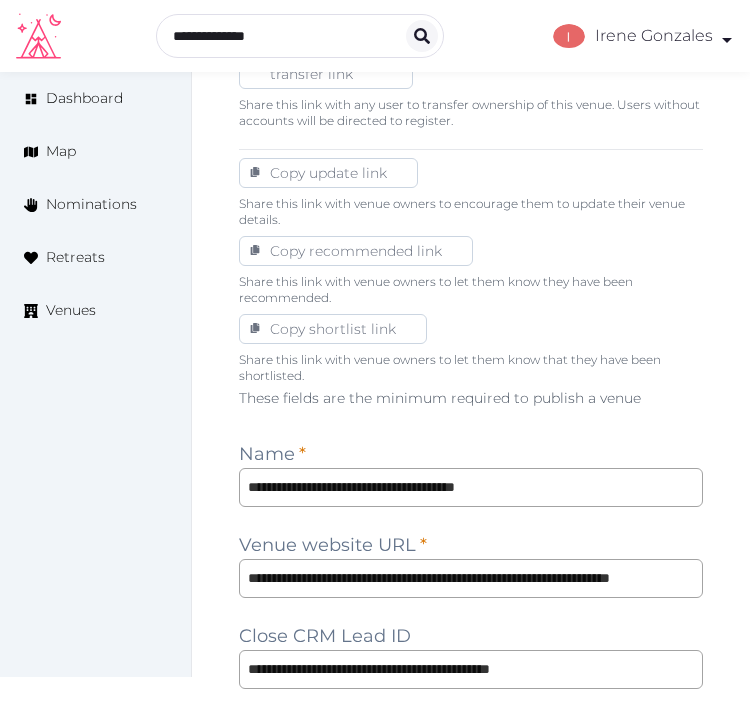 type on "**********" 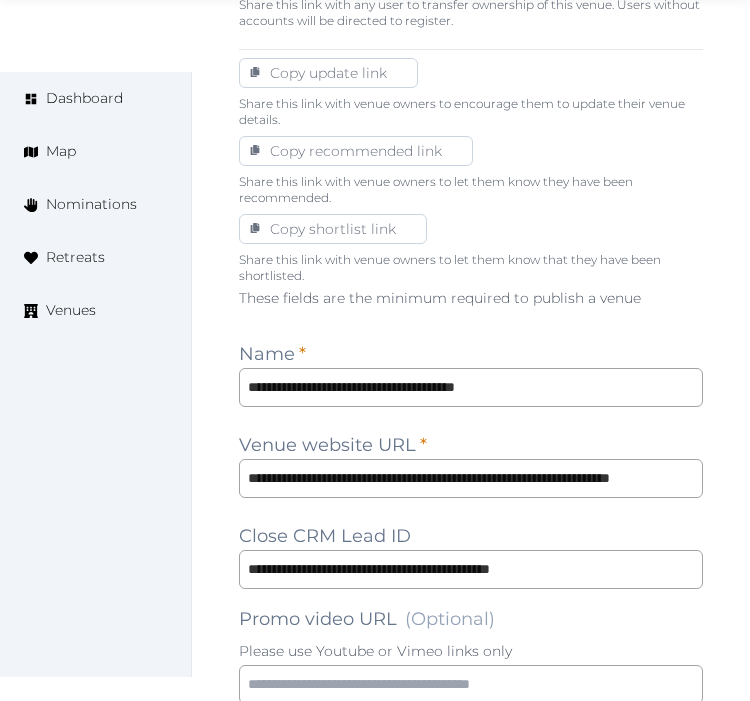 scroll, scrollTop: 1333, scrollLeft: 0, axis: vertical 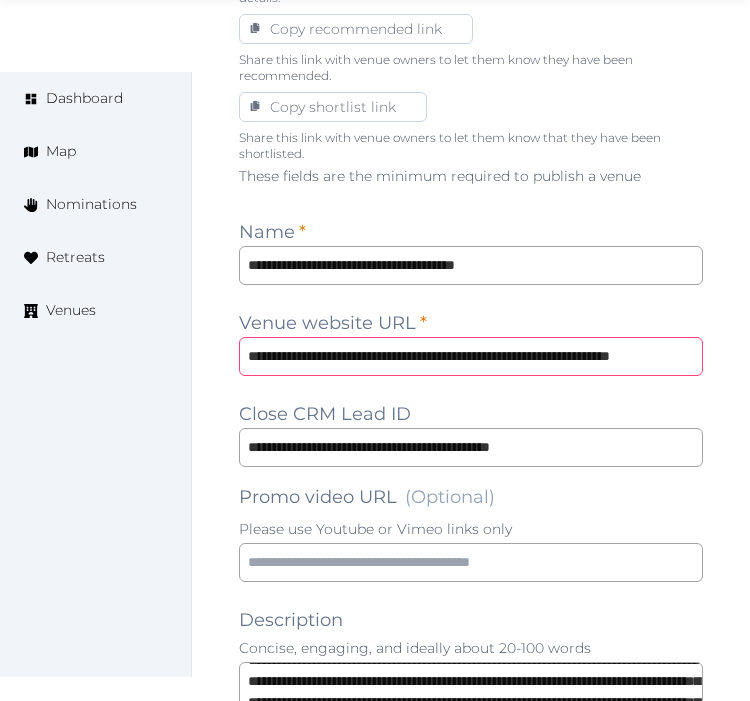 click on "**********" at bounding box center [471, 356] 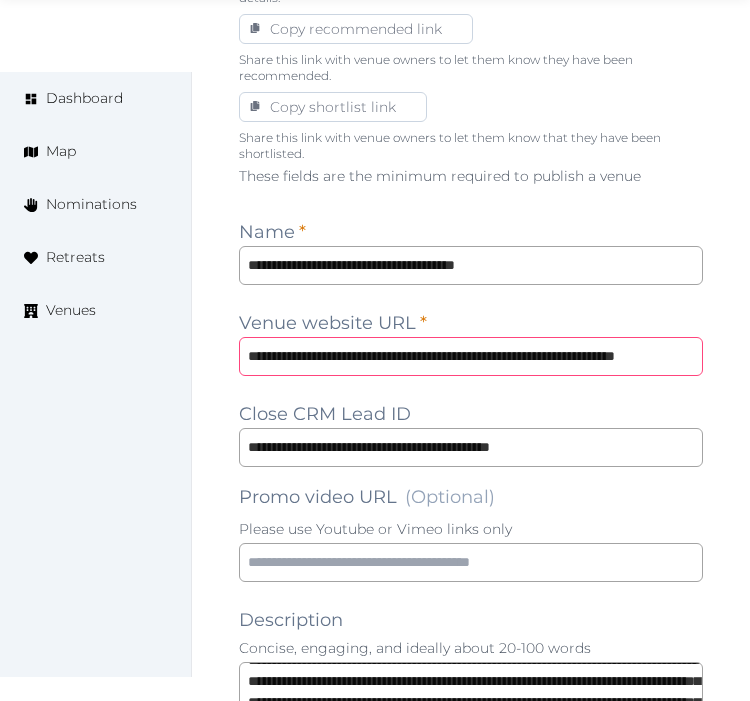 paste 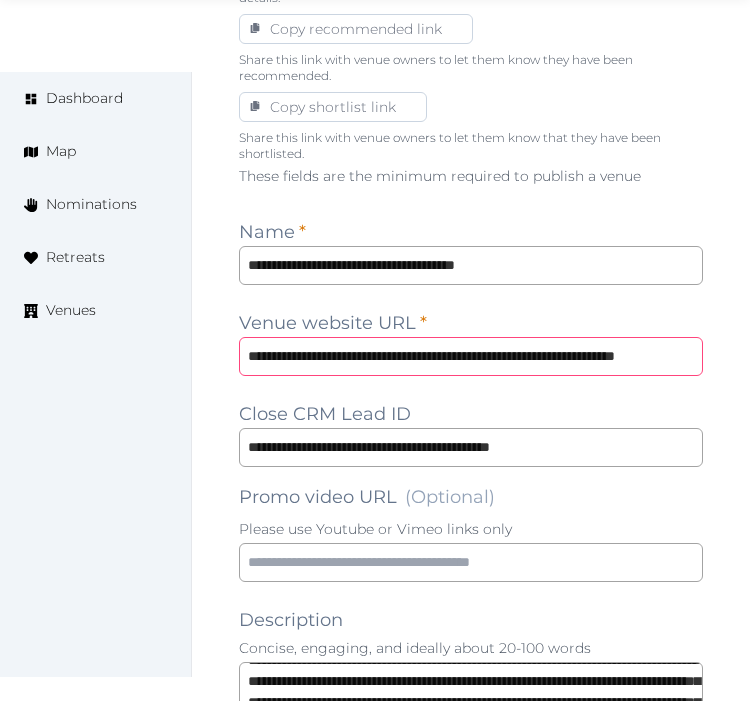 type on "**********" 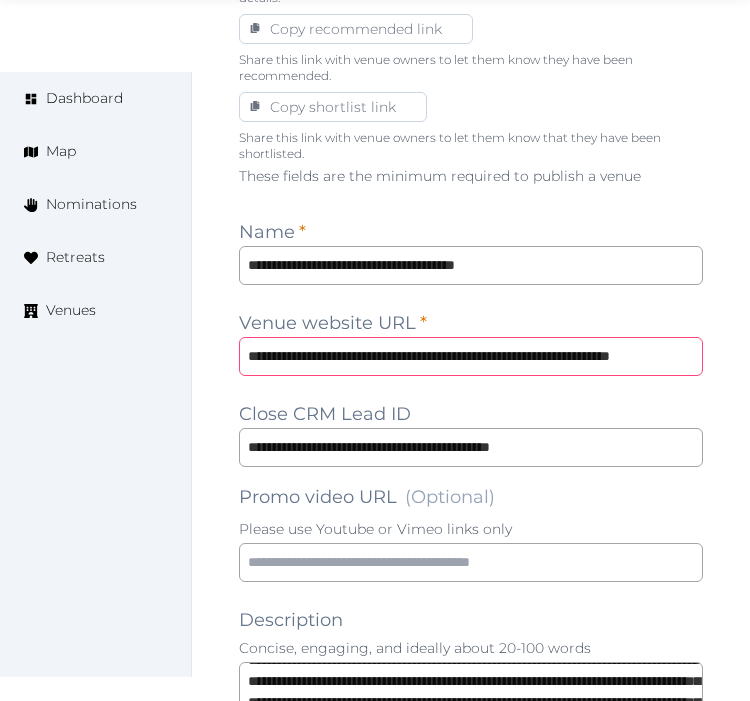 scroll, scrollTop: 0, scrollLeft: 51, axis: horizontal 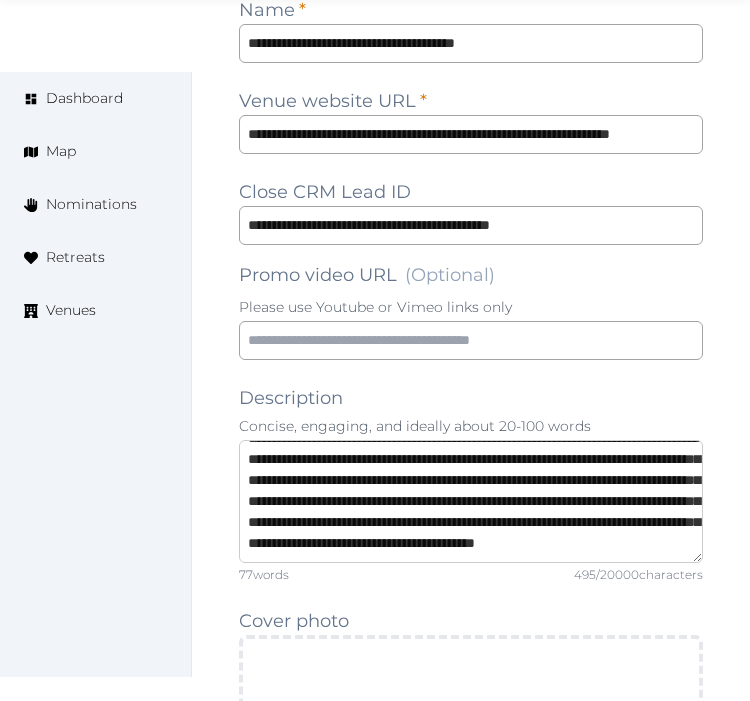 click on "**********" at bounding box center (471, 501) 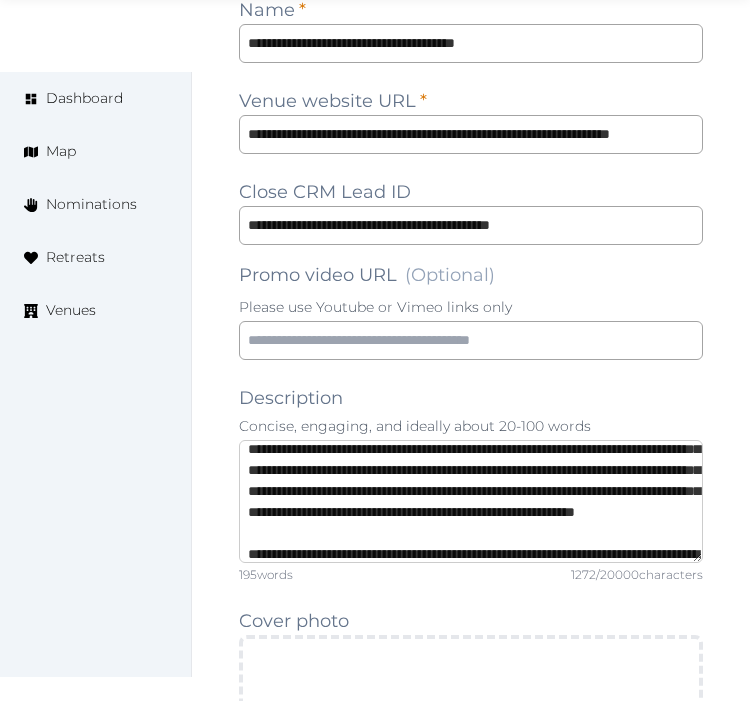 scroll, scrollTop: 388, scrollLeft: 0, axis: vertical 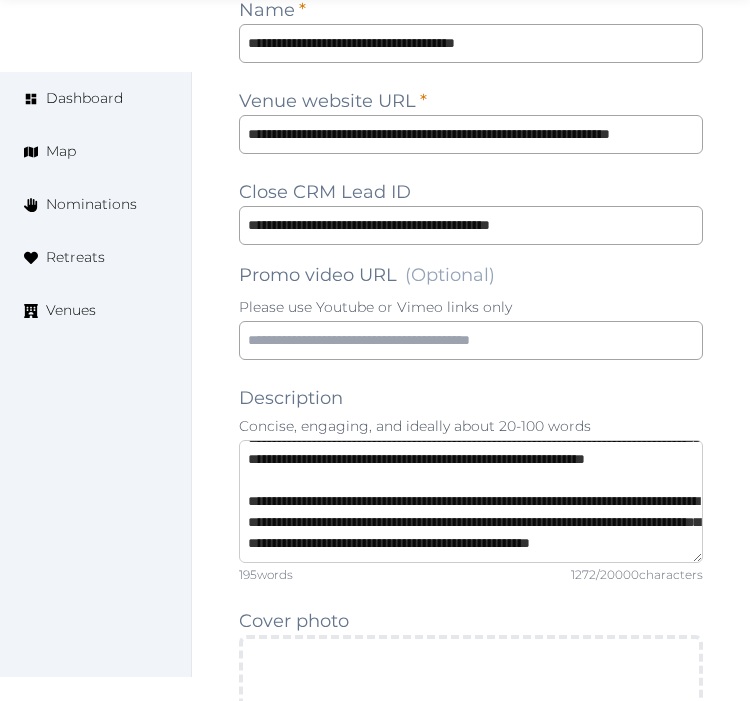 type on "**********" 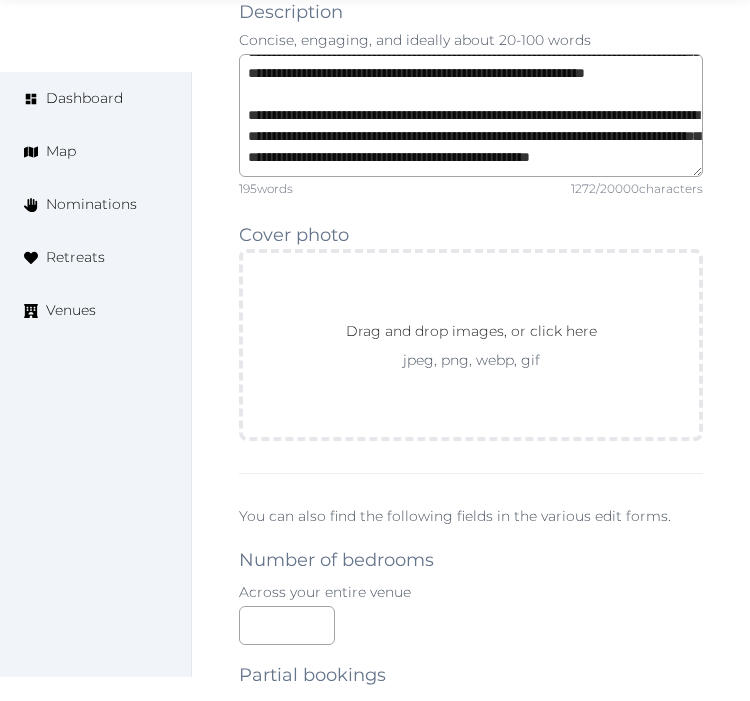 scroll, scrollTop: 2000, scrollLeft: 0, axis: vertical 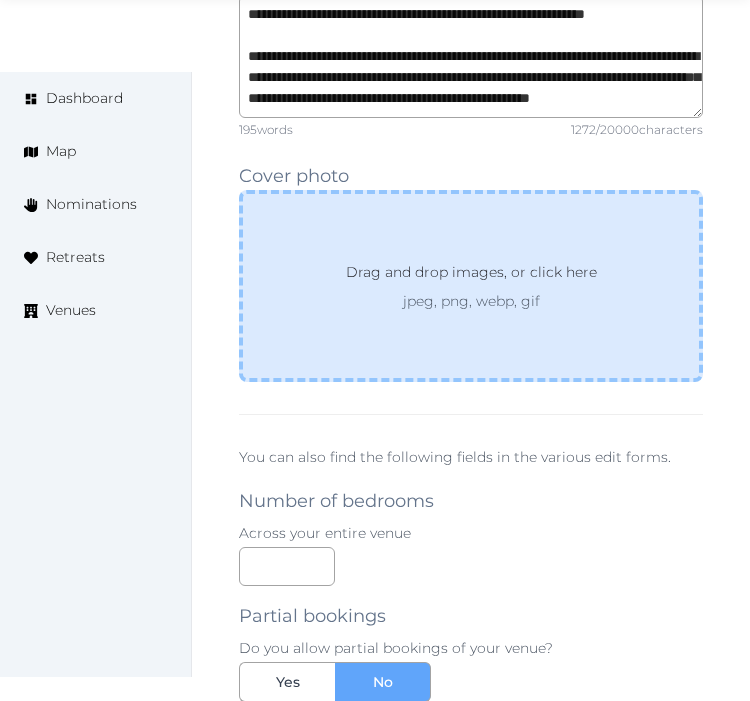 click on "Drag and drop images, or click here" at bounding box center (471, 276) 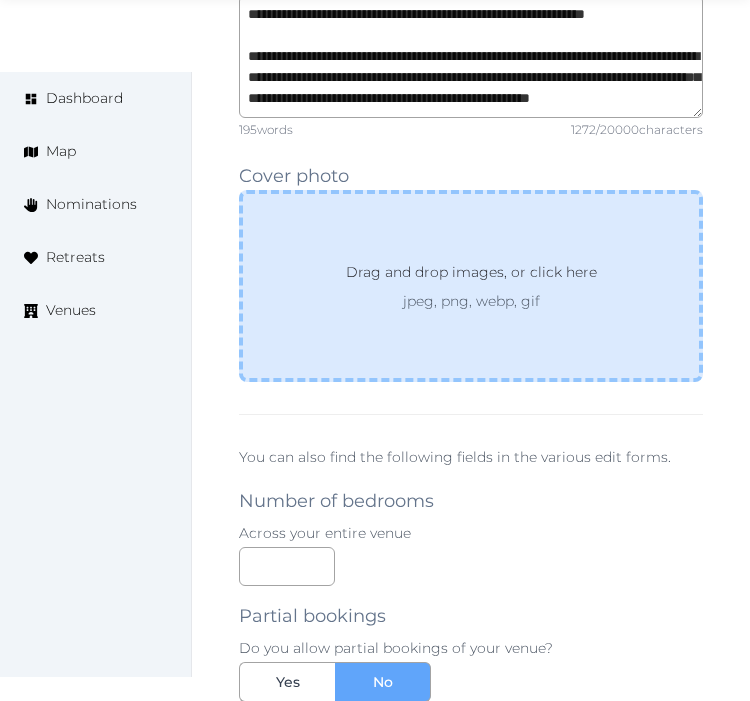 click on "Drag and drop images, or click here jpeg, png, webp, gif" at bounding box center [471, 286] 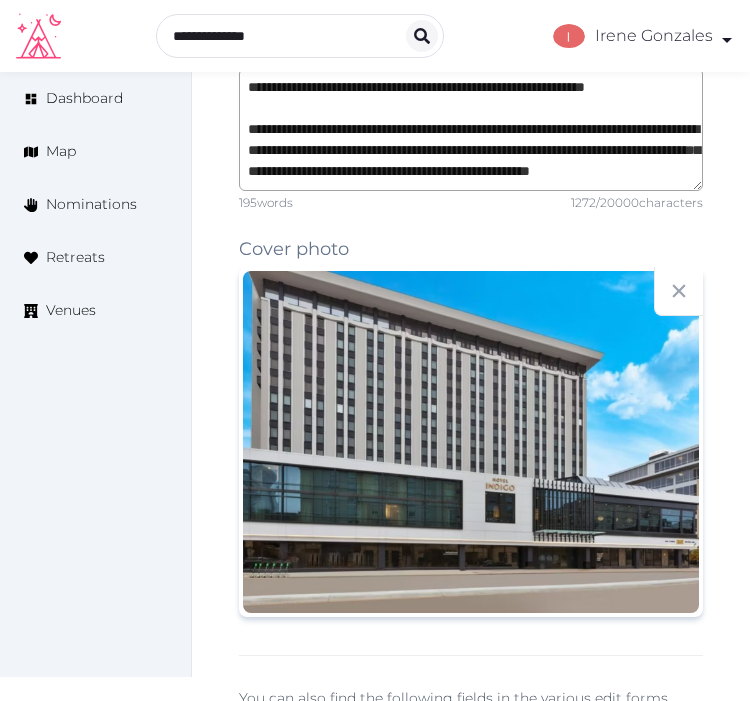 scroll, scrollTop: 1888, scrollLeft: 0, axis: vertical 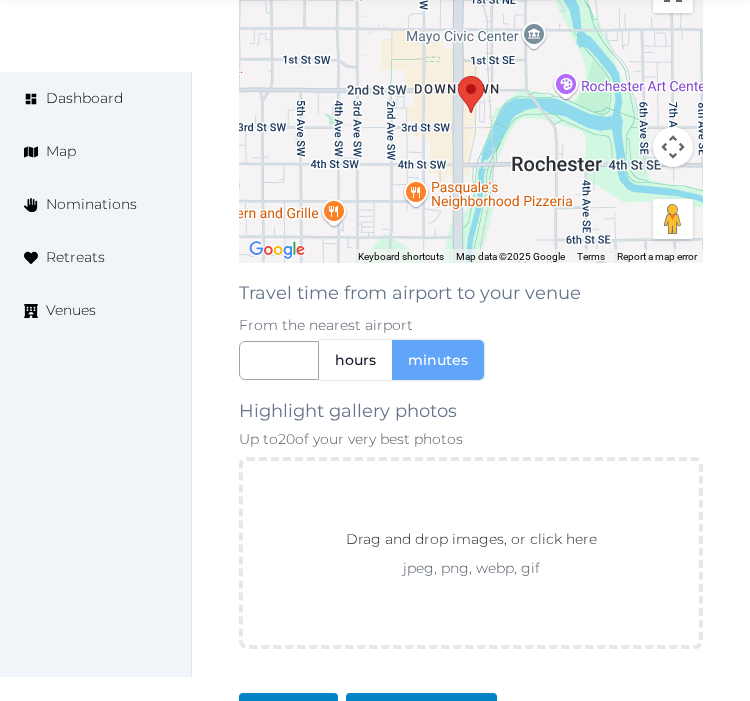 click on "hours minutes" at bounding box center [471, 360] 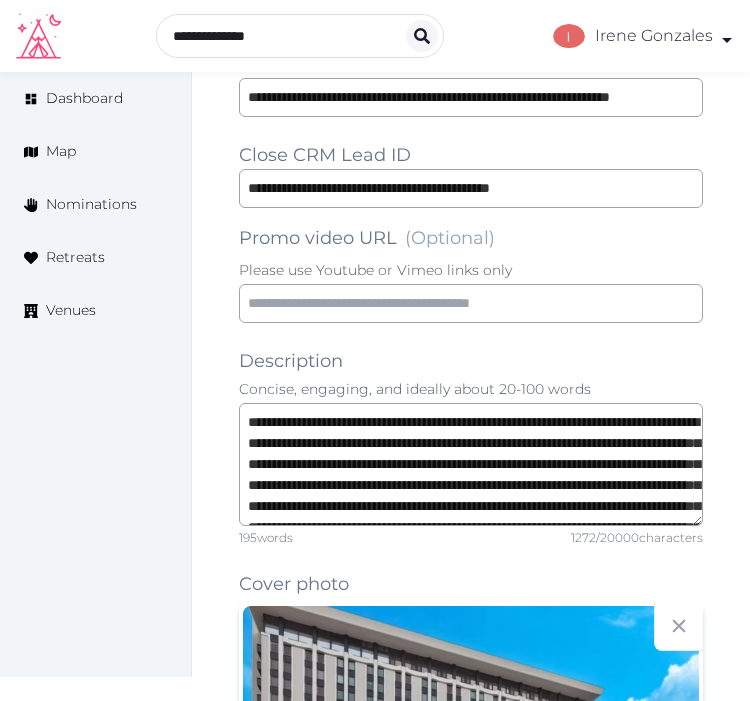 scroll, scrollTop: 1444, scrollLeft: 0, axis: vertical 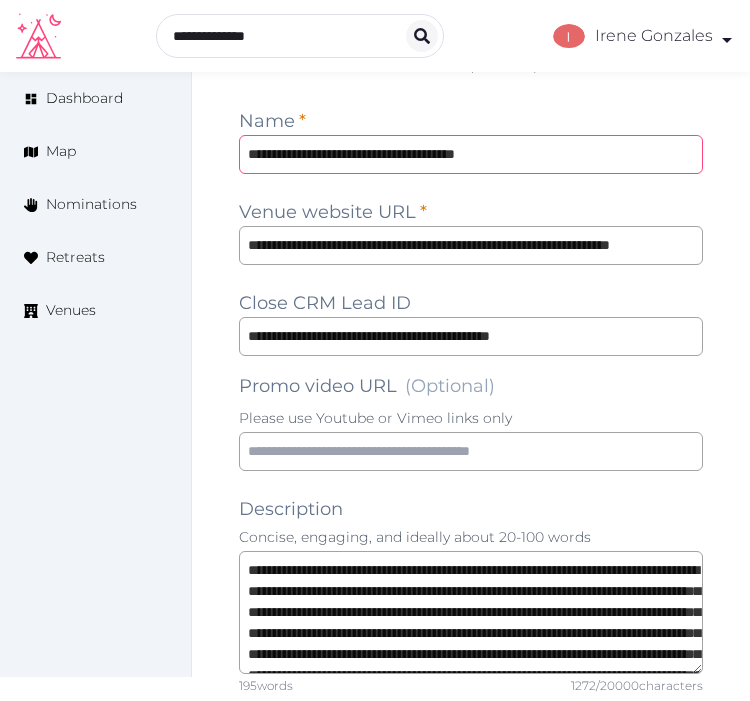 click on "**********" at bounding box center (471, 154) 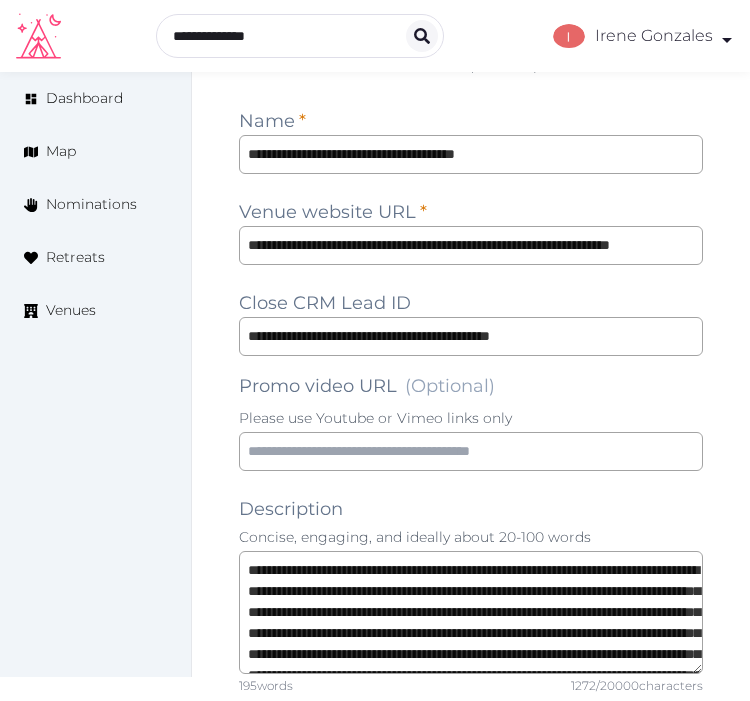 scroll, scrollTop: 1555, scrollLeft: 0, axis: vertical 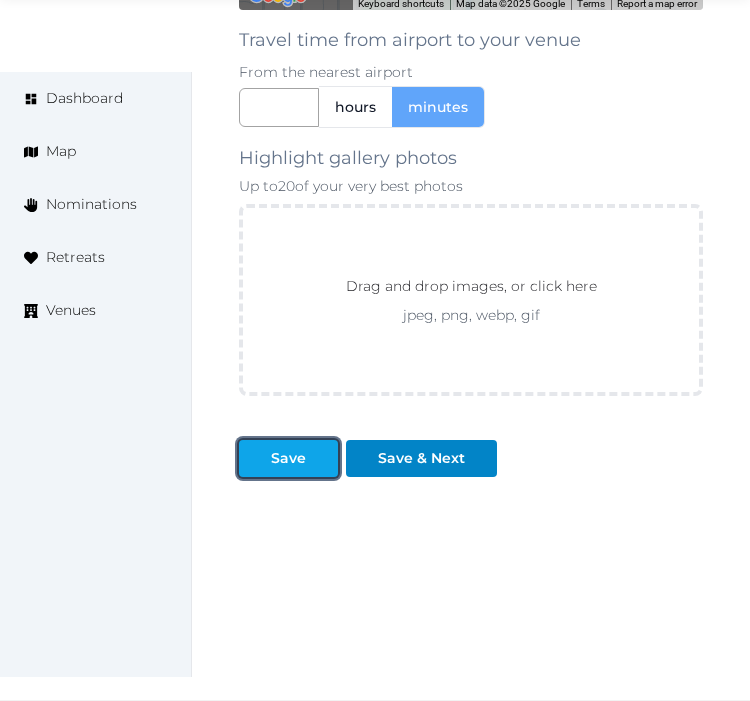click on "Save" at bounding box center (288, 458) 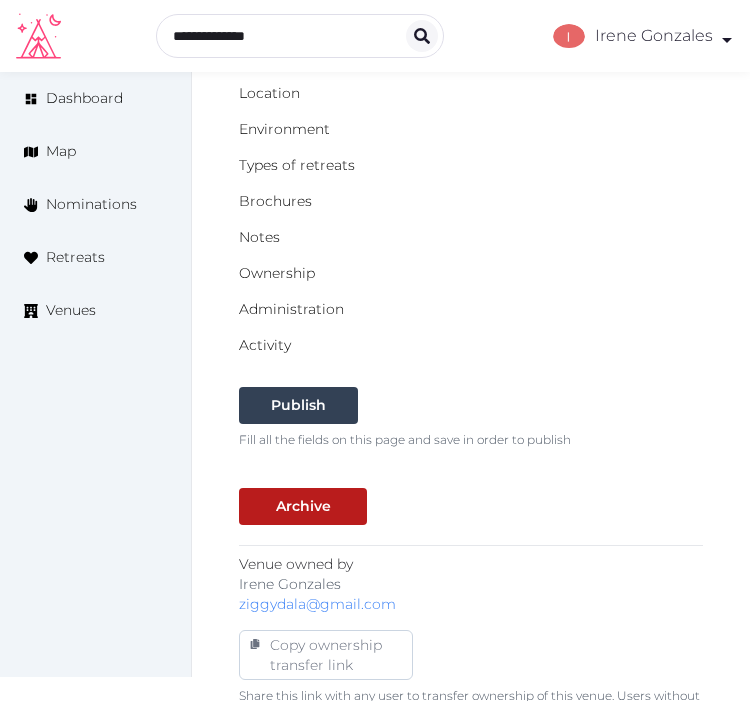 scroll, scrollTop: 255, scrollLeft: 0, axis: vertical 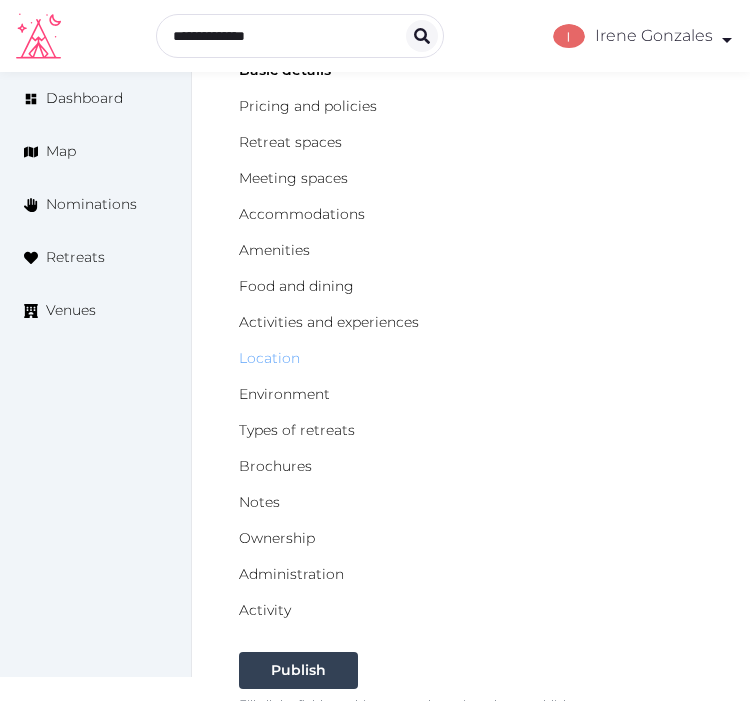click on "Location" at bounding box center [269, 358] 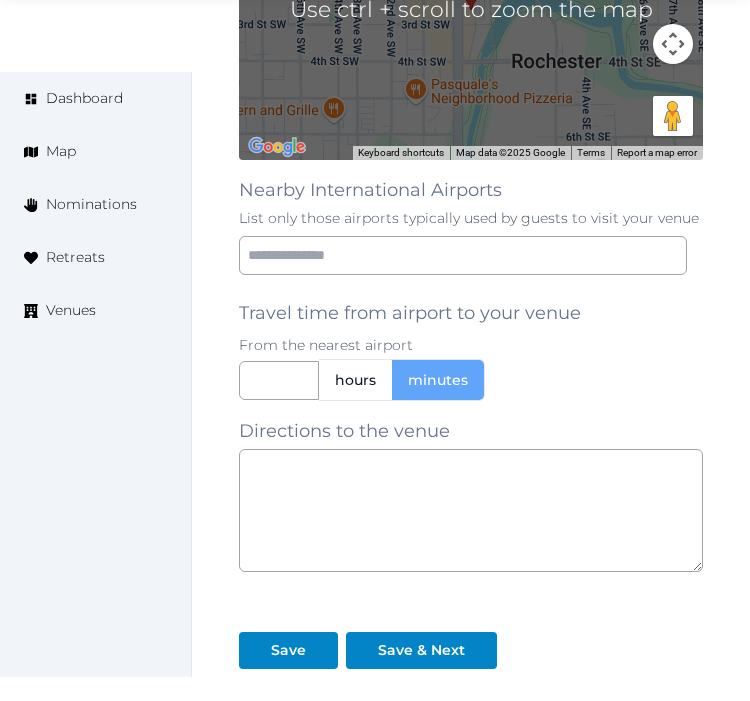 scroll, scrollTop: 1777, scrollLeft: 0, axis: vertical 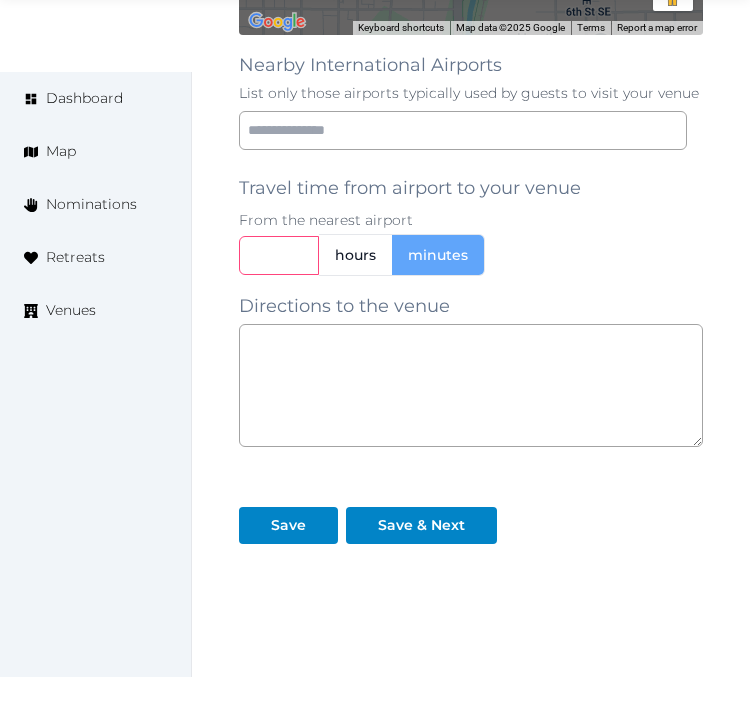 click at bounding box center [279, 255] 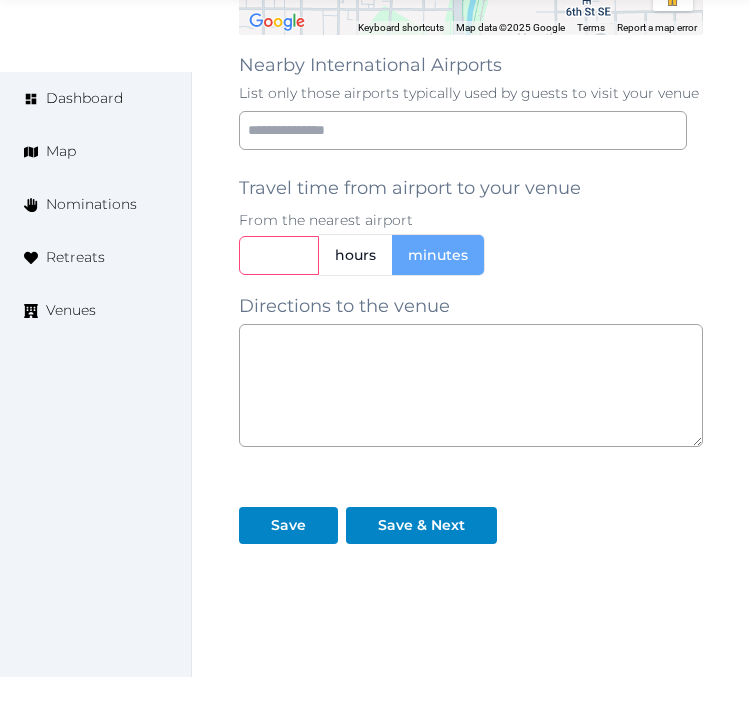 click at bounding box center [279, 255] 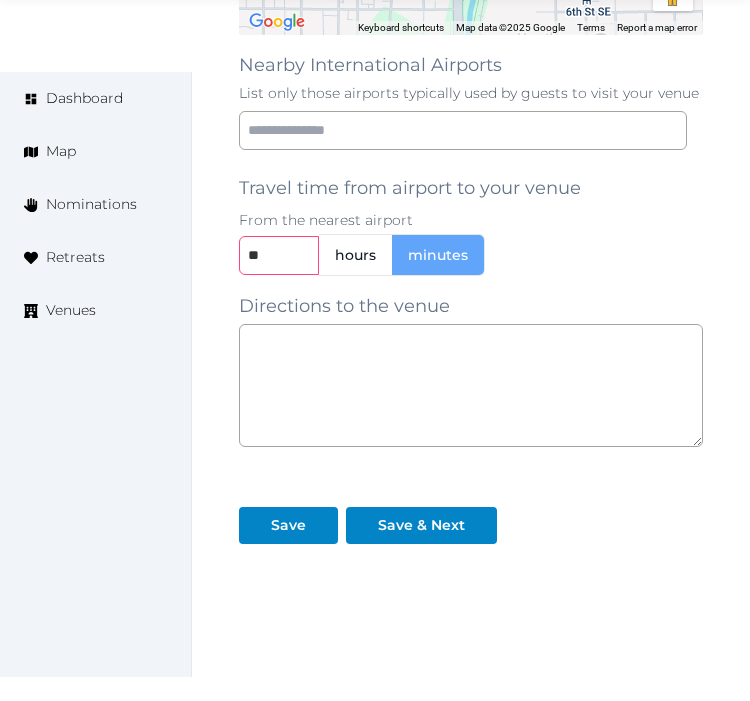 type on "**" 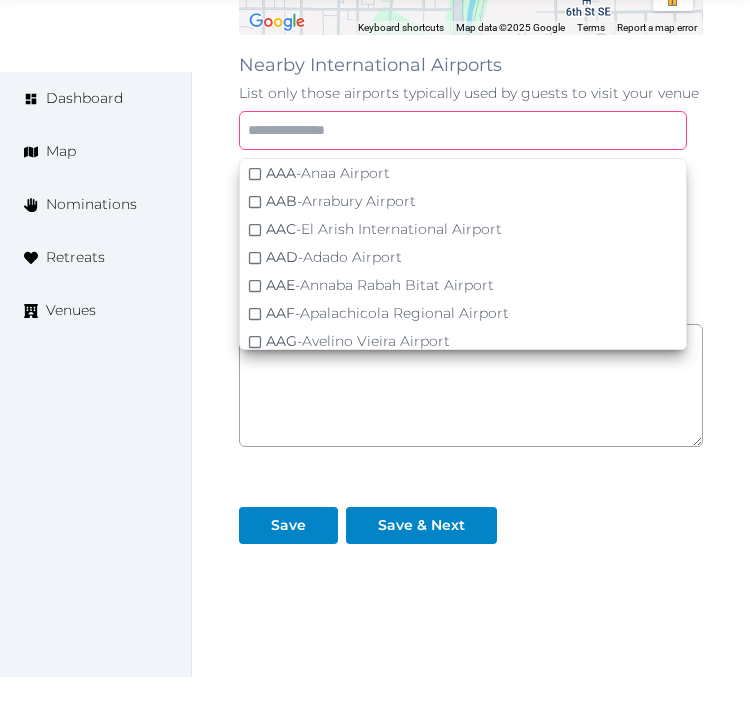 click at bounding box center [463, 130] 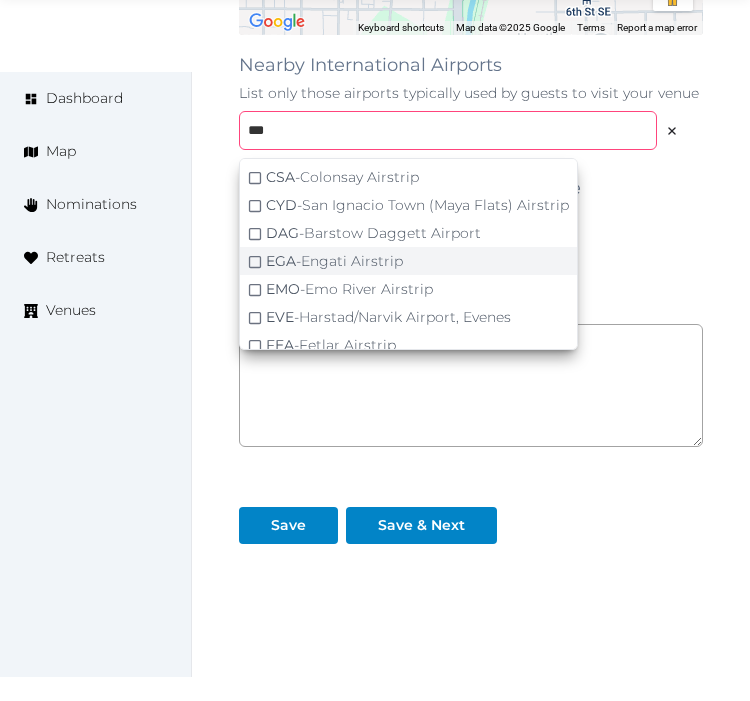 scroll, scrollTop: 386, scrollLeft: 0, axis: vertical 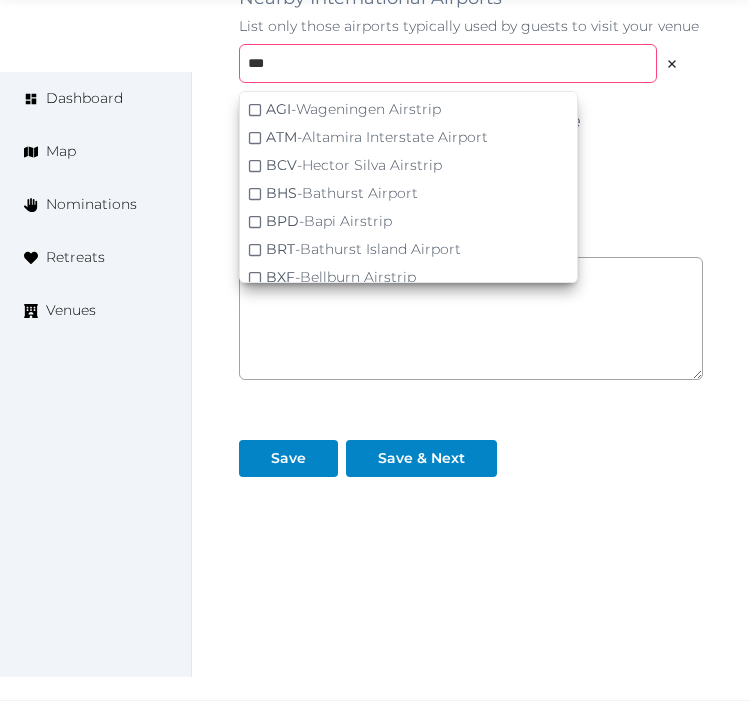 click on "***" at bounding box center (448, 63) 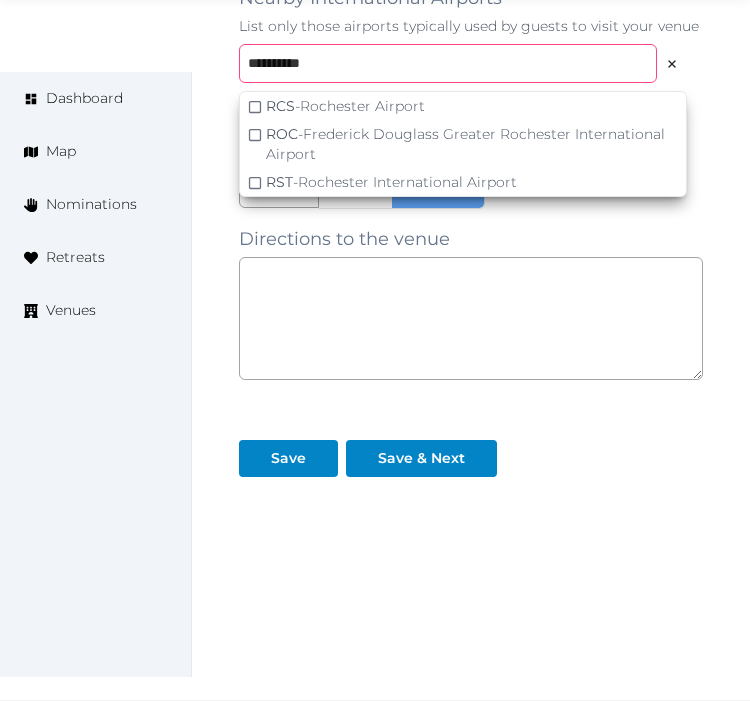 scroll, scrollTop: 0, scrollLeft: 0, axis: both 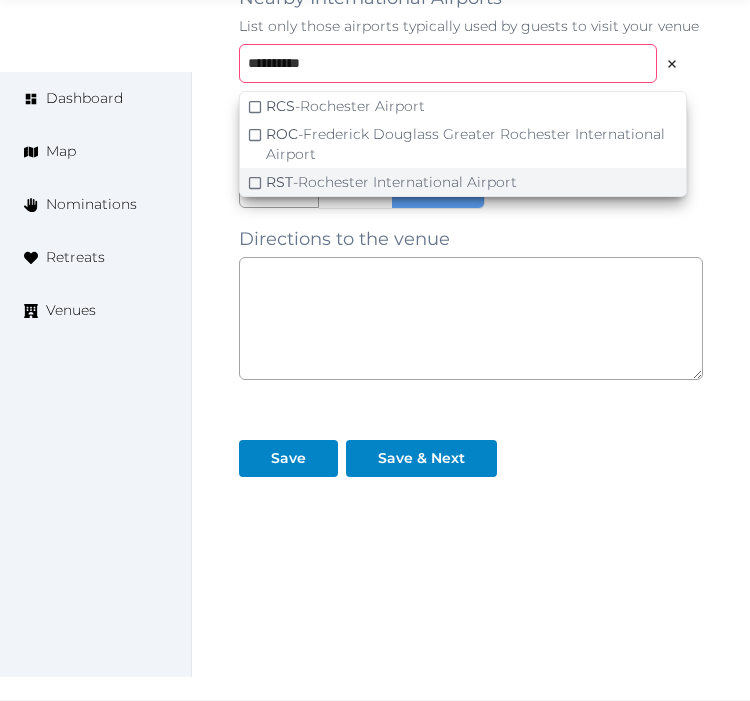 type on "*********" 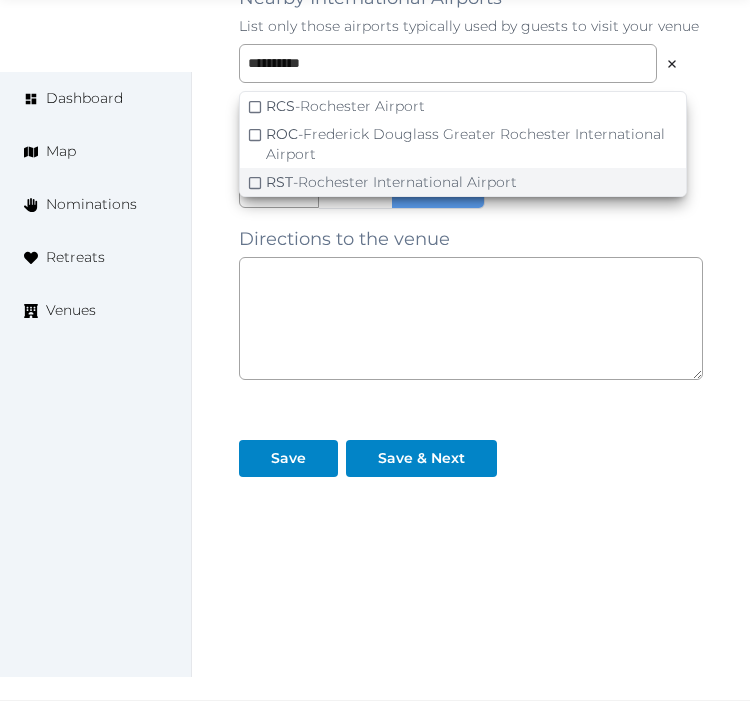 click 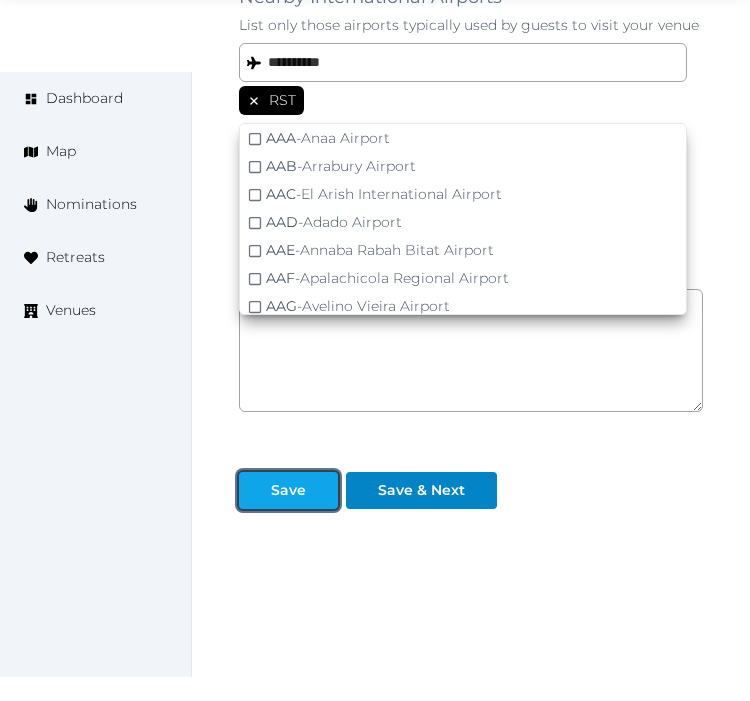 click at bounding box center (255, 490) 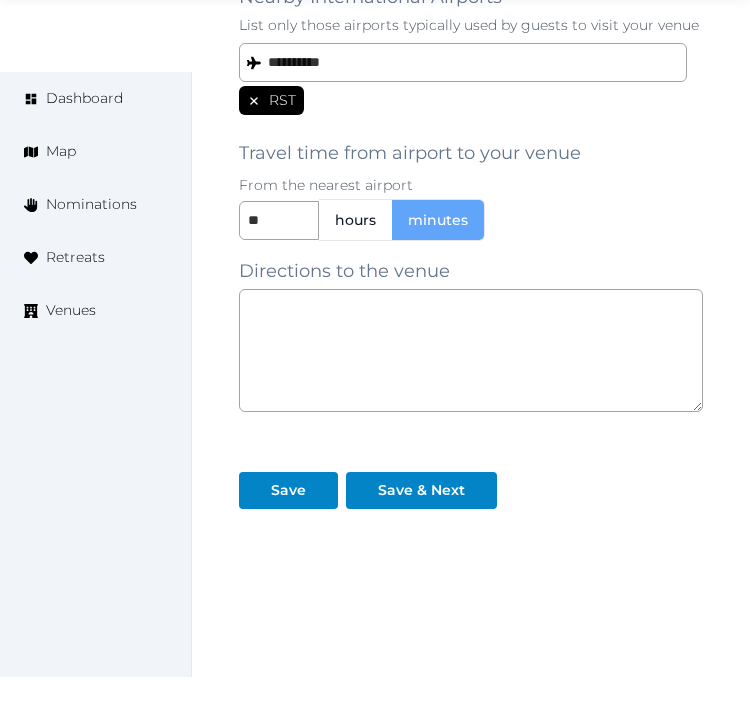 click on "From the nearest airport" at bounding box center [471, 185] 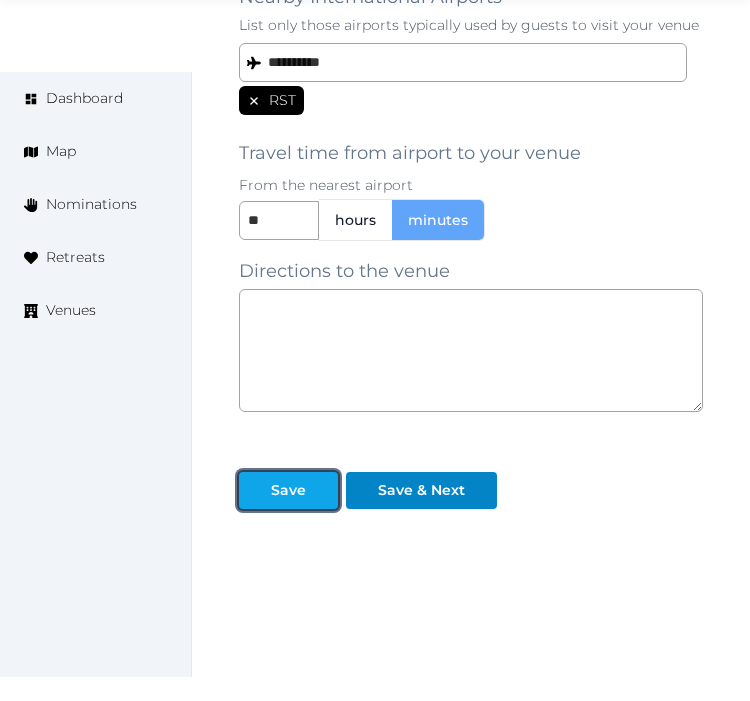 click on "Save" at bounding box center (288, 490) 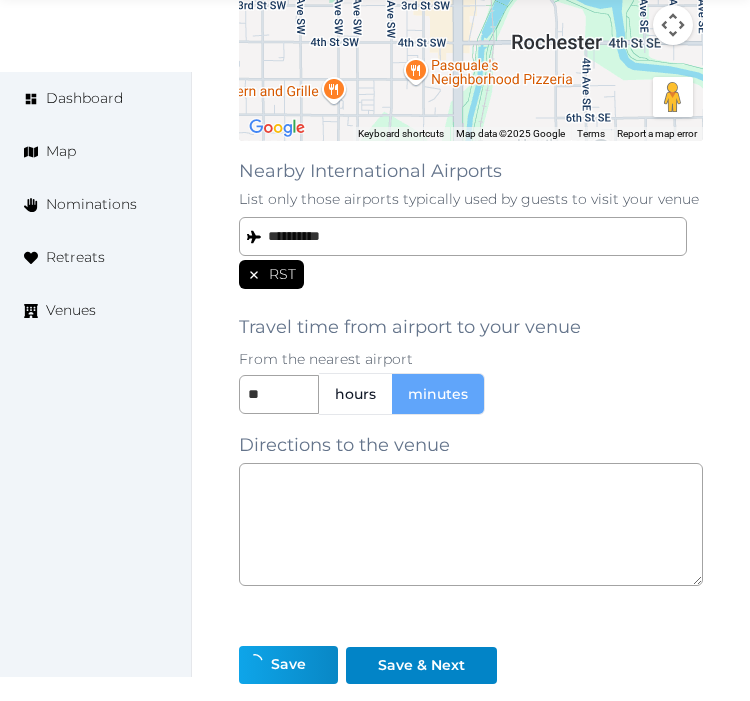 scroll, scrollTop: 1401, scrollLeft: 0, axis: vertical 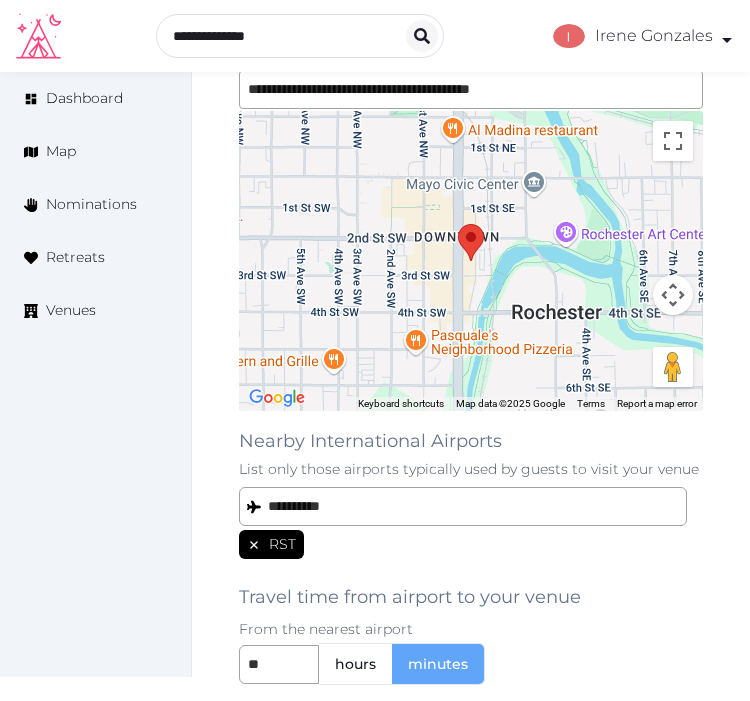 drag, startPoint x: 573, startPoint y: 436, endPoint x: 456, endPoint y: 481, distance: 125.35549 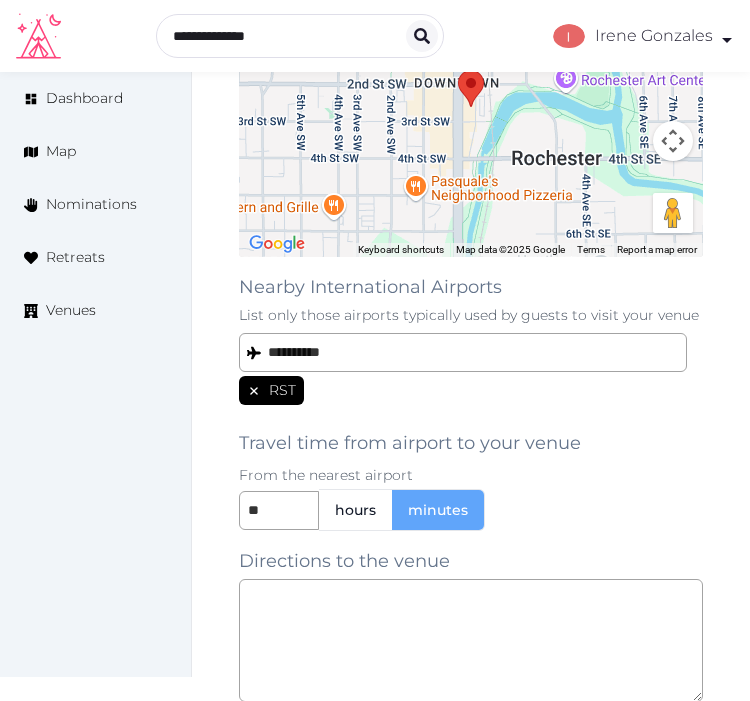 scroll, scrollTop: 1845, scrollLeft: 0, axis: vertical 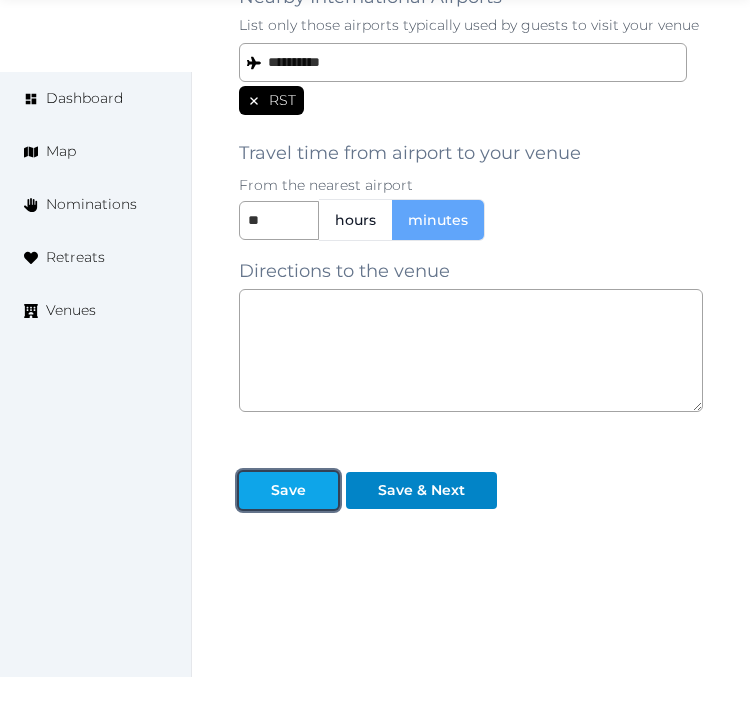 click on "Save" at bounding box center [288, 490] 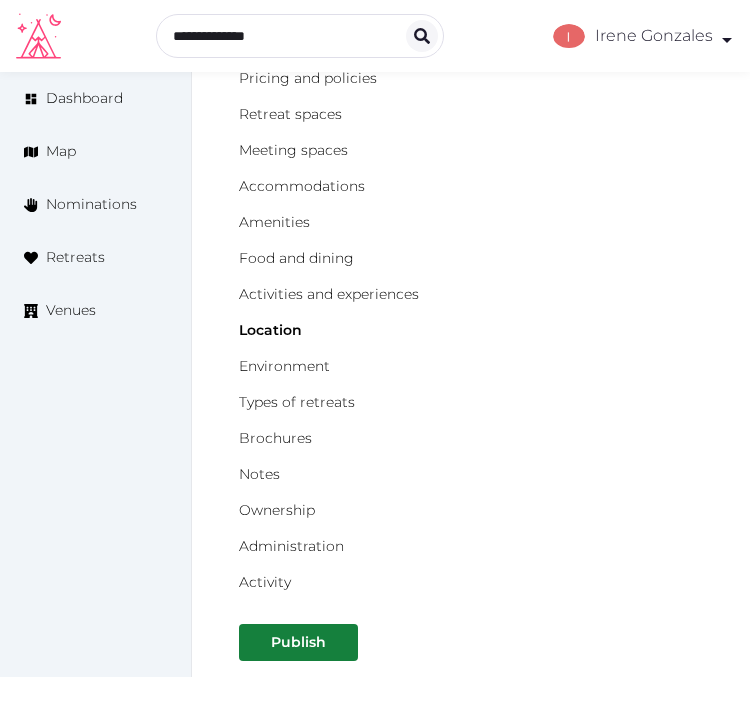 scroll, scrollTop: 0, scrollLeft: 0, axis: both 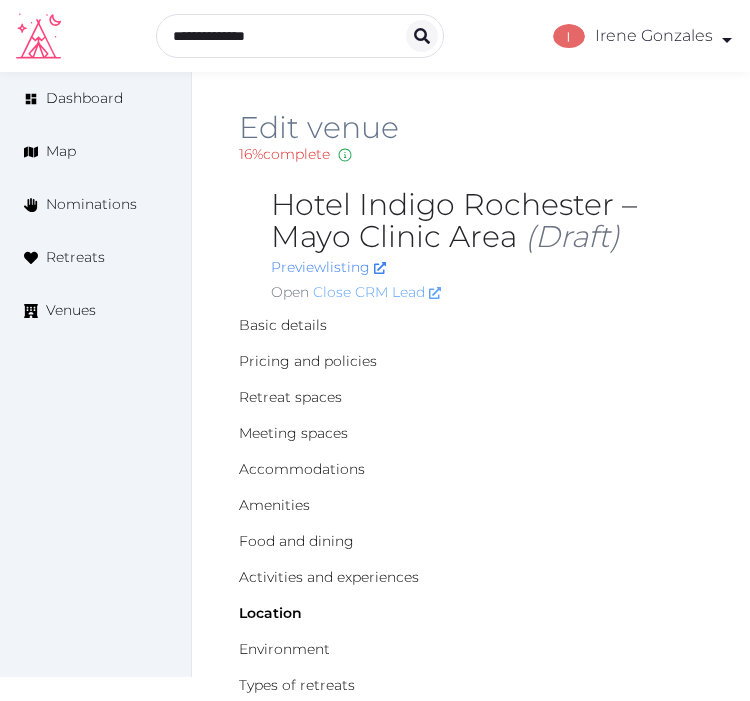 click on "Close CRM Lead" at bounding box center (377, 292) 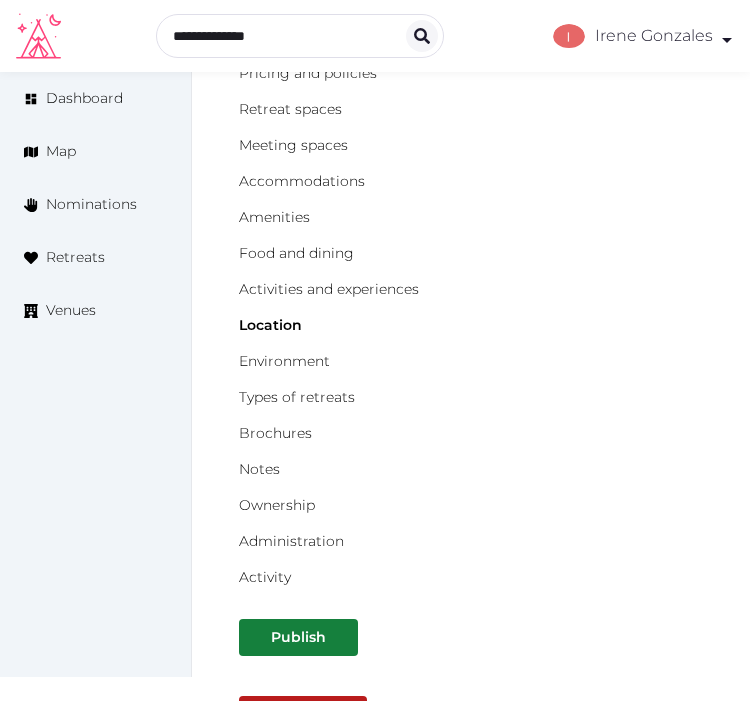 scroll, scrollTop: 111, scrollLeft: 0, axis: vertical 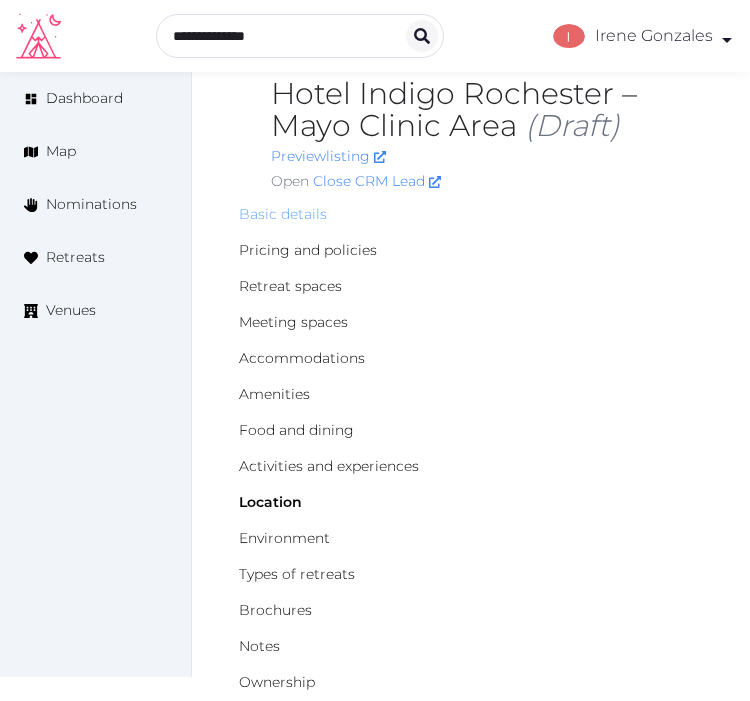 click on "Basic details" at bounding box center [283, 214] 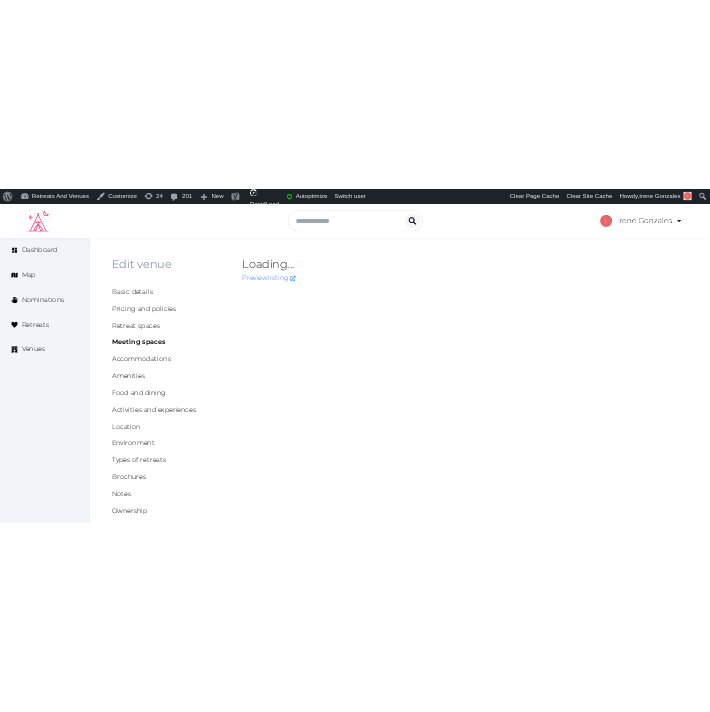 scroll, scrollTop: 0, scrollLeft: 0, axis: both 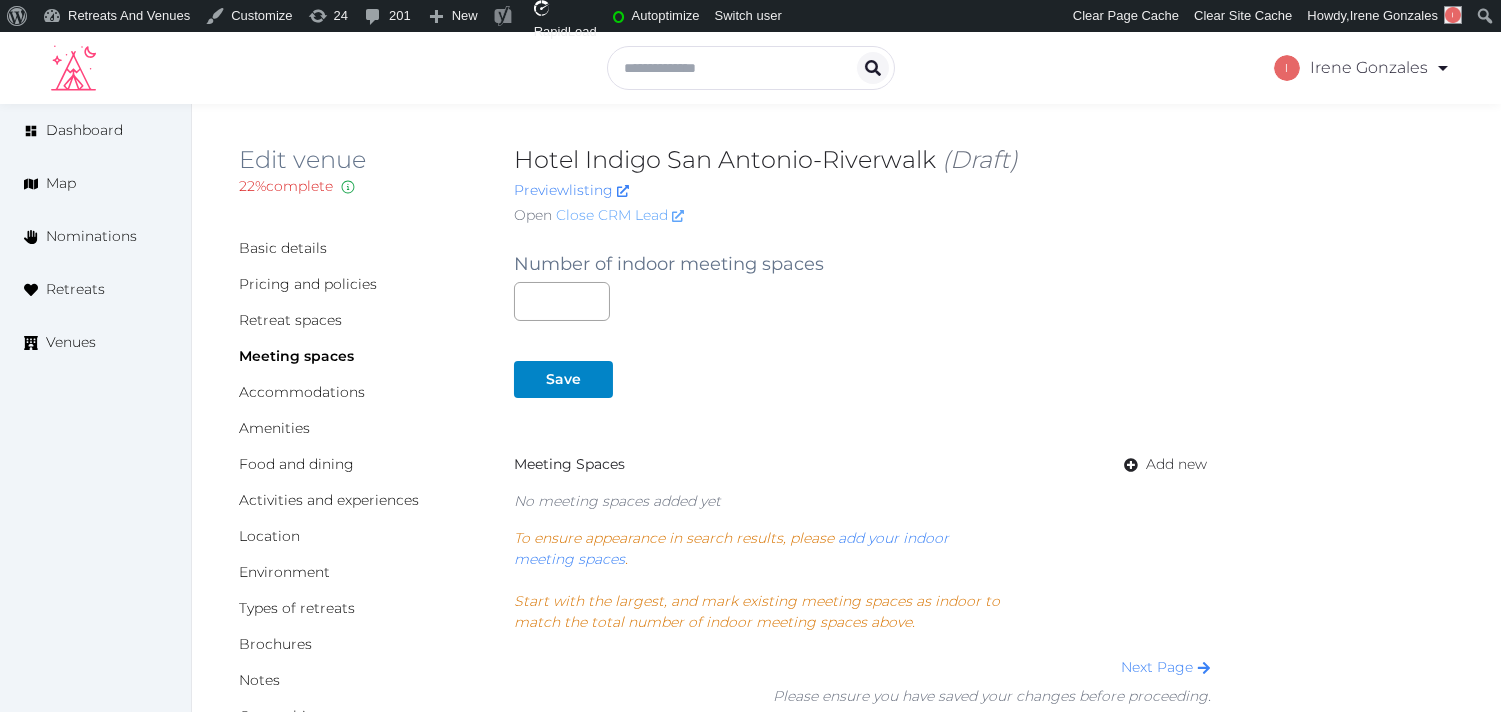 click on "Close CRM Lead" at bounding box center (620, 215) 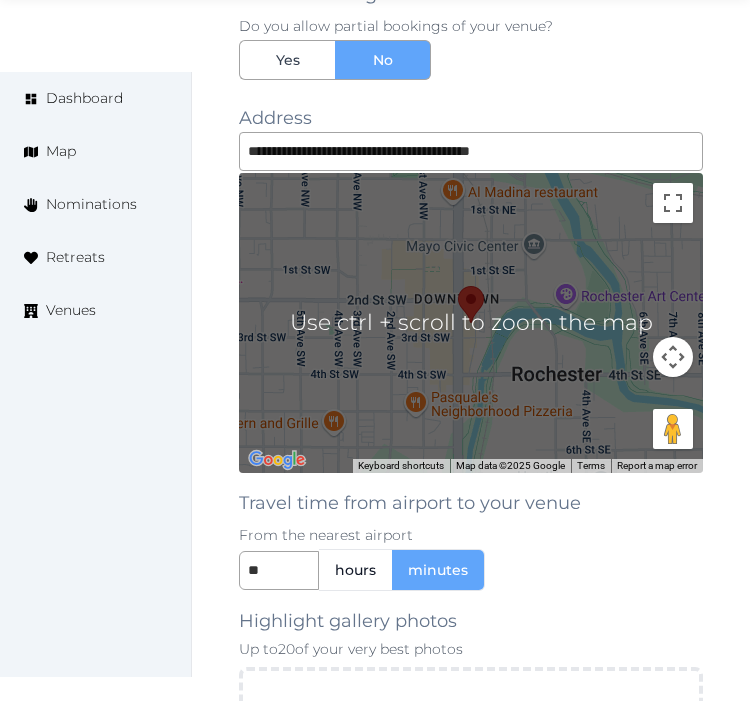scroll, scrollTop: 2555, scrollLeft: 0, axis: vertical 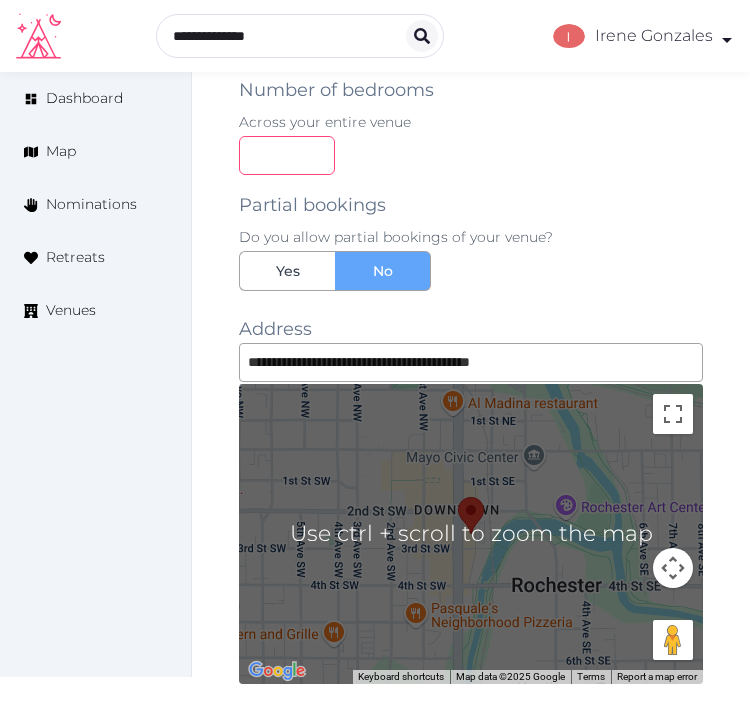 click at bounding box center (287, 155) 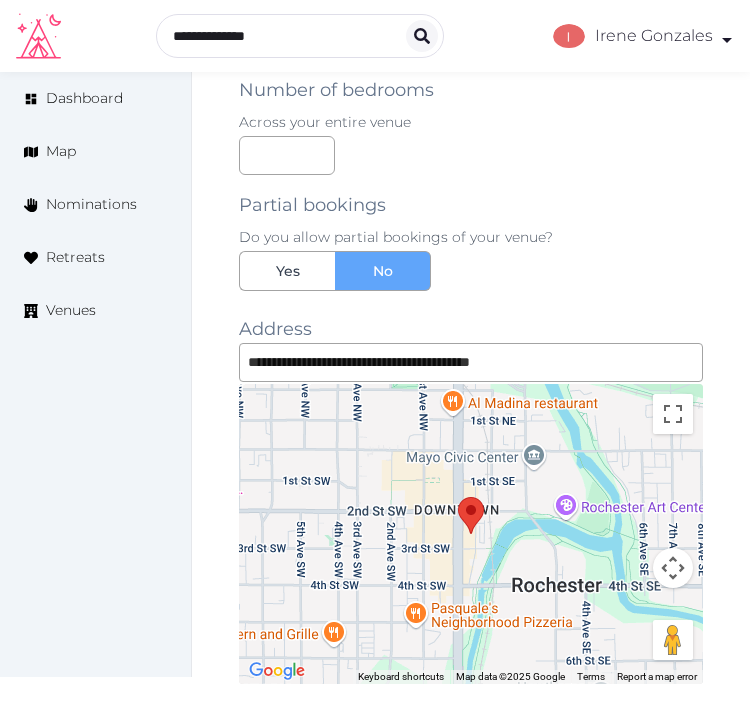 click on "Partial bookings Do you allow partial bookings of your venue? Yes No" at bounding box center (471, 233) 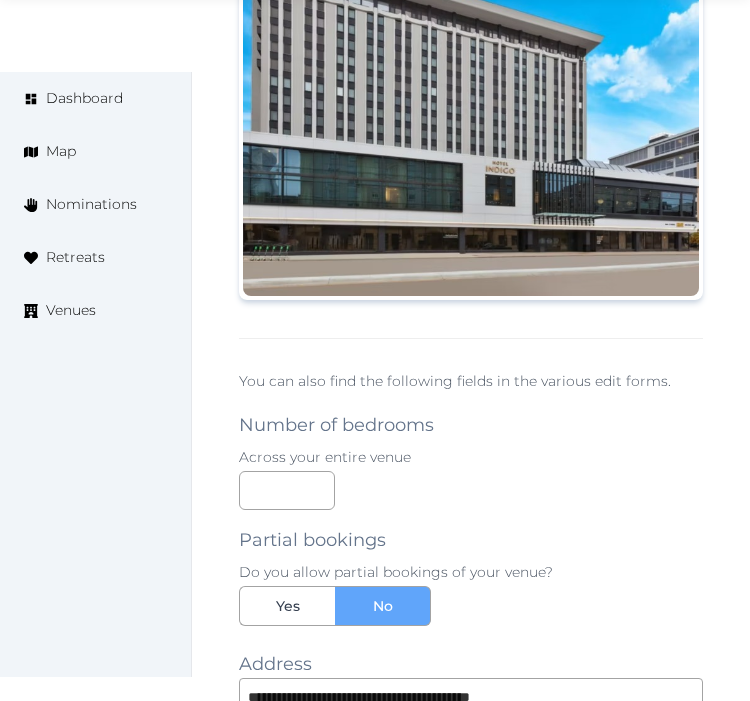 scroll, scrollTop: 2555, scrollLeft: 0, axis: vertical 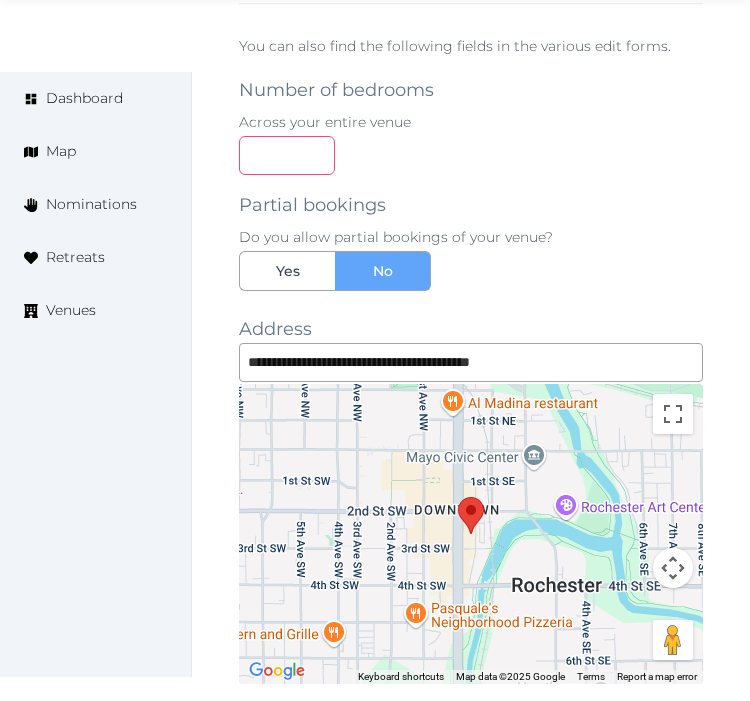click on "*" at bounding box center [287, 155] 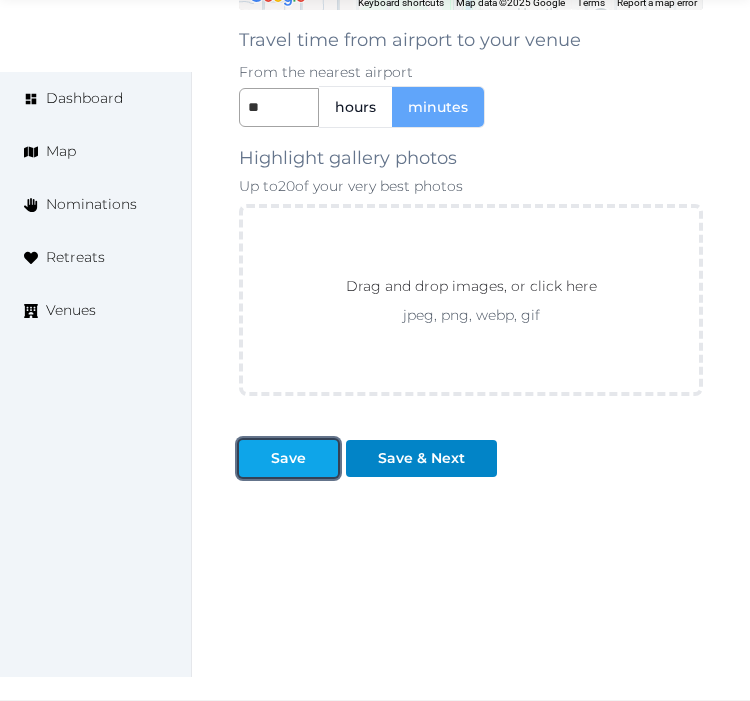 click at bounding box center (322, 458) 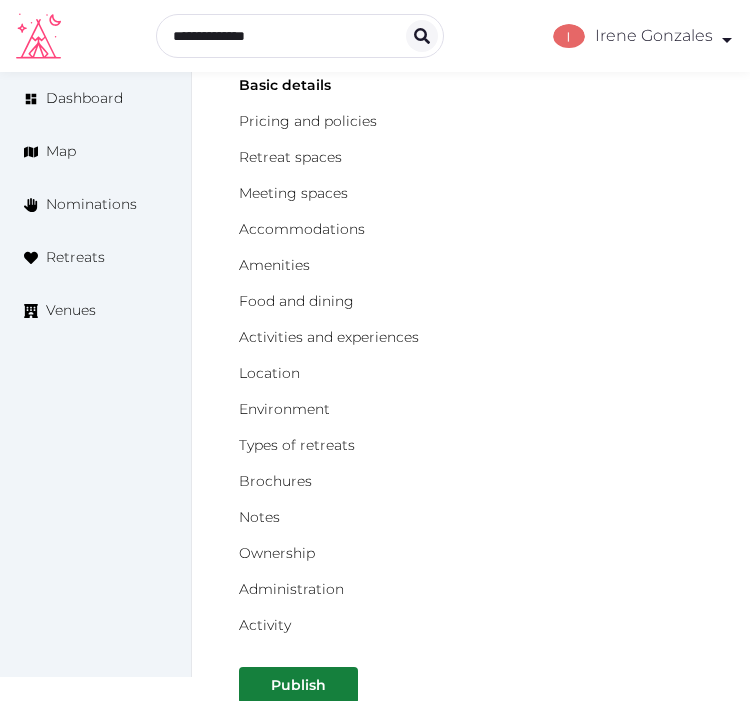 scroll, scrollTop: 231, scrollLeft: 0, axis: vertical 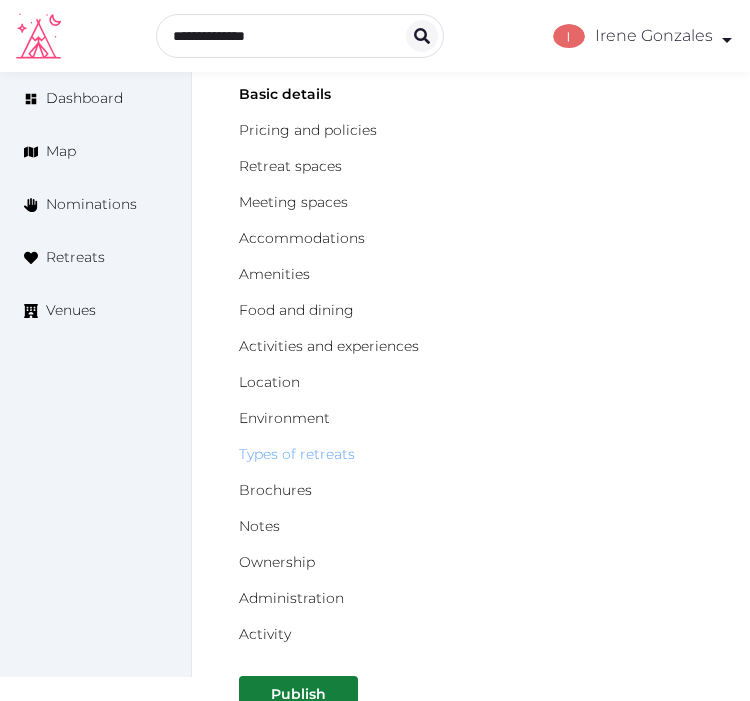 click on "Types of retreats" at bounding box center [297, 454] 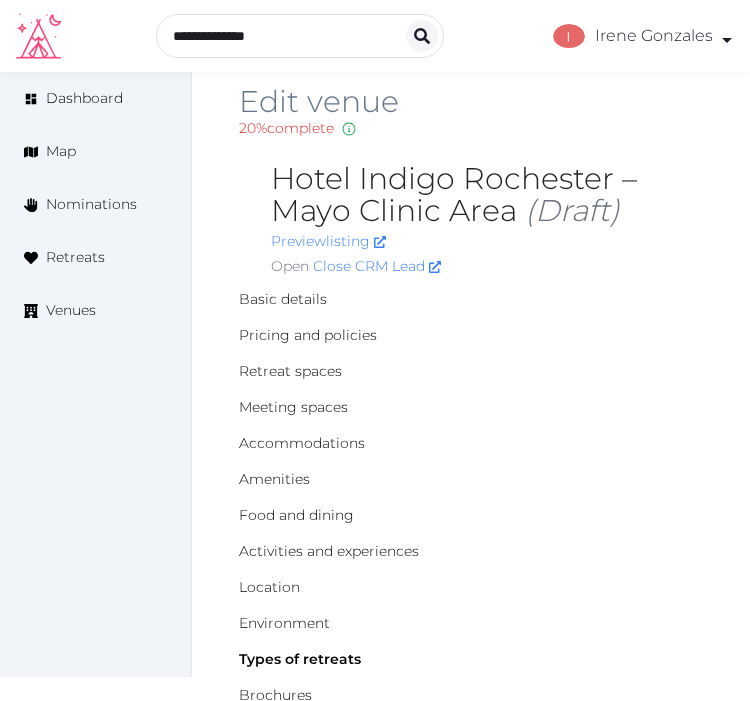 scroll, scrollTop: 111, scrollLeft: 0, axis: vertical 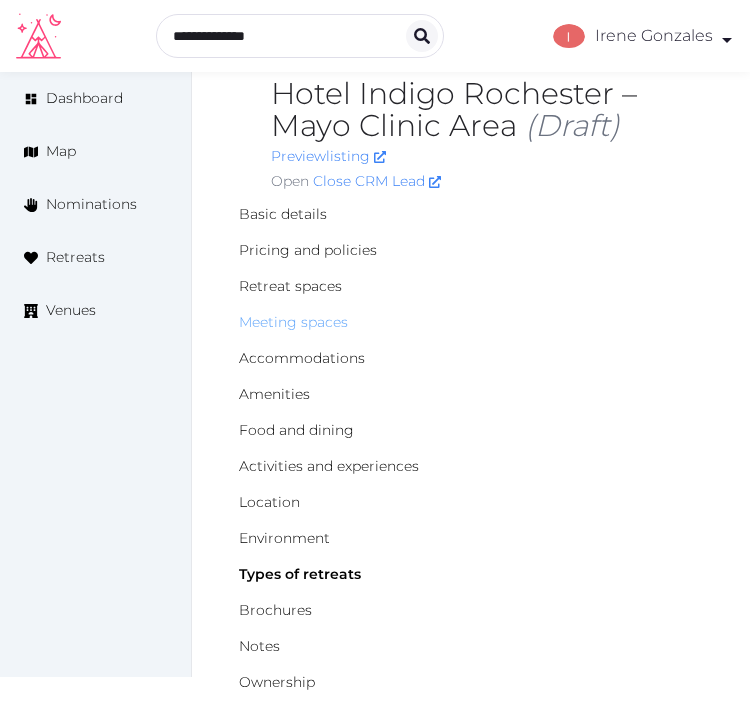 click on "Meeting spaces" at bounding box center [293, 322] 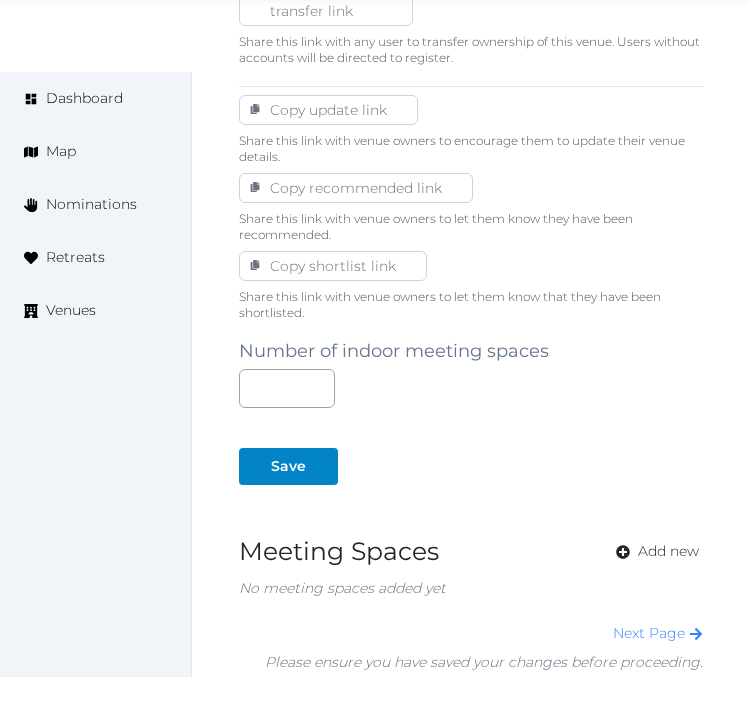 scroll, scrollTop: 1333, scrollLeft: 0, axis: vertical 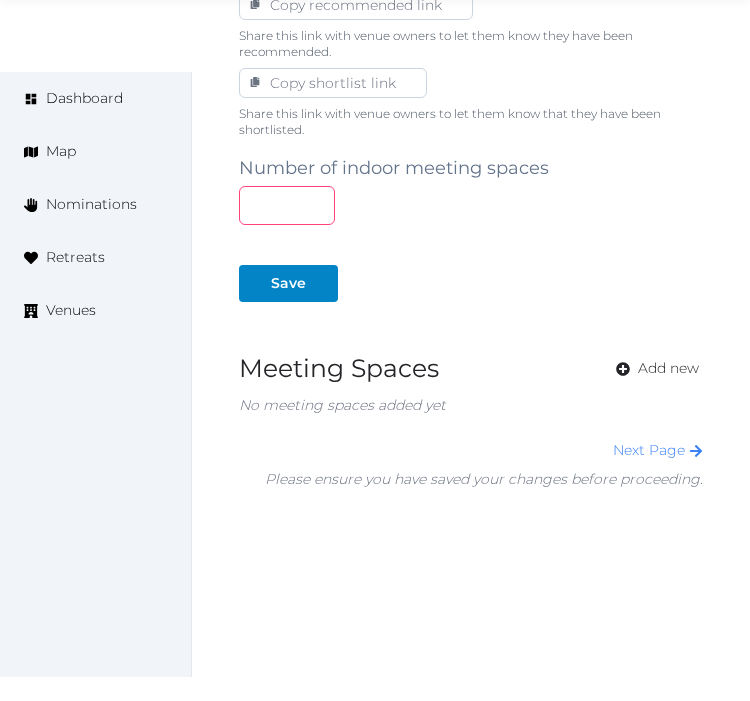 click at bounding box center (287, 205) 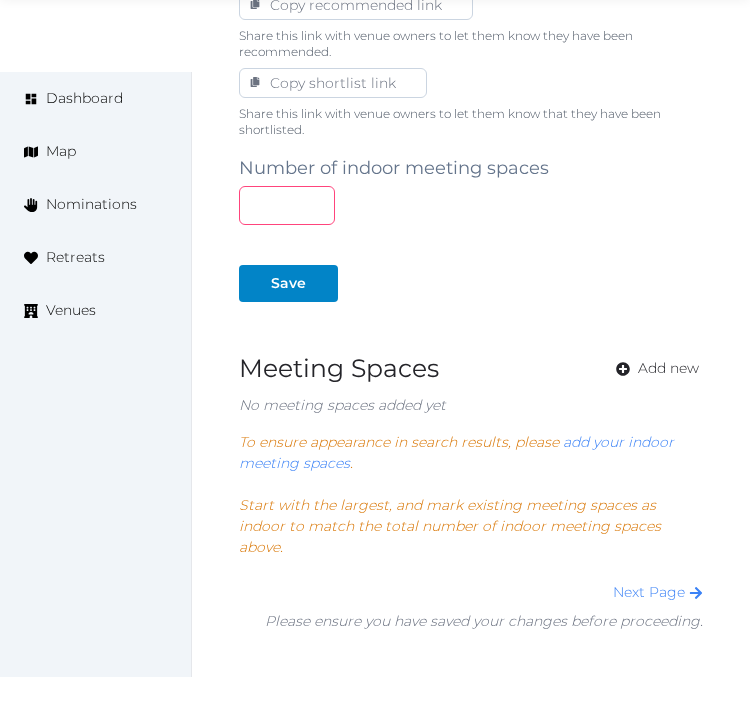 type on "*" 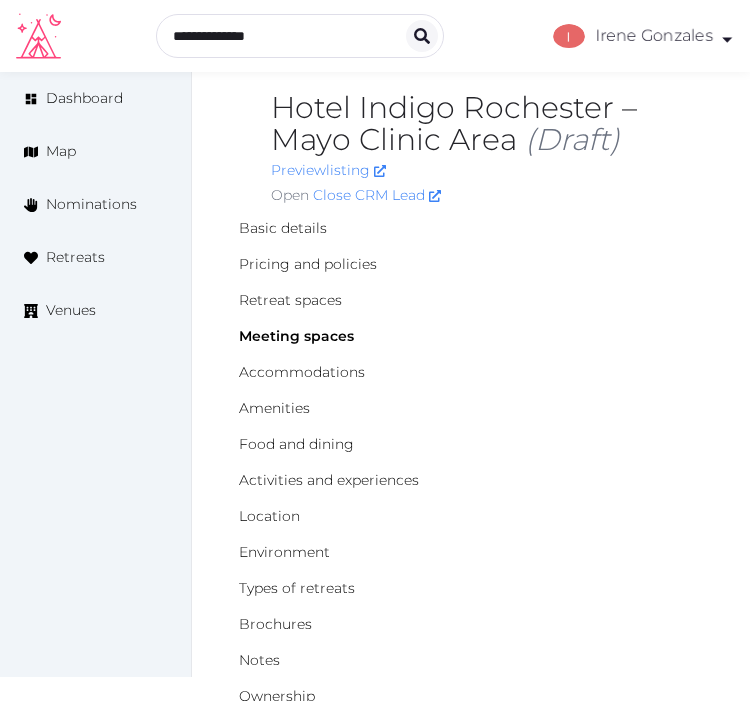 scroll, scrollTop: 0, scrollLeft: 0, axis: both 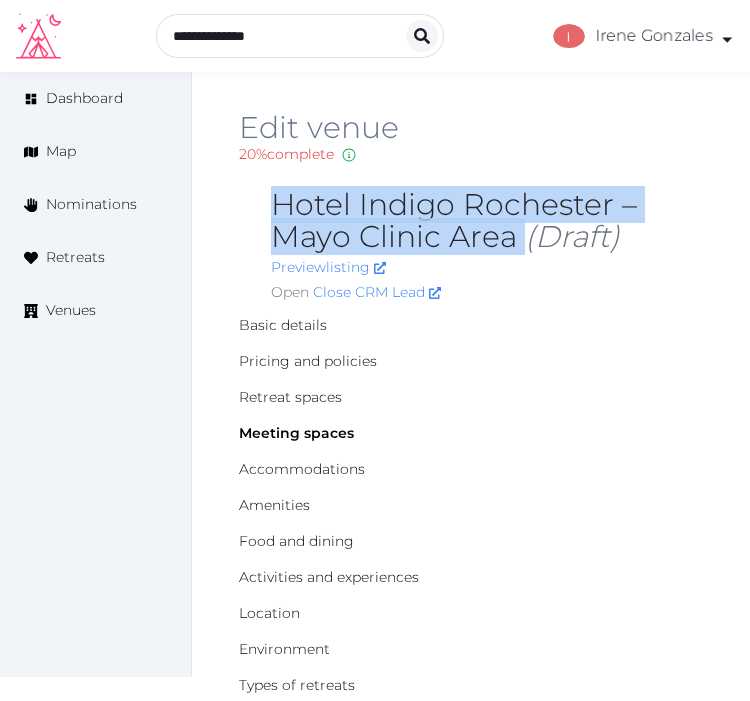 drag, startPoint x: 521, startPoint y: 234, endPoint x: 264, endPoint y: 200, distance: 259.23926 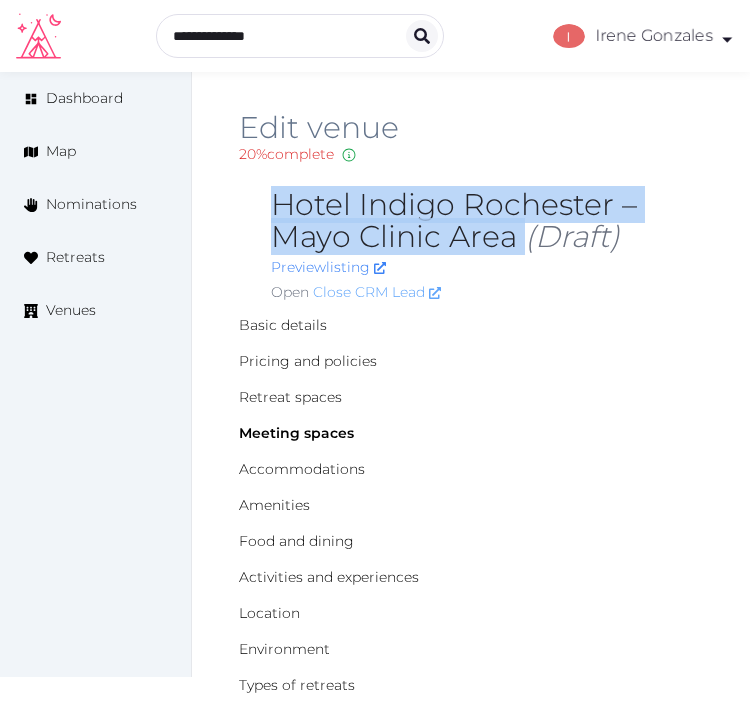 click on "Close CRM Lead" at bounding box center [377, 292] 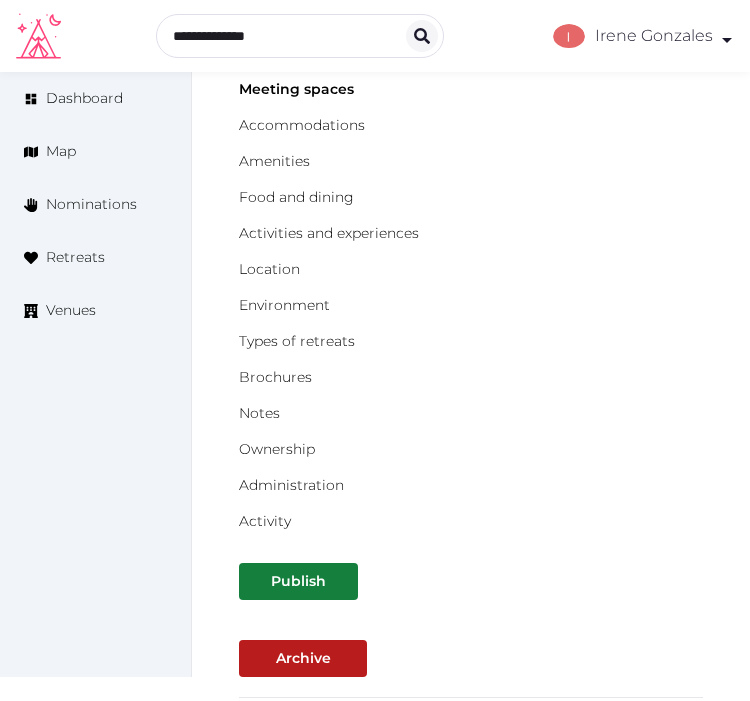 scroll, scrollTop: 23, scrollLeft: 0, axis: vertical 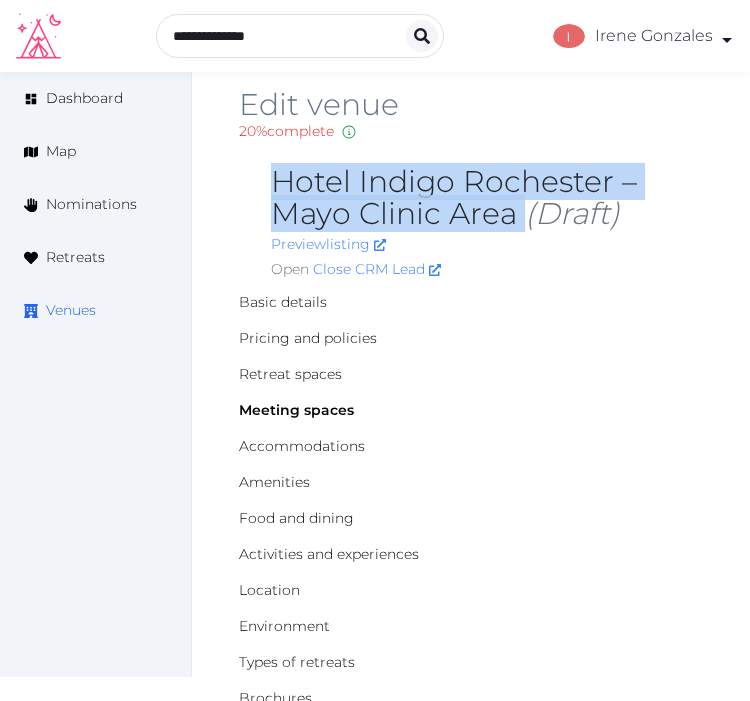 click on "Venues" at bounding box center [71, 310] 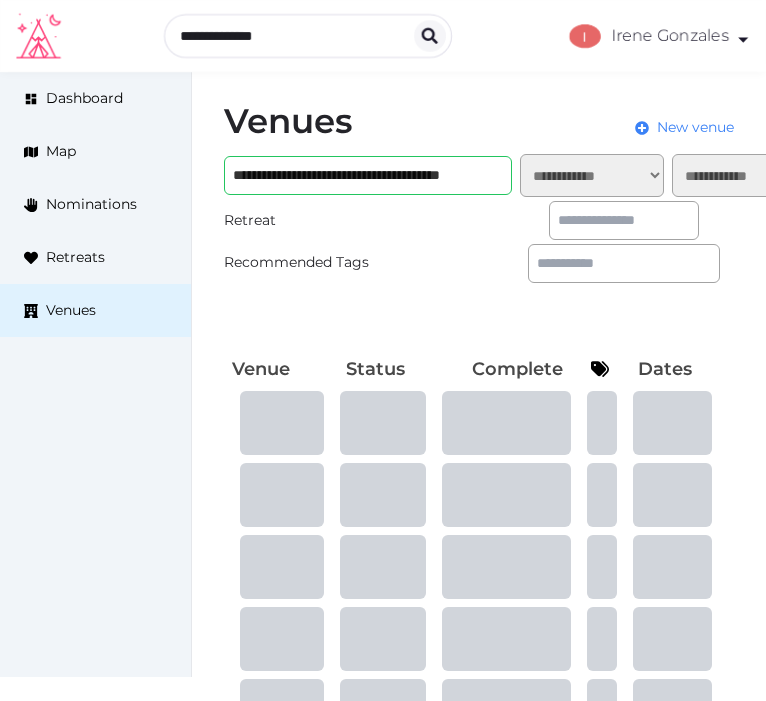 scroll, scrollTop: 0, scrollLeft: 0, axis: both 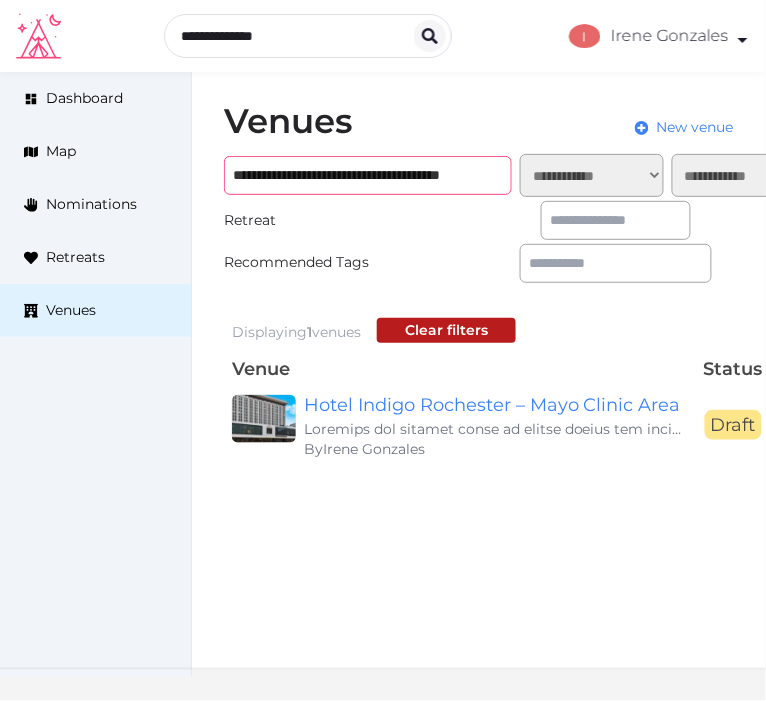 click on "**********" at bounding box center [368, 175] 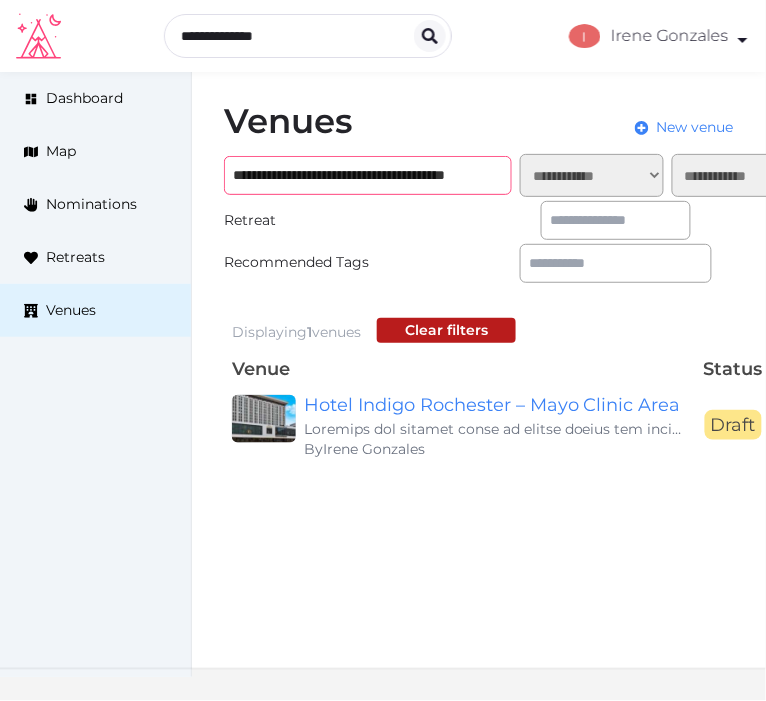 scroll, scrollTop: 0, scrollLeft: 32, axis: horizontal 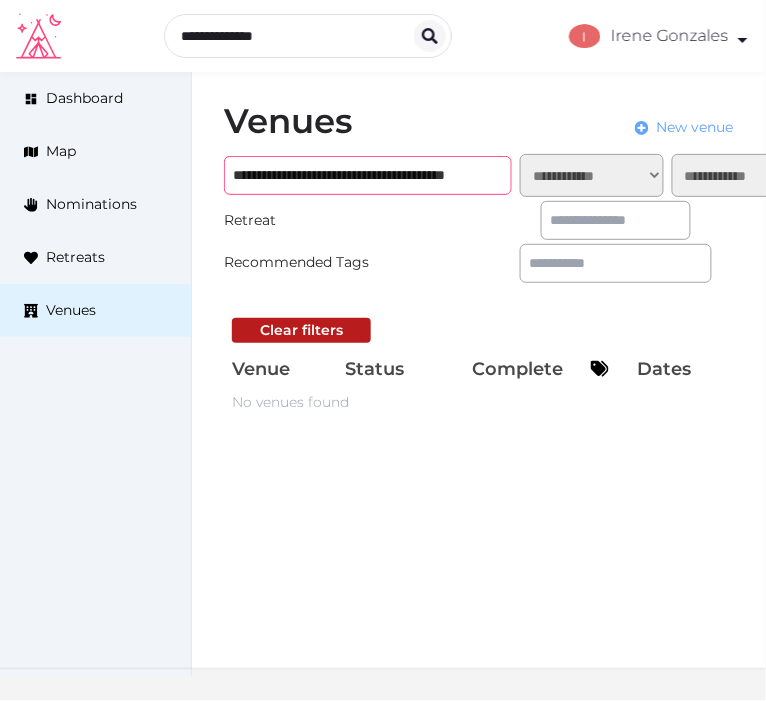 type on "**********" 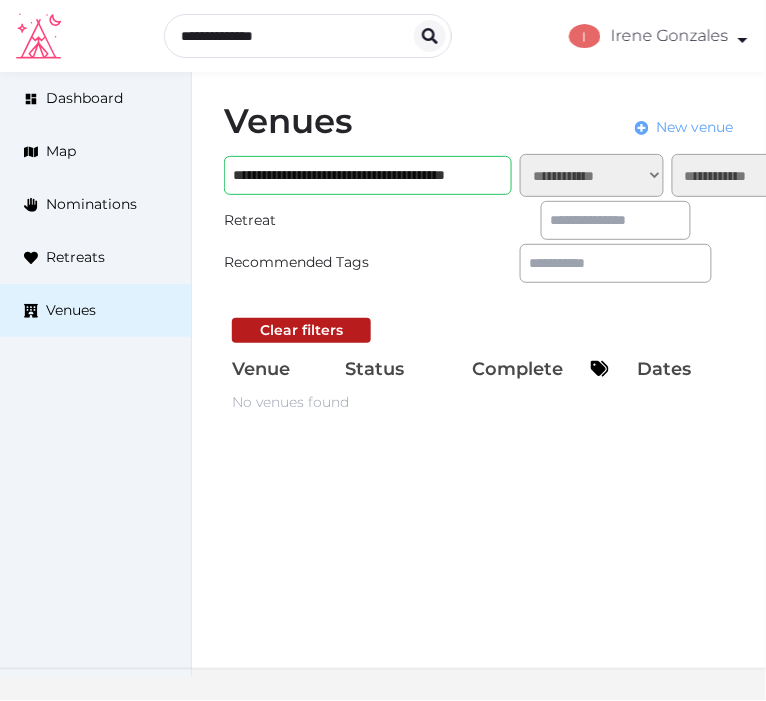 scroll, scrollTop: 0, scrollLeft: 0, axis: both 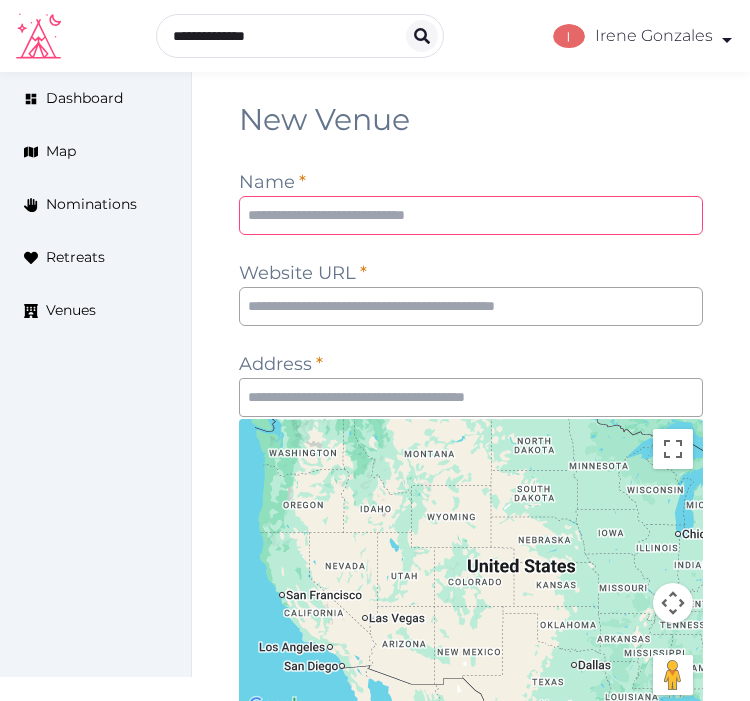 click at bounding box center (471, 215) 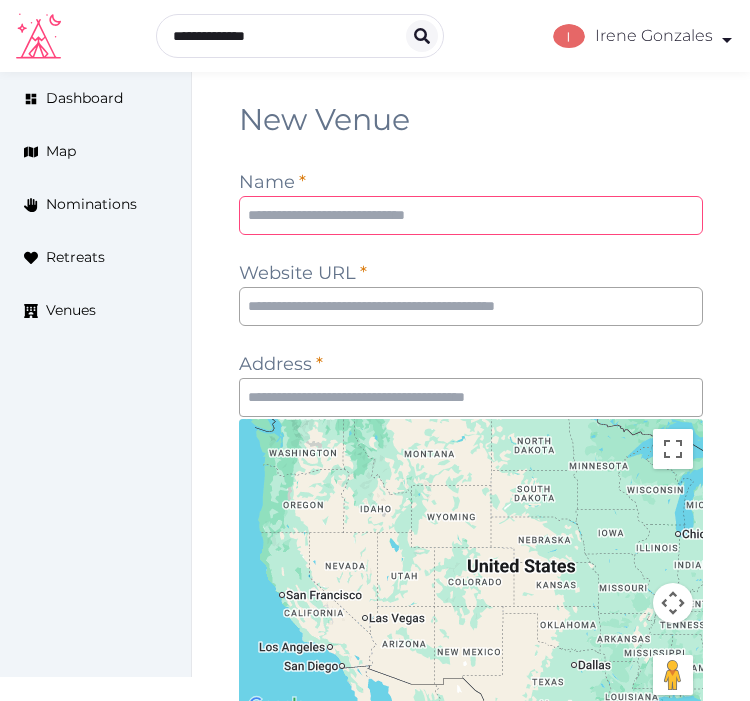paste on "**********" 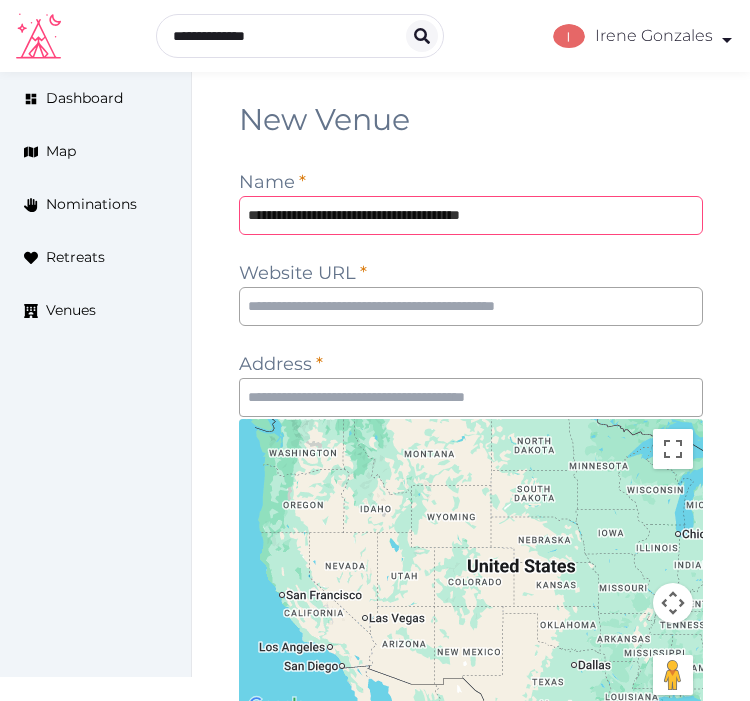 type on "**********" 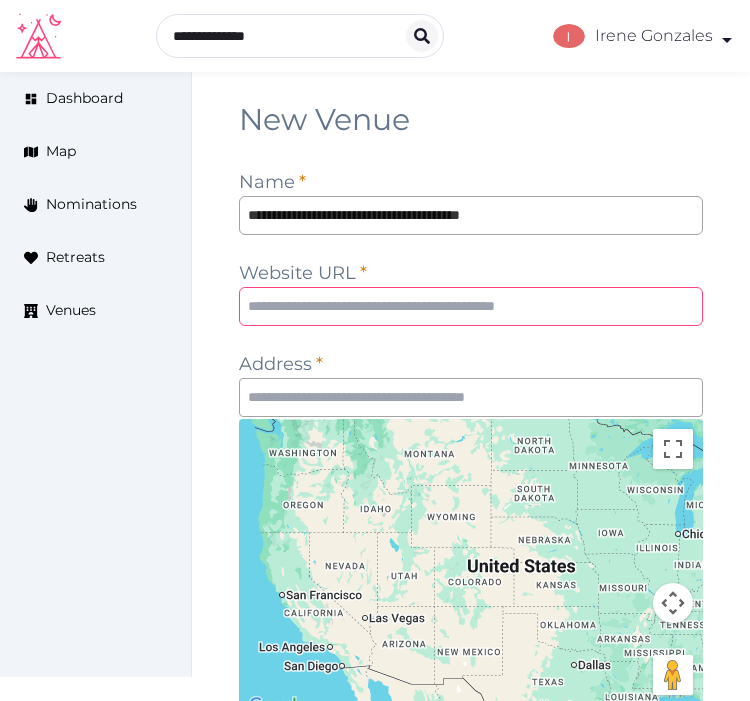 click at bounding box center [471, 306] 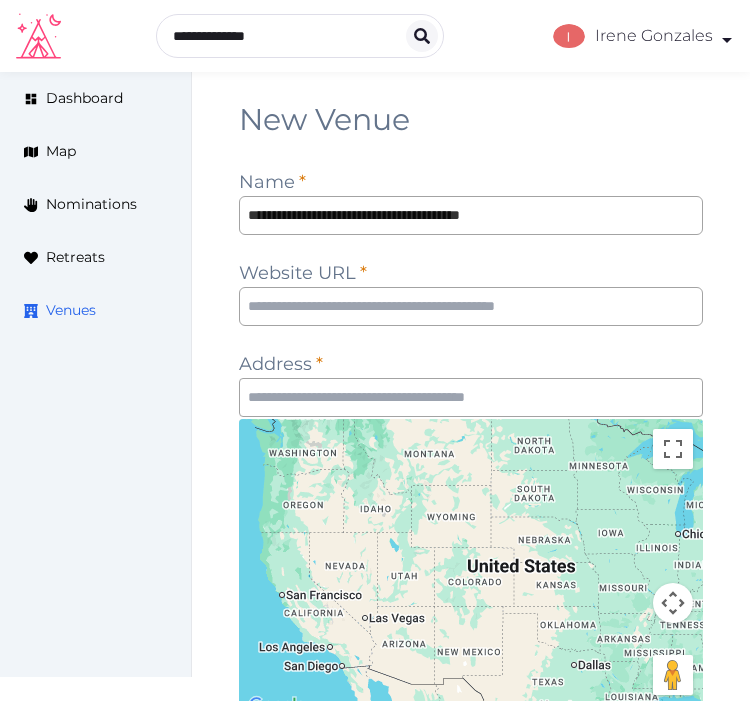 click on "Venues" at bounding box center (71, 310) 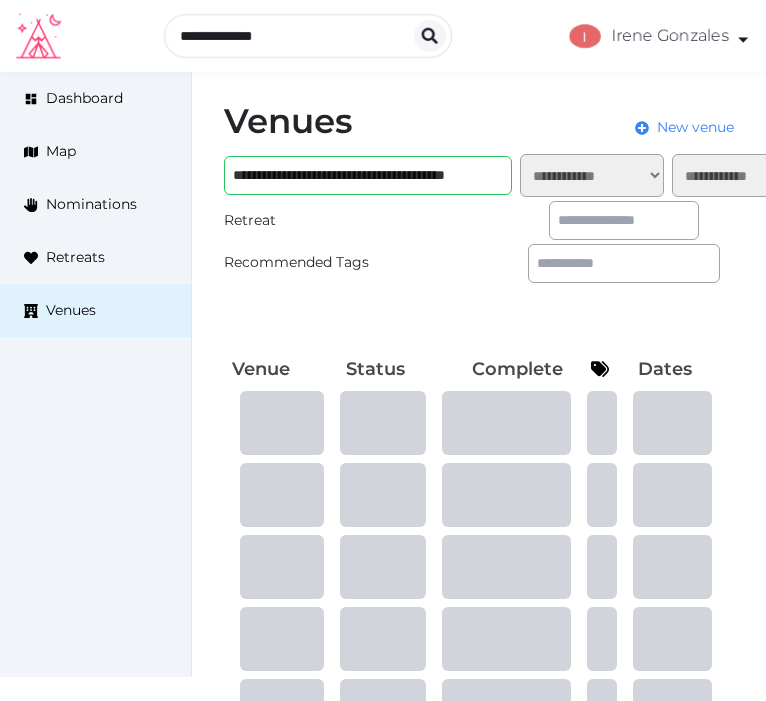 scroll, scrollTop: 0, scrollLeft: 0, axis: both 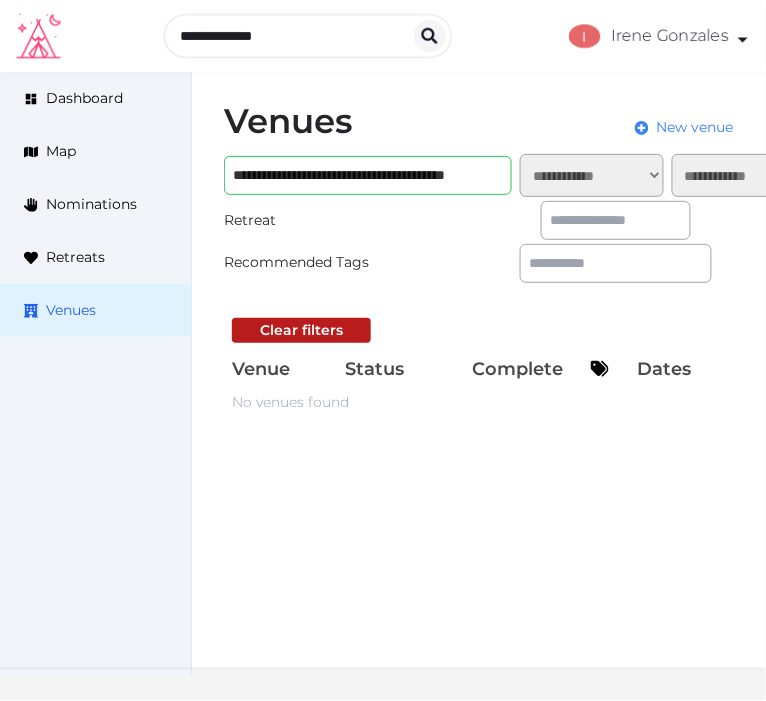 click on "Venues" at bounding box center [71, 310] 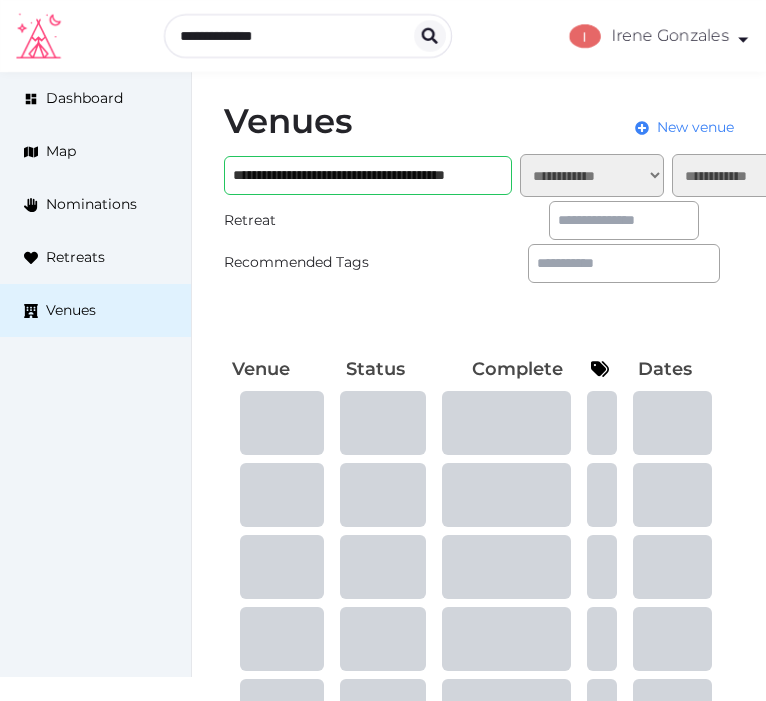scroll, scrollTop: 0, scrollLeft: 0, axis: both 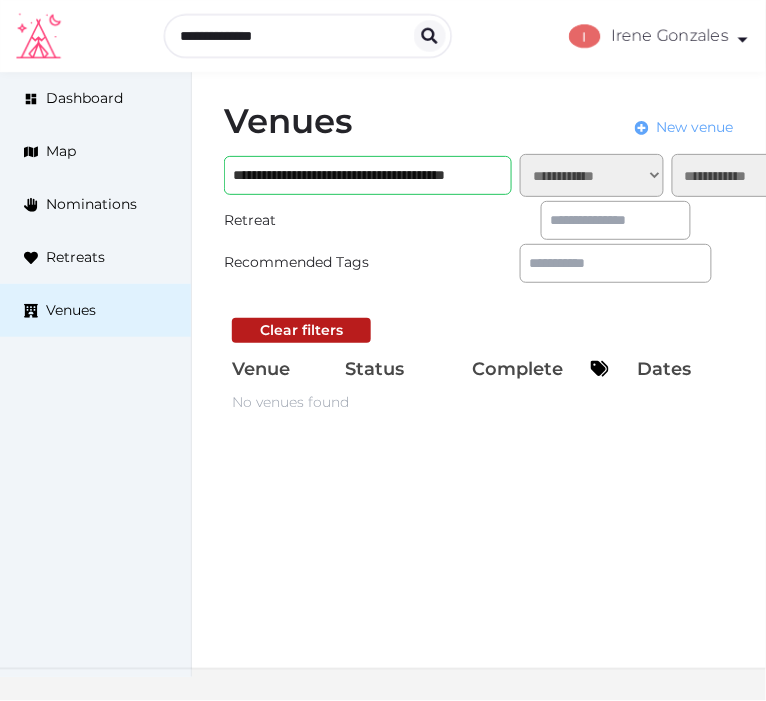 click on "New venue" at bounding box center (695, 127) 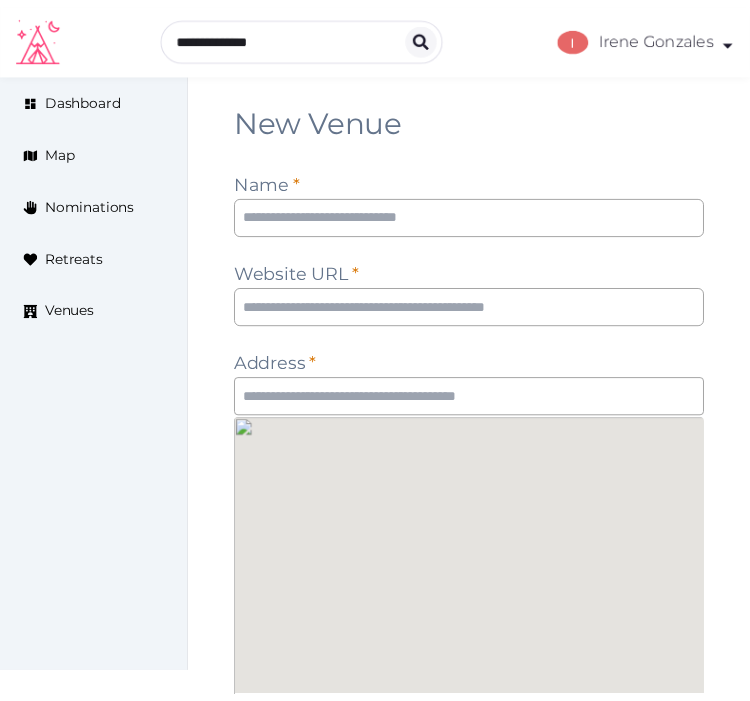 scroll, scrollTop: 0, scrollLeft: 0, axis: both 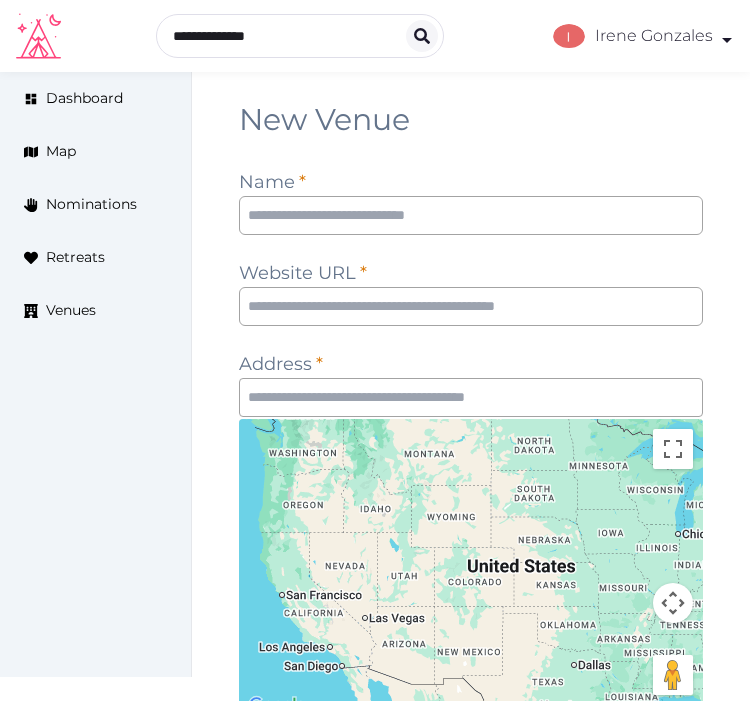 drag, startPoint x: 544, startPoint y: 126, endPoint x: 551, endPoint y: 136, distance: 12.206555 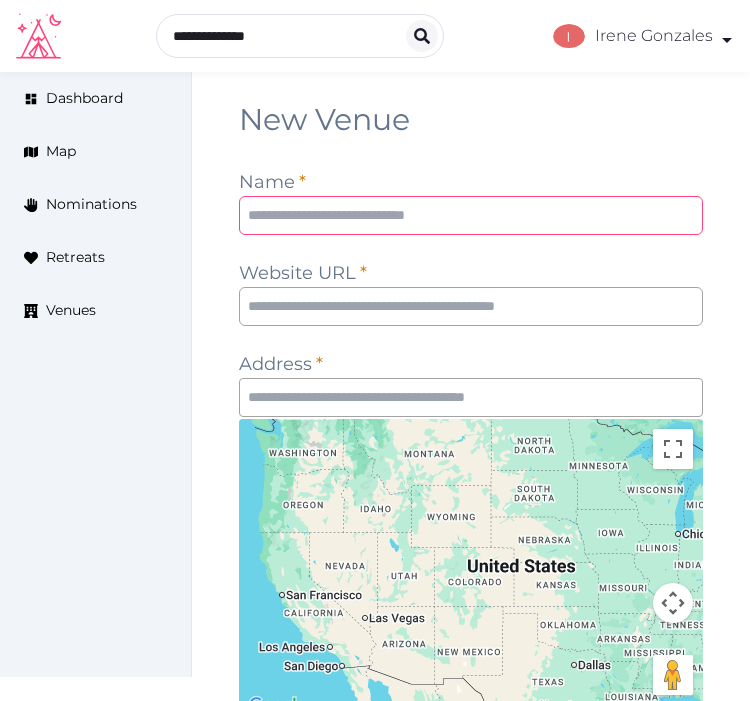 click at bounding box center [471, 215] 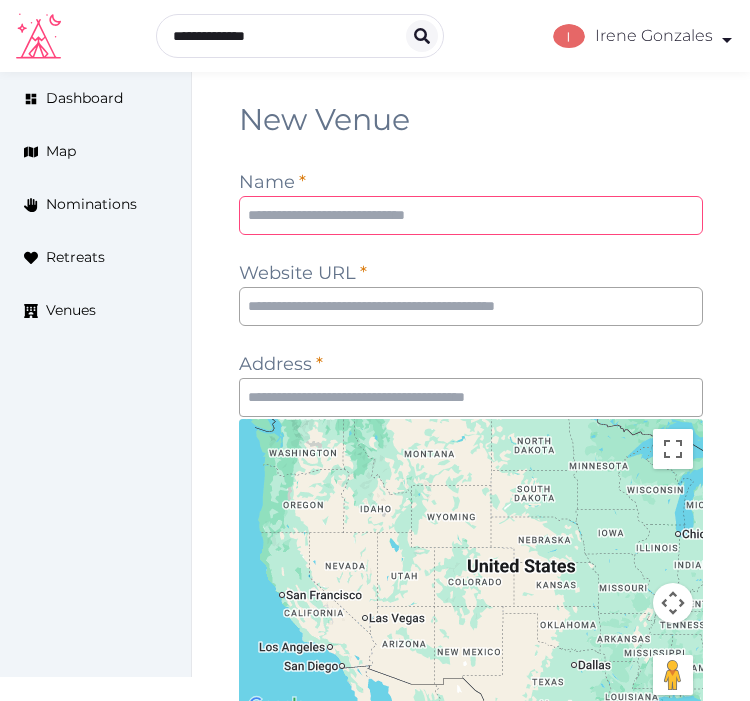 paste on "**********" 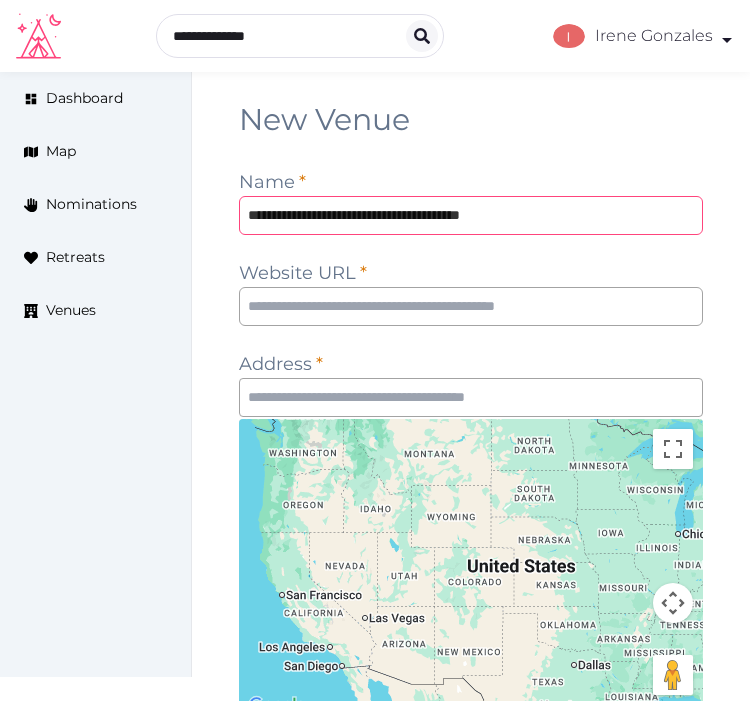 type on "**********" 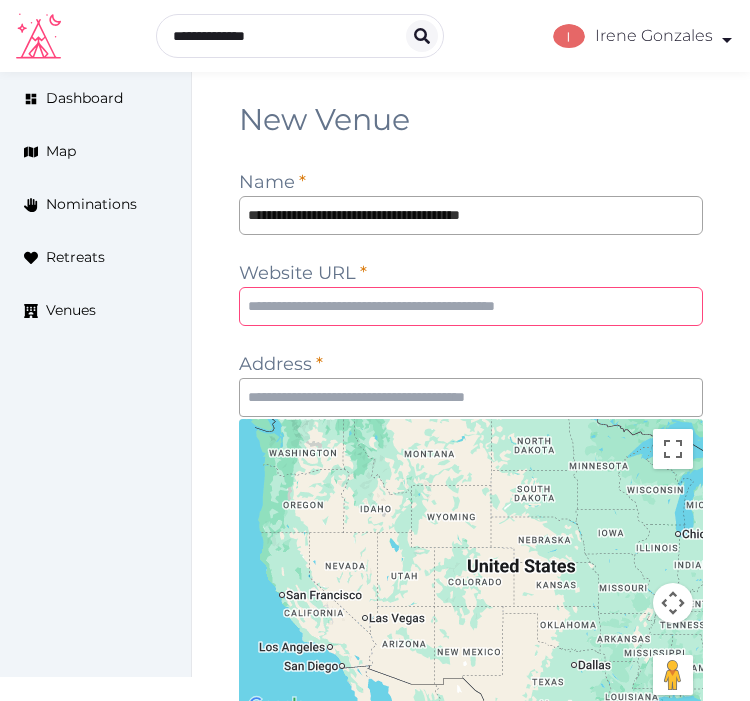 click at bounding box center [471, 306] 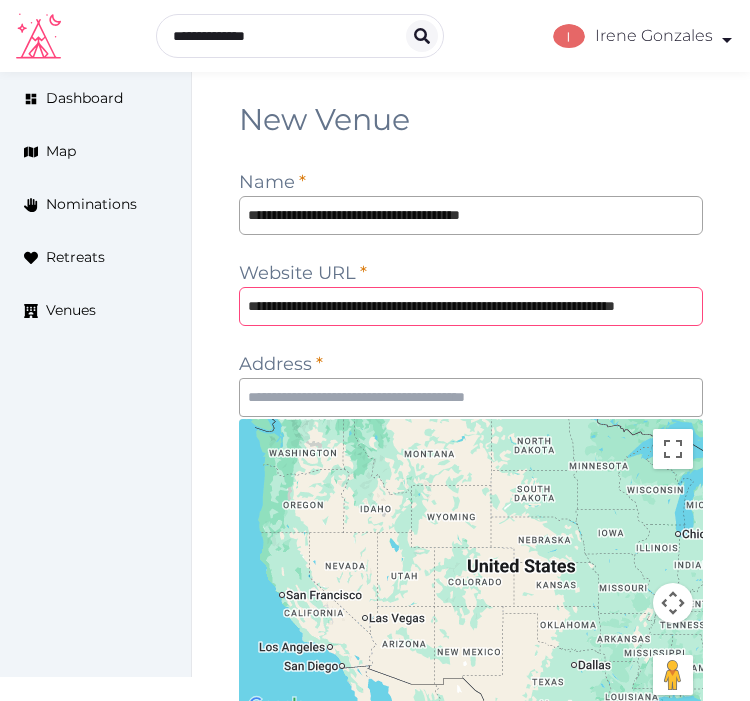 scroll, scrollTop: 0, scrollLeft: 73, axis: horizontal 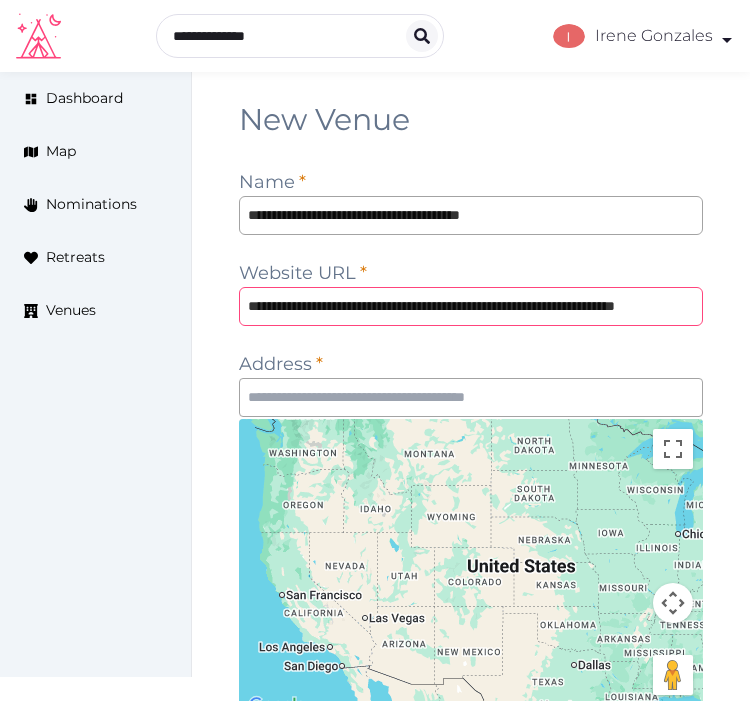 type on "**********" 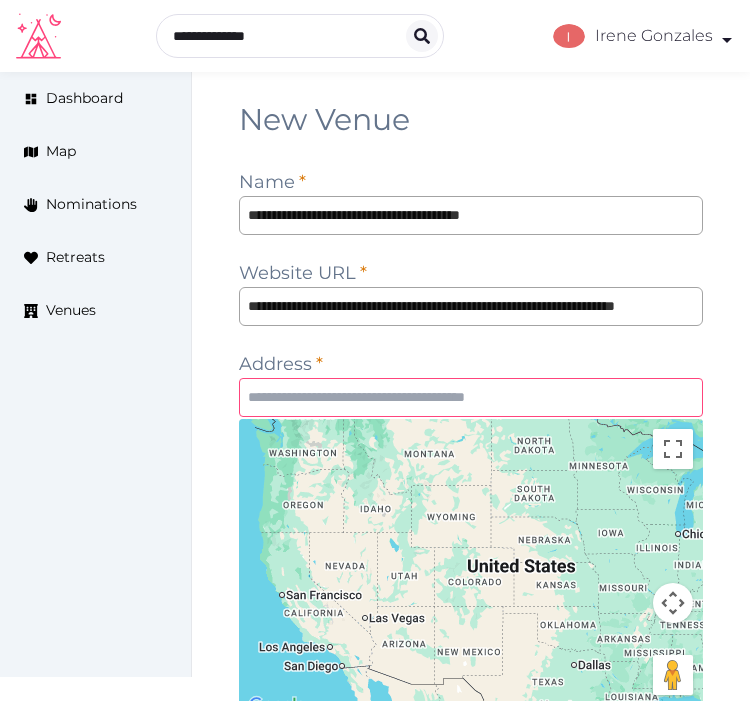 scroll, scrollTop: 0, scrollLeft: 0, axis: both 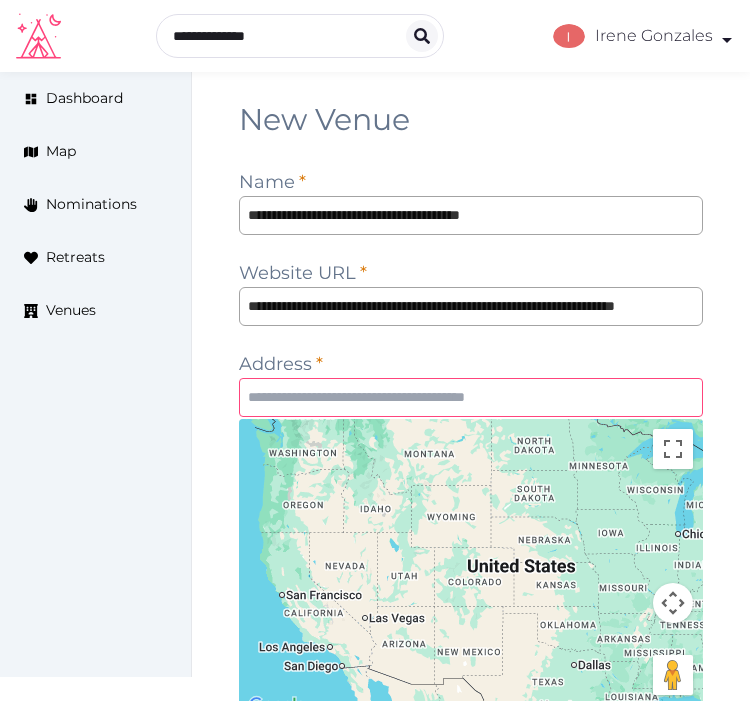 drag, startPoint x: 286, startPoint y: 398, endPoint x: 297, endPoint y: 397, distance: 11.045361 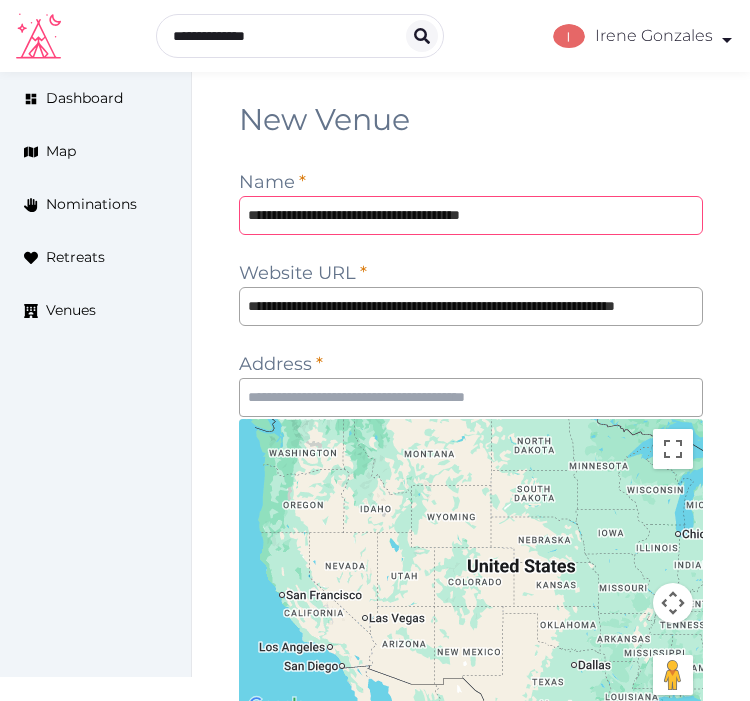 click on "**********" at bounding box center [471, 215] 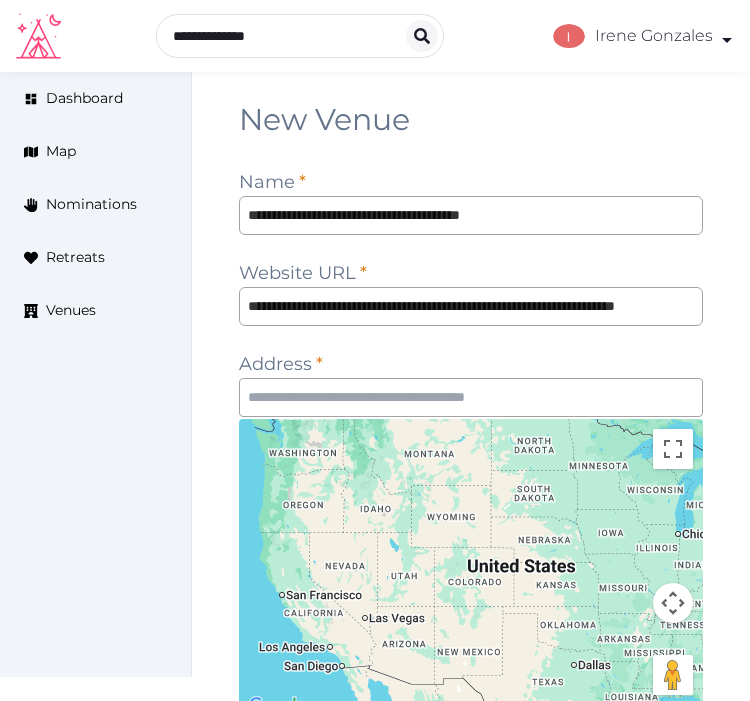 drag, startPoint x: 347, startPoint y: 424, endPoint x: 361, endPoint y: 410, distance: 19.79899 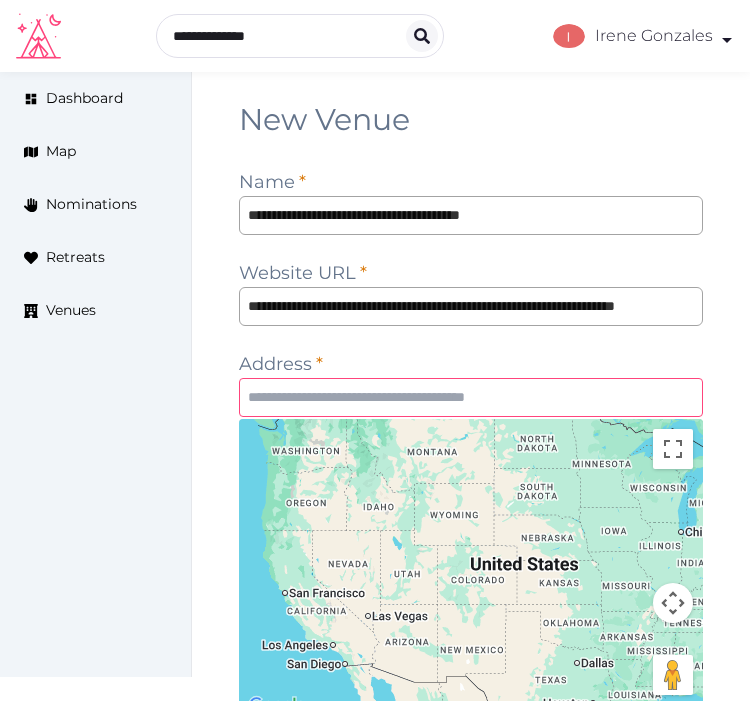 click at bounding box center [471, 397] 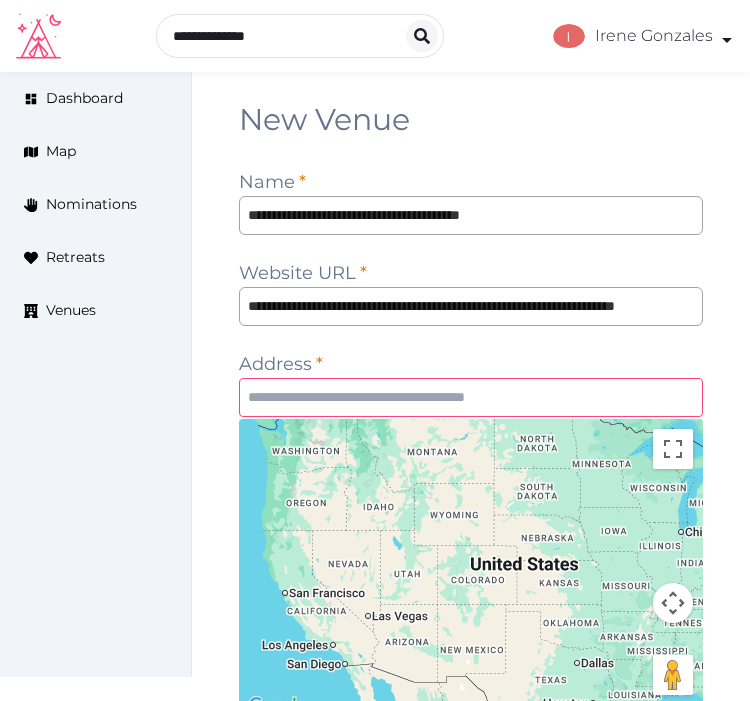 paste on "**********" 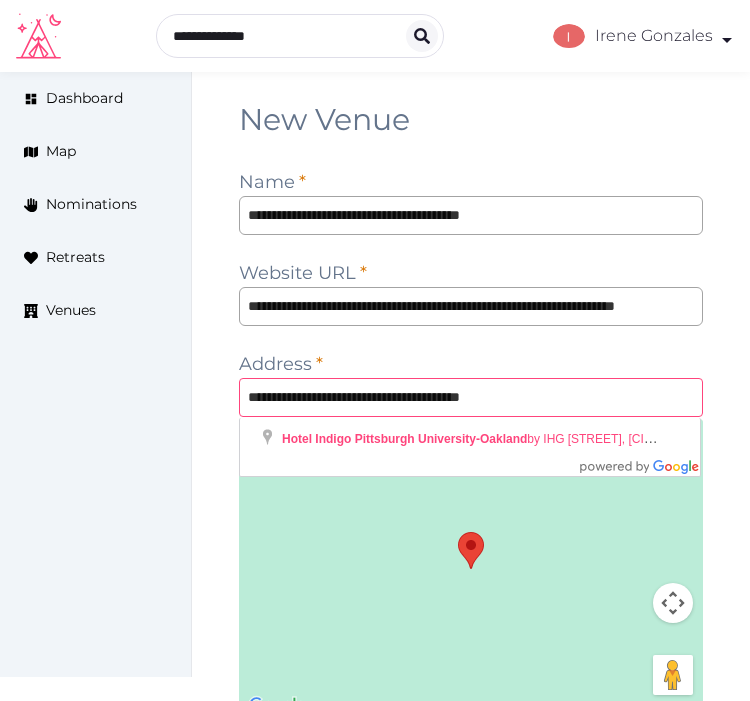 type on "**********" 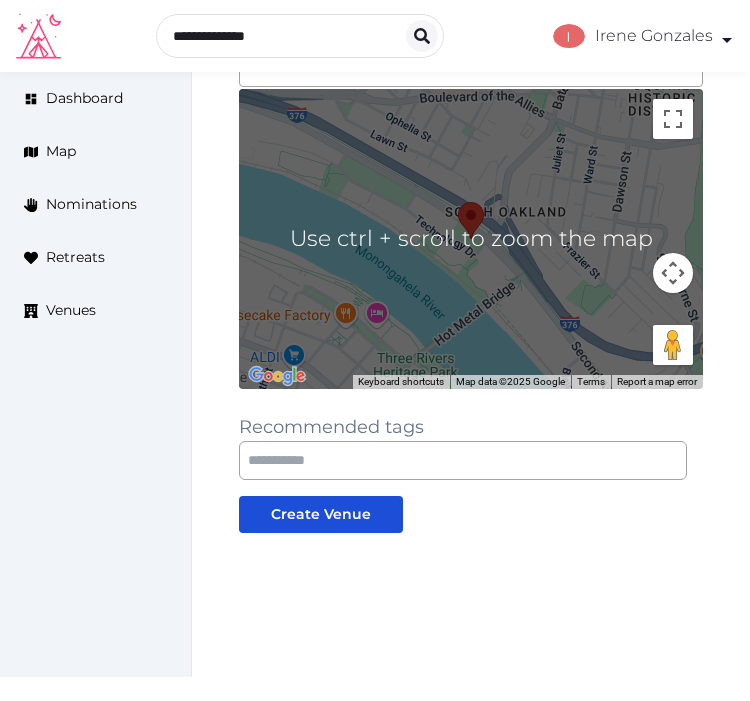 scroll, scrollTop: 333, scrollLeft: 0, axis: vertical 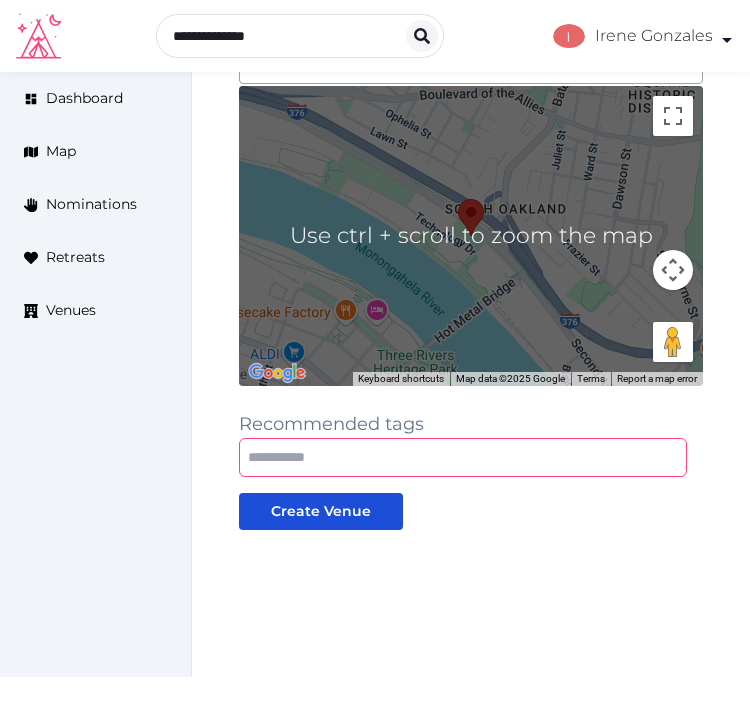 click at bounding box center (463, 457) 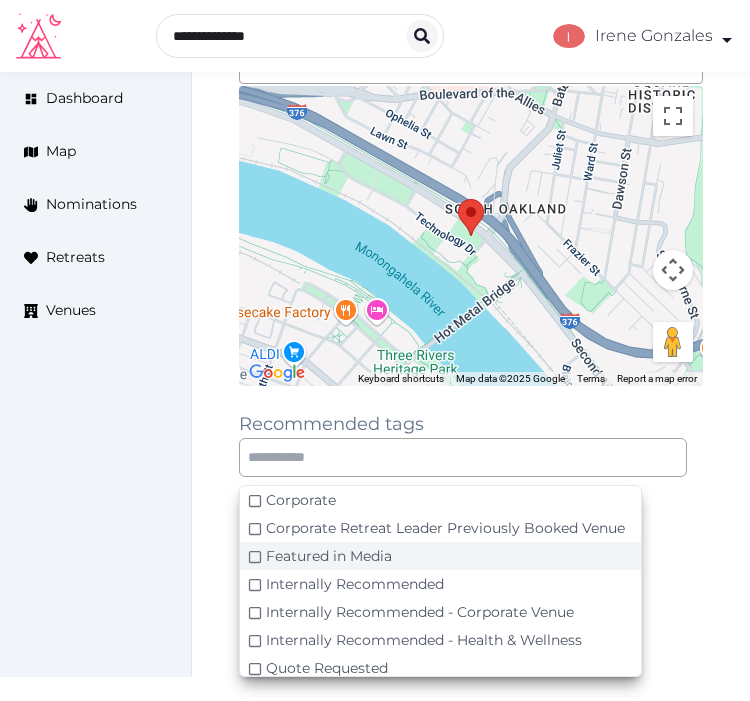 click on "Internally Recommended - Corporate Venue" at bounding box center [440, 612] 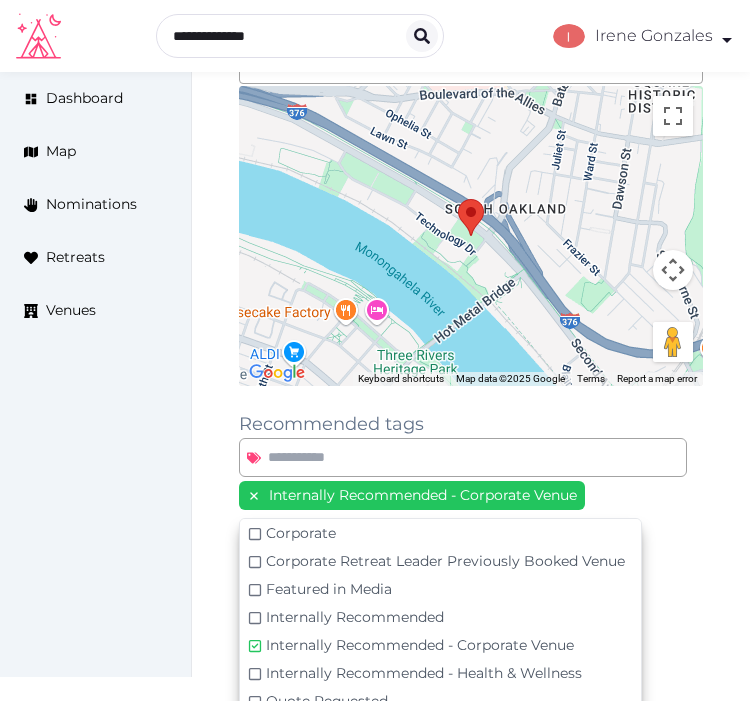 click on "**********" at bounding box center (471, 247) 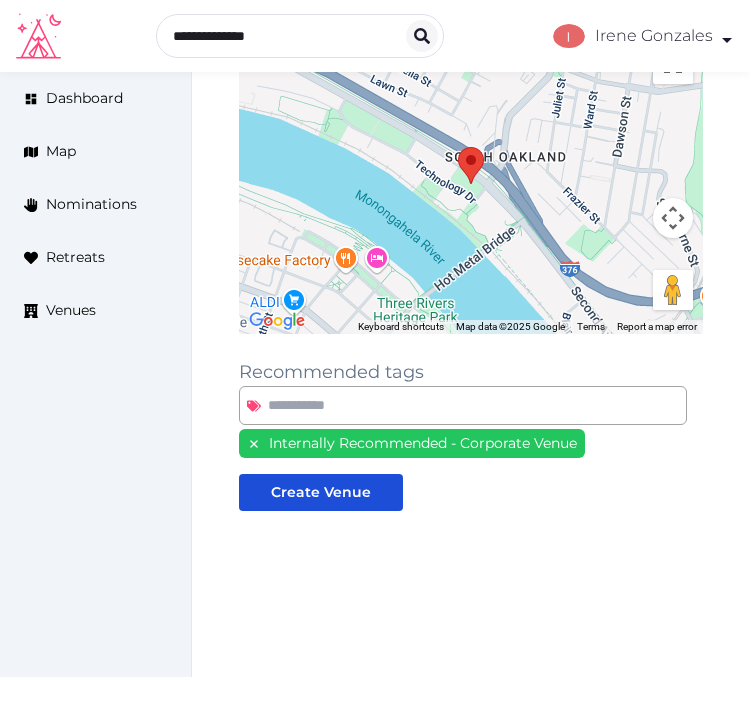 scroll, scrollTop: 387, scrollLeft: 0, axis: vertical 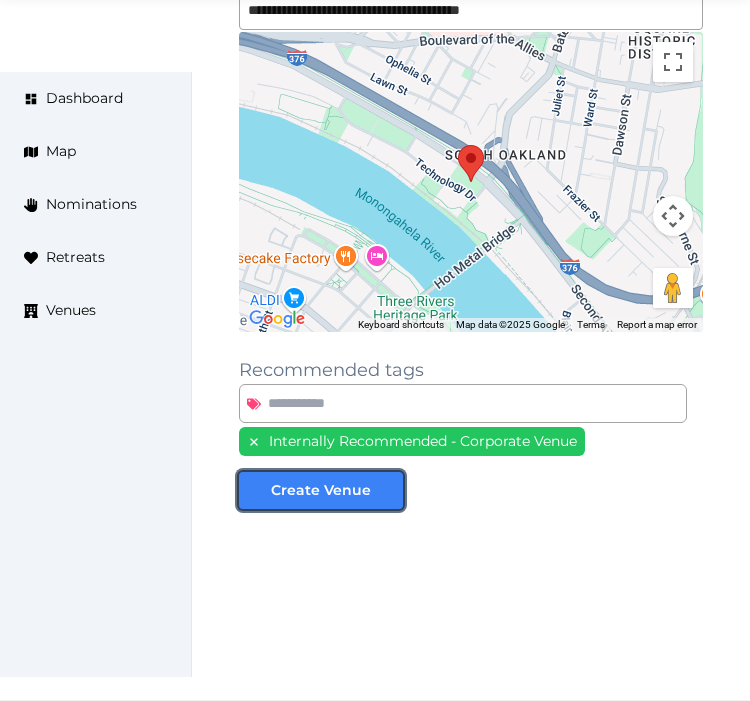click on "Create Venue" at bounding box center (321, 490) 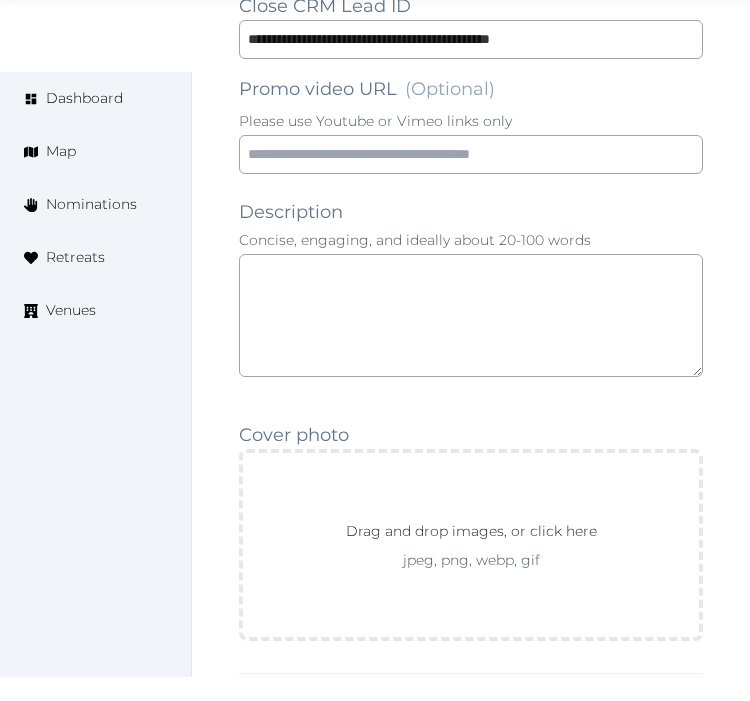scroll, scrollTop: 1888, scrollLeft: 0, axis: vertical 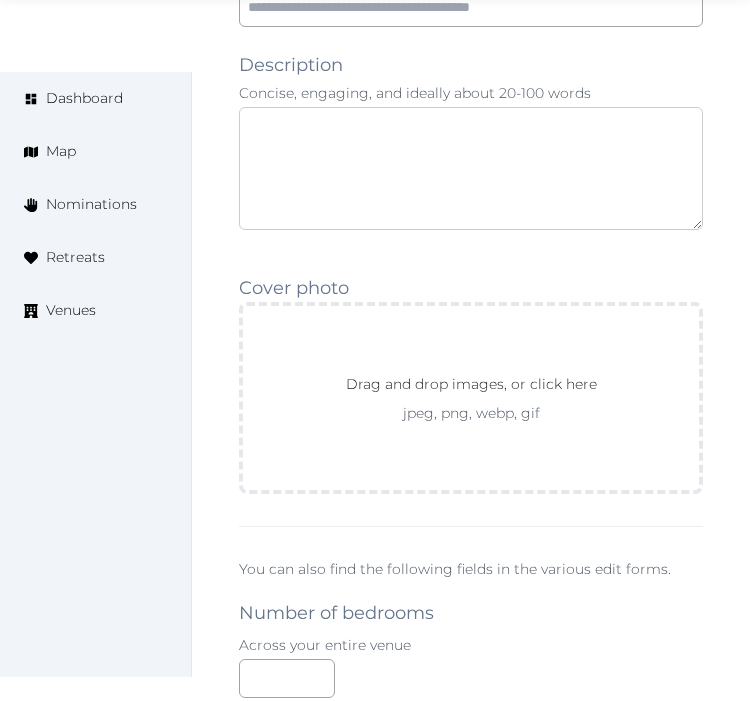 click at bounding box center (471, 168) 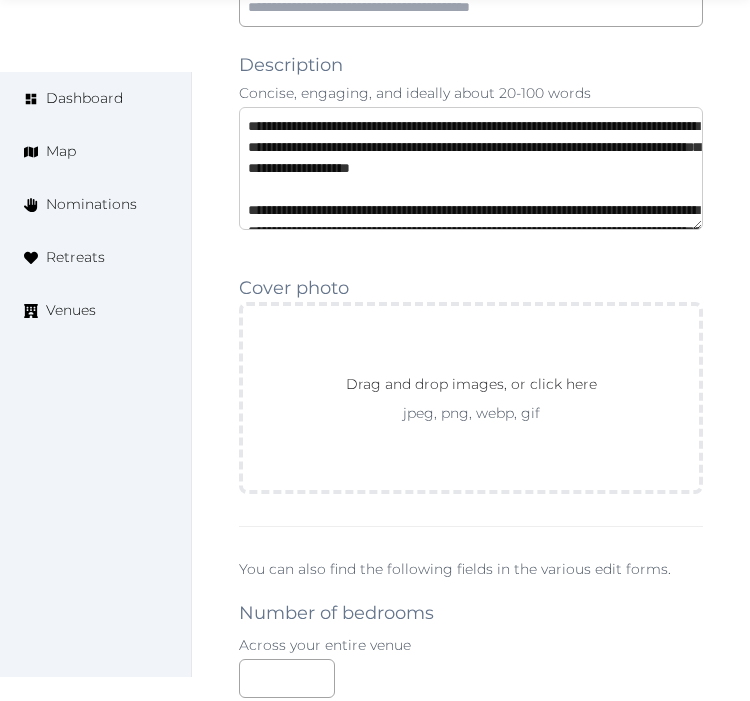 scroll, scrollTop: 262, scrollLeft: 0, axis: vertical 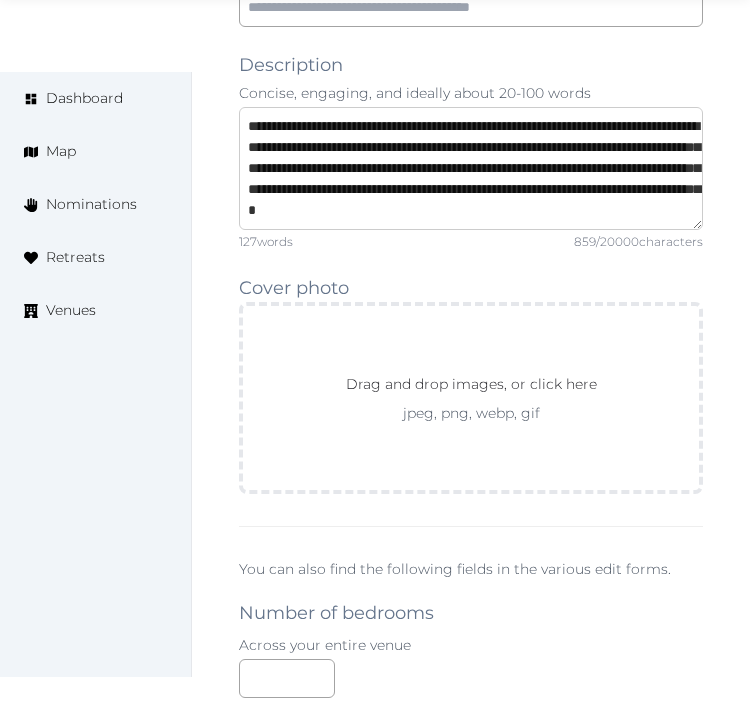 type on "**********" 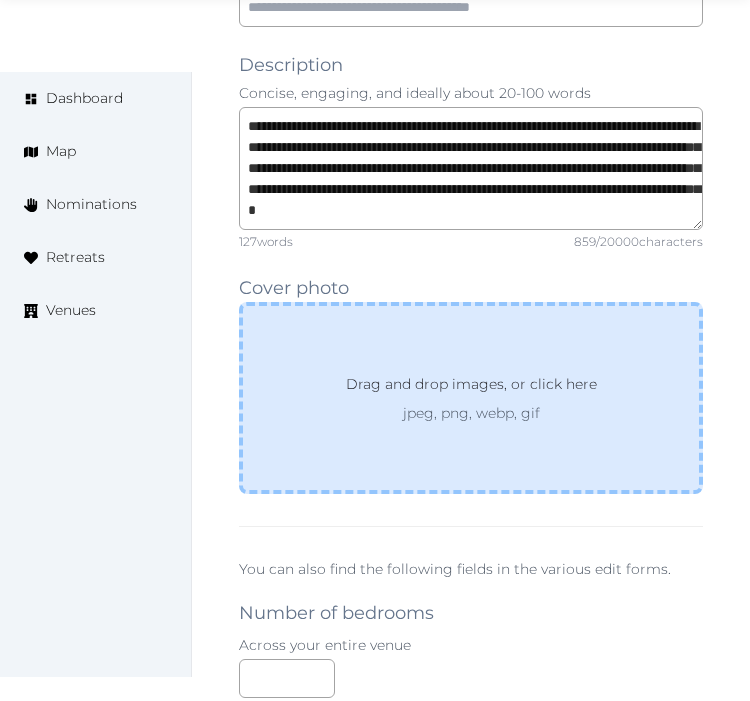 click on "jpeg, png, webp, gif" at bounding box center (471, 413) 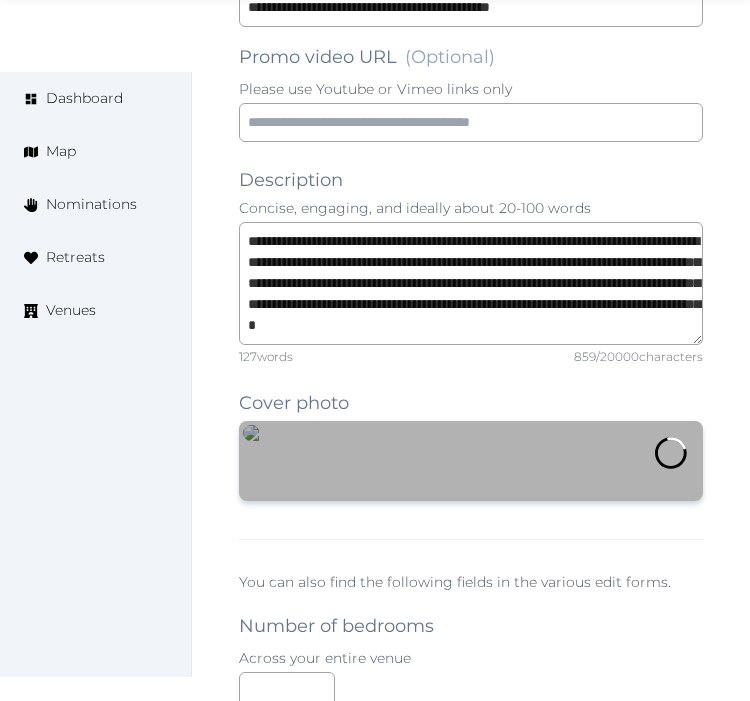 scroll, scrollTop: 1666, scrollLeft: 0, axis: vertical 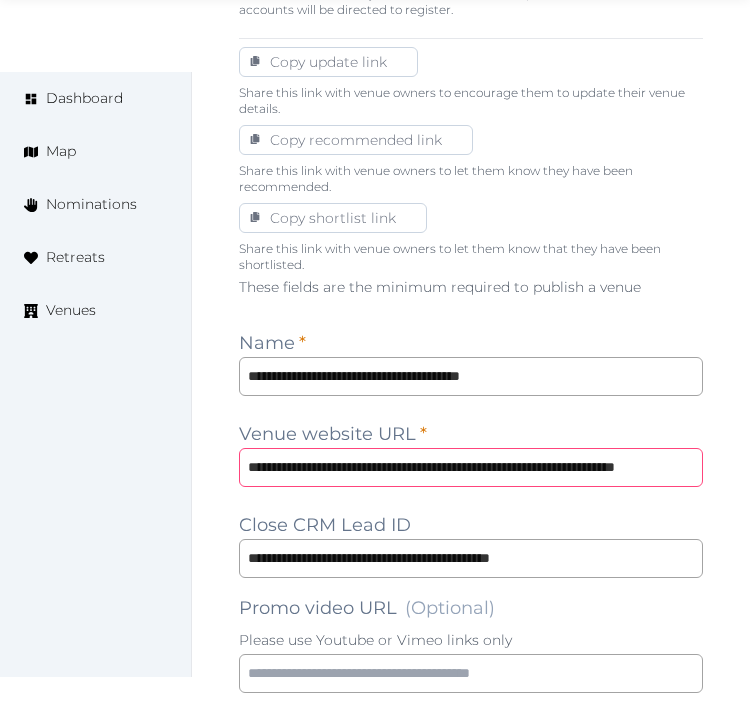 click on "**********" at bounding box center (471, 467) 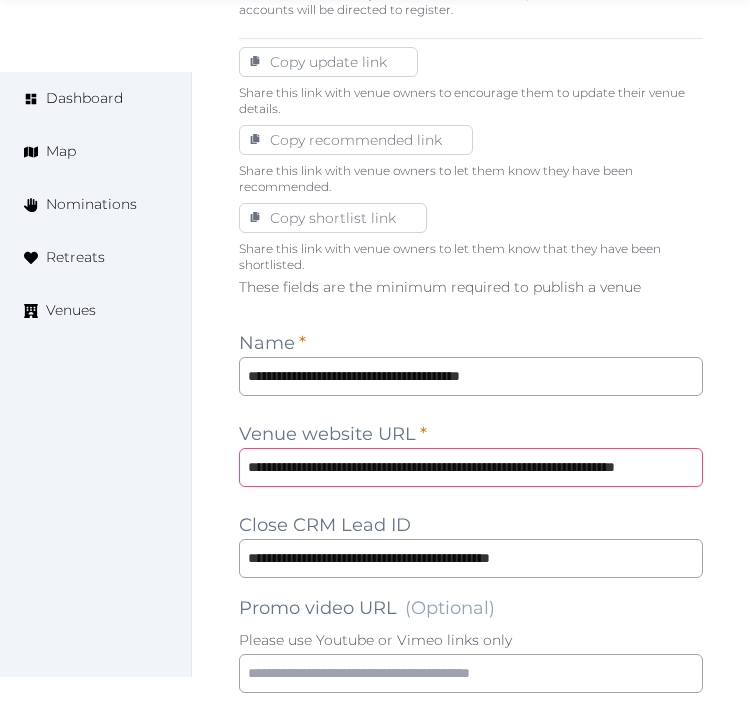 click on "**********" at bounding box center (471, 467) 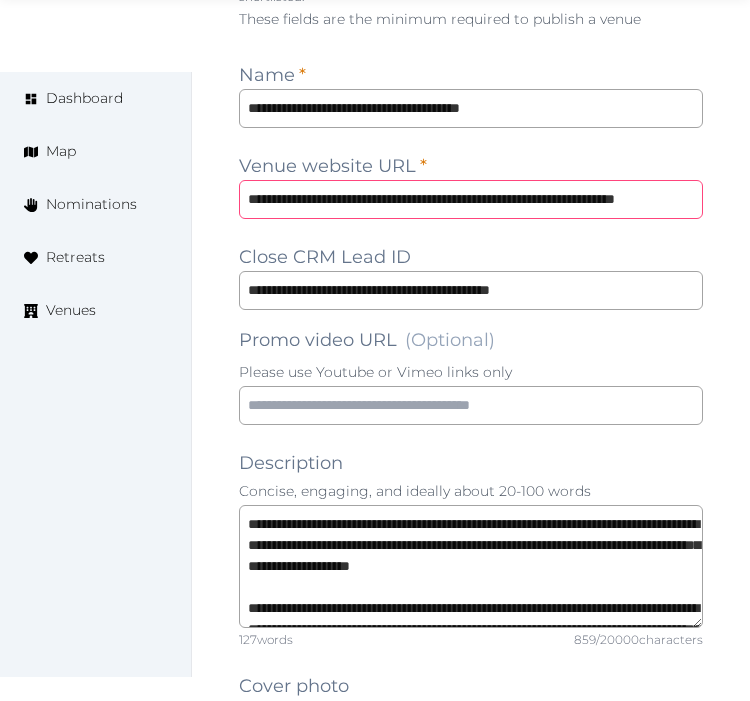 scroll, scrollTop: 1333, scrollLeft: 0, axis: vertical 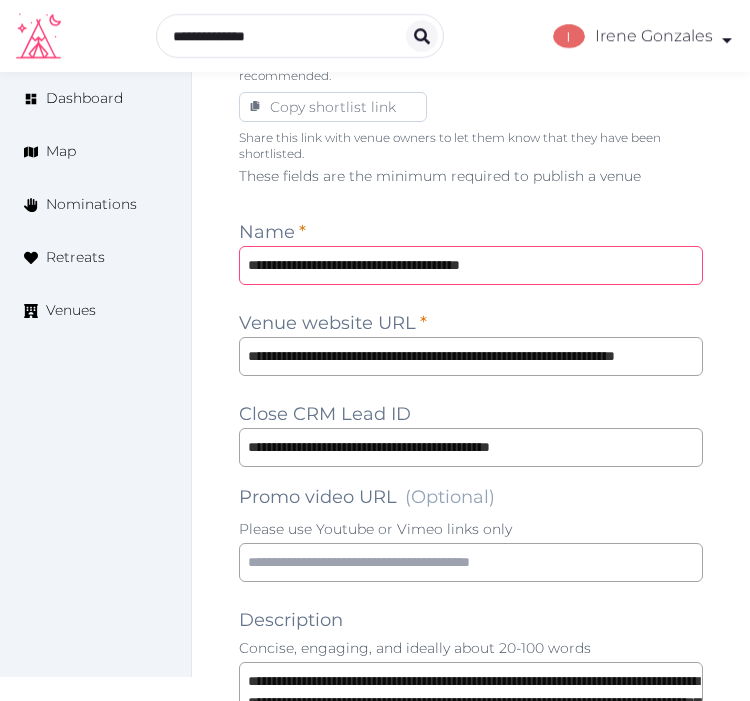 click on "**********" at bounding box center (471, 265) 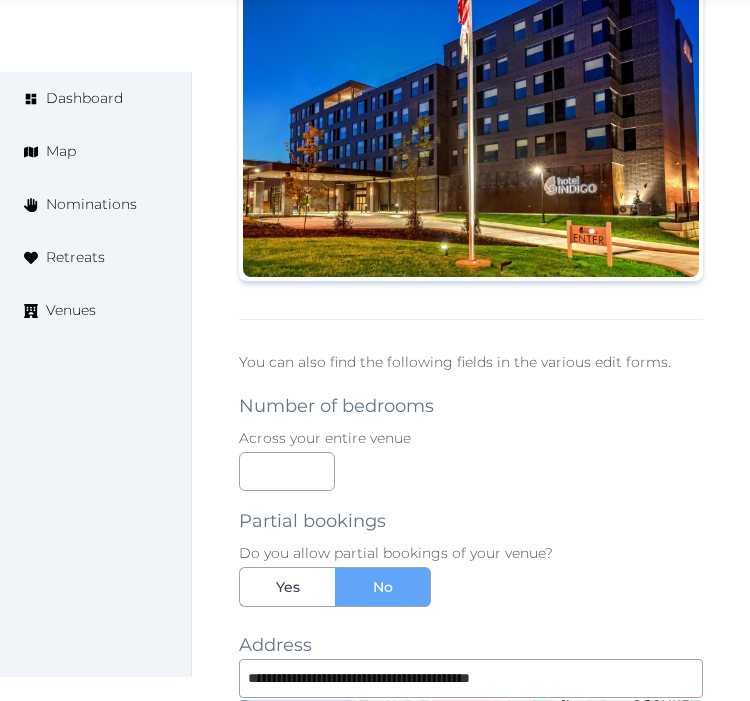 scroll, scrollTop: 2444, scrollLeft: 0, axis: vertical 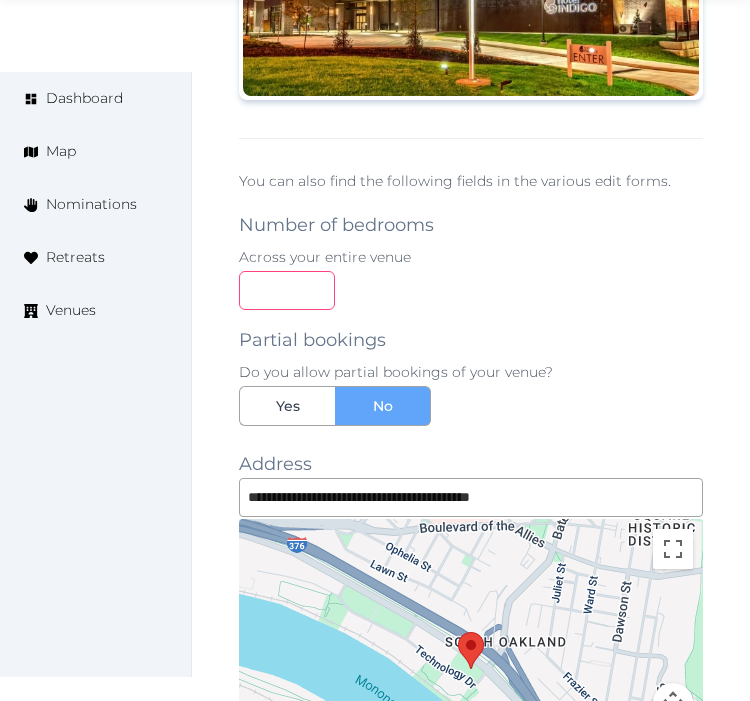 click at bounding box center [287, 290] 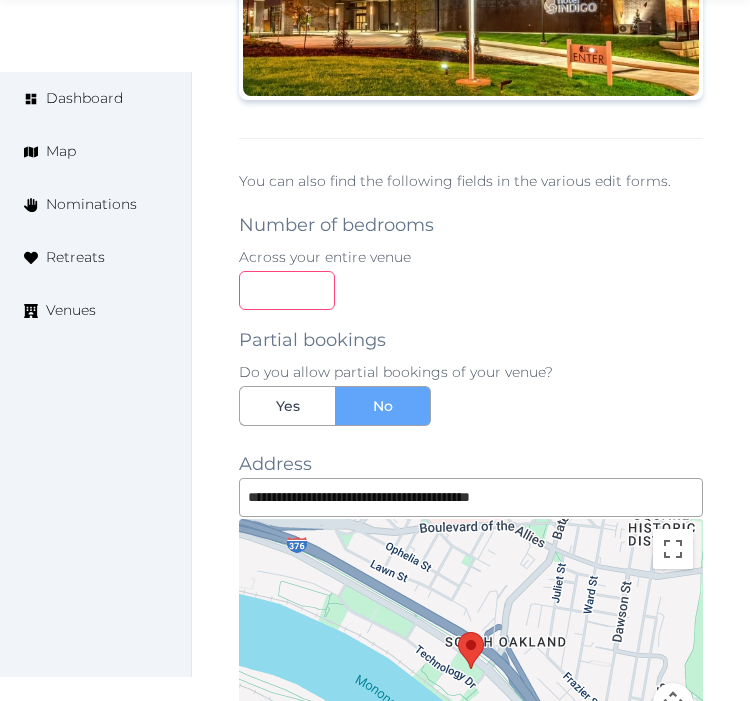 type on "***" 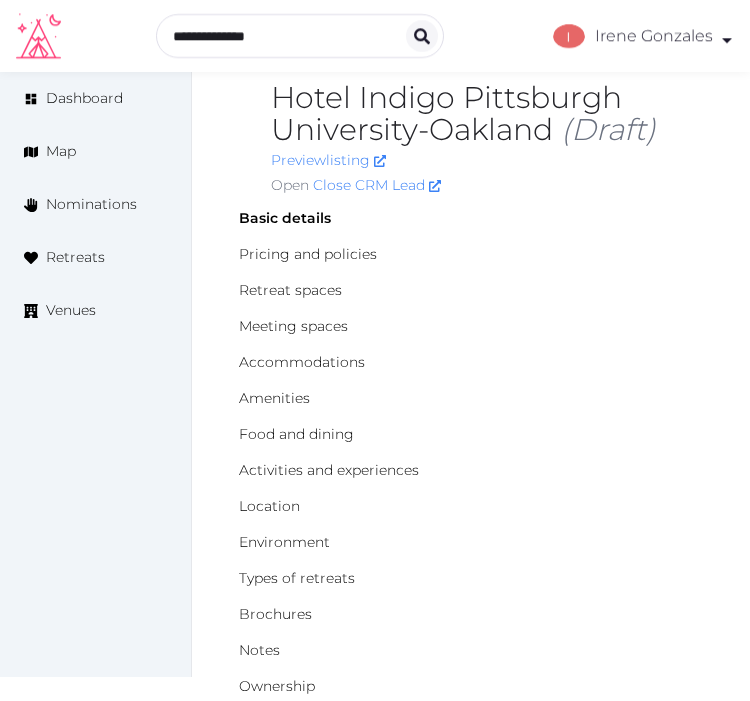 scroll, scrollTop: 0, scrollLeft: 0, axis: both 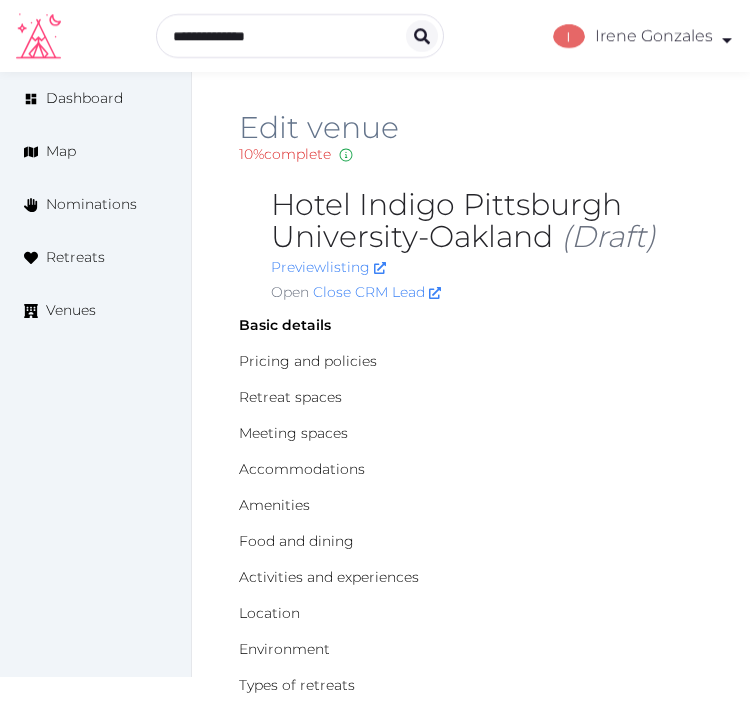 click on "Hotel Indigo Pittsburgh University-Oakland   (Draft)" at bounding box center [487, 221] 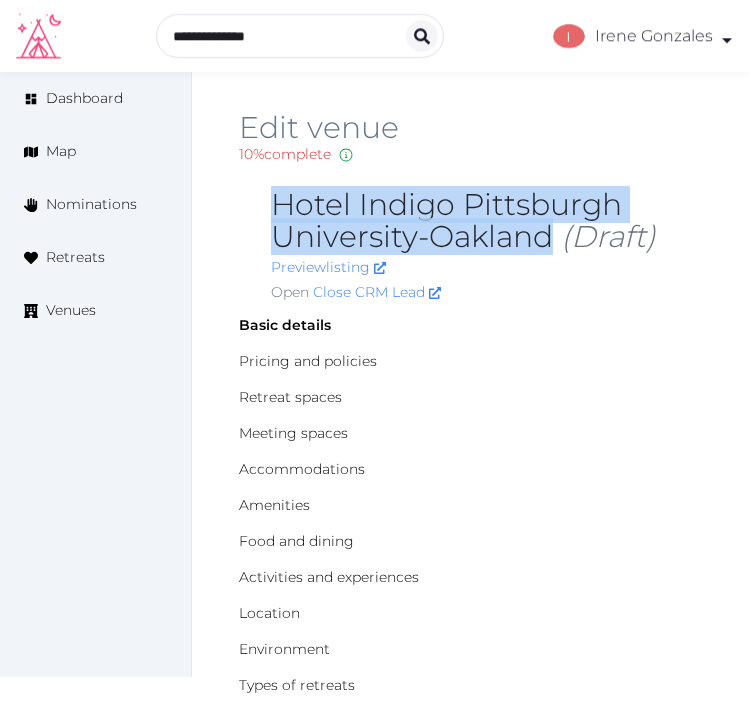 drag, startPoint x: 550, startPoint y: 235, endPoint x: 255, endPoint y: 213, distance: 295.8192 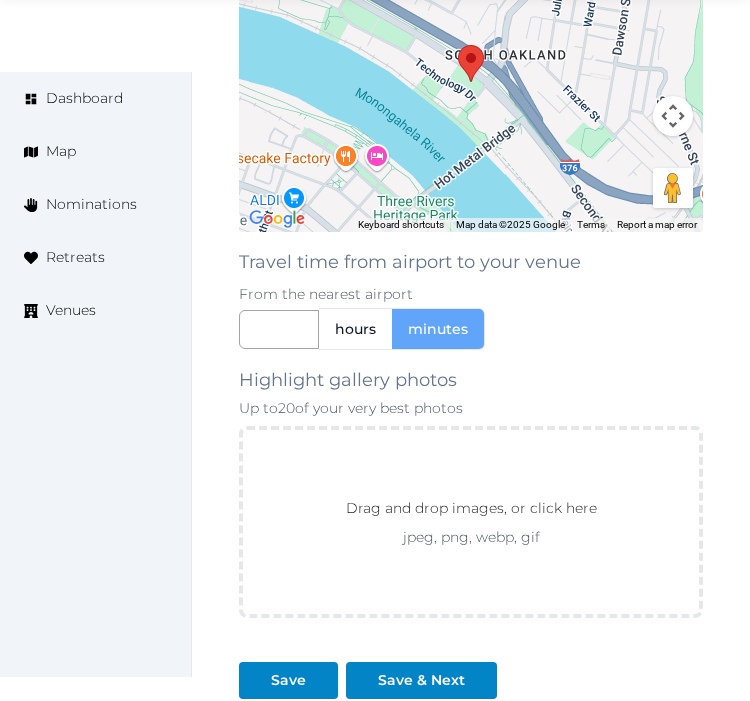 scroll, scrollTop: 3255, scrollLeft: 0, axis: vertical 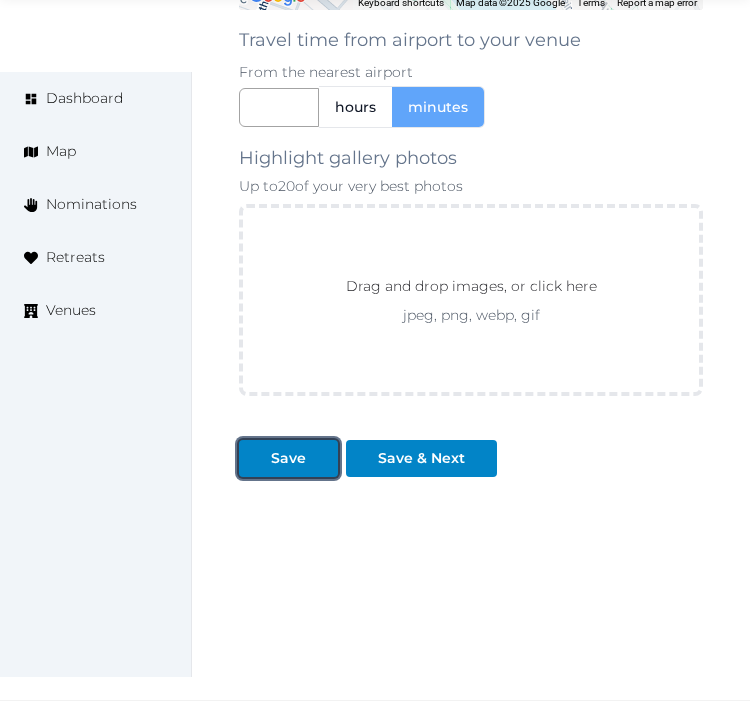 click on "Save" at bounding box center (288, 458) 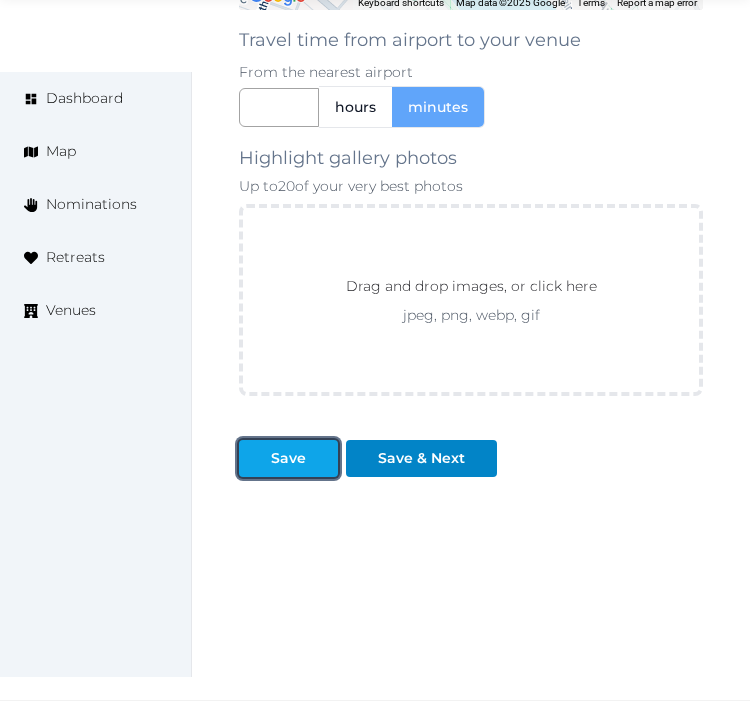click on "Save" at bounding box center (288, 458) 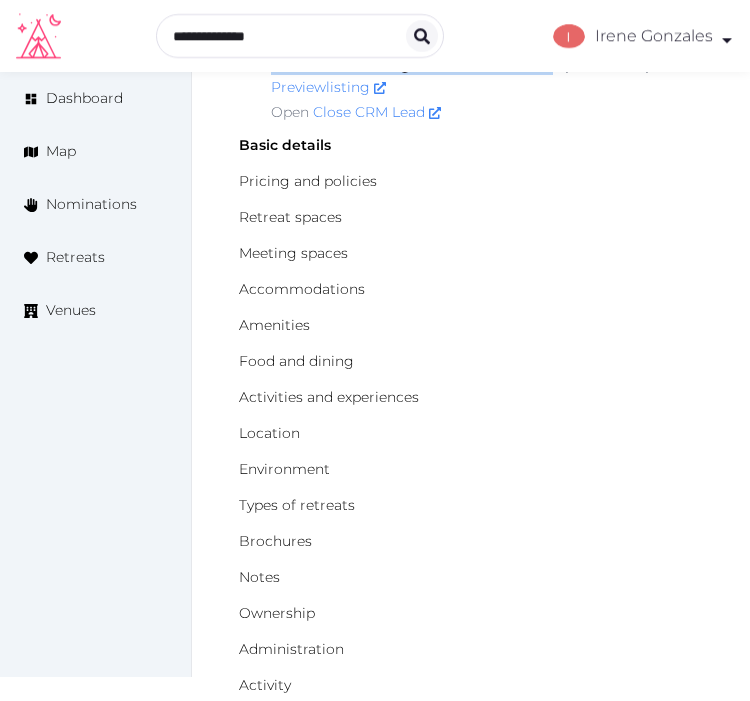 scroll, scrollTop: 144, scrollLeft: 0, axis: vertical 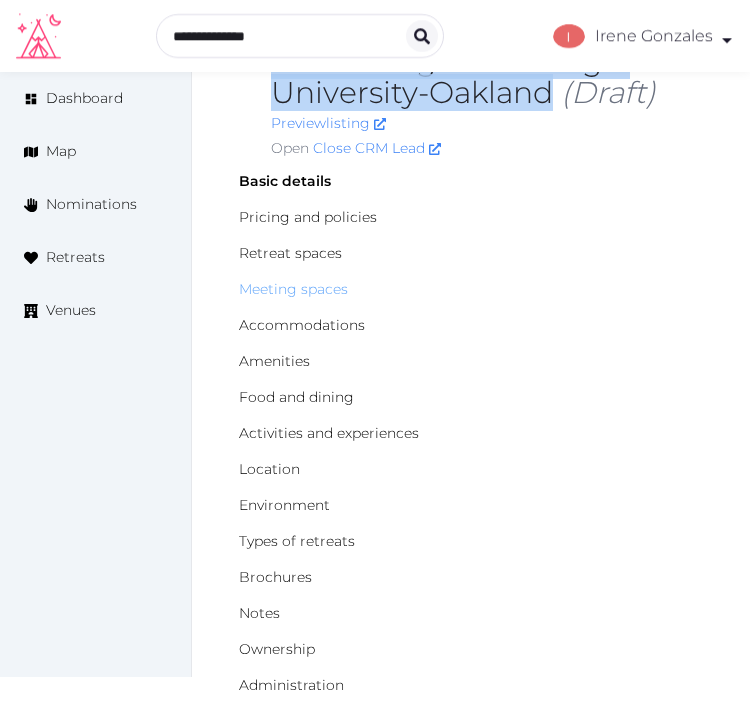 click on "Meeting spaces" at bounding box center (293, 289) 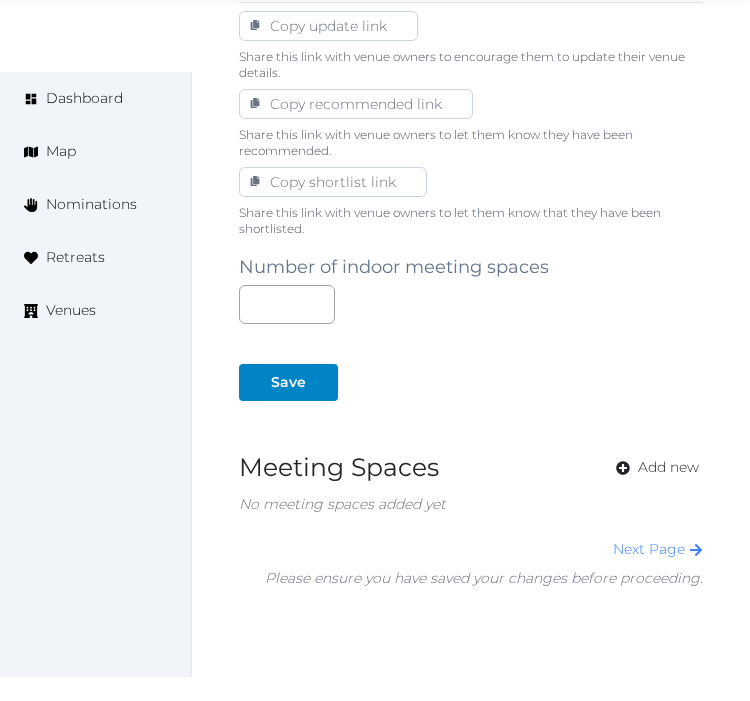 scroll, scrollTop: 1346, scrollLeft: 0, axis: vertical 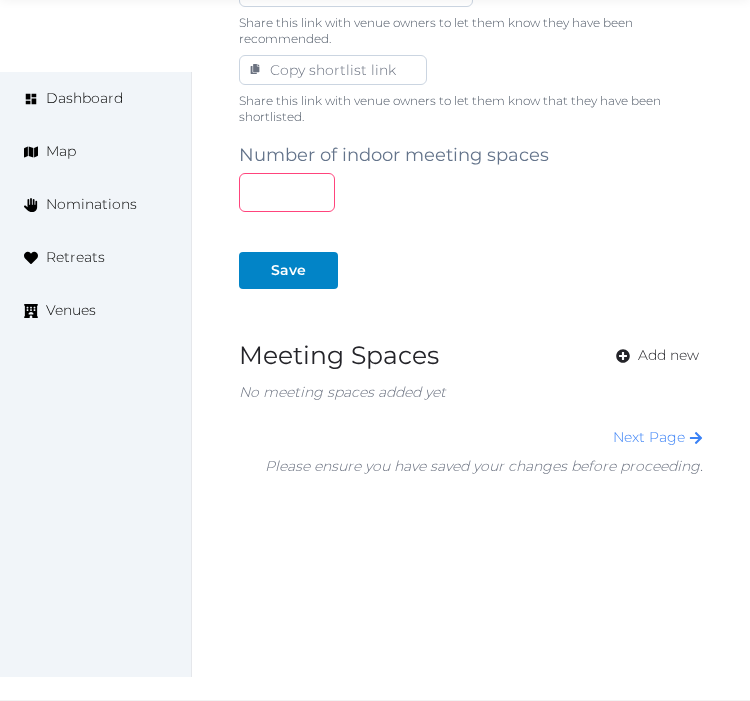 click at bounding box center [287, 192] 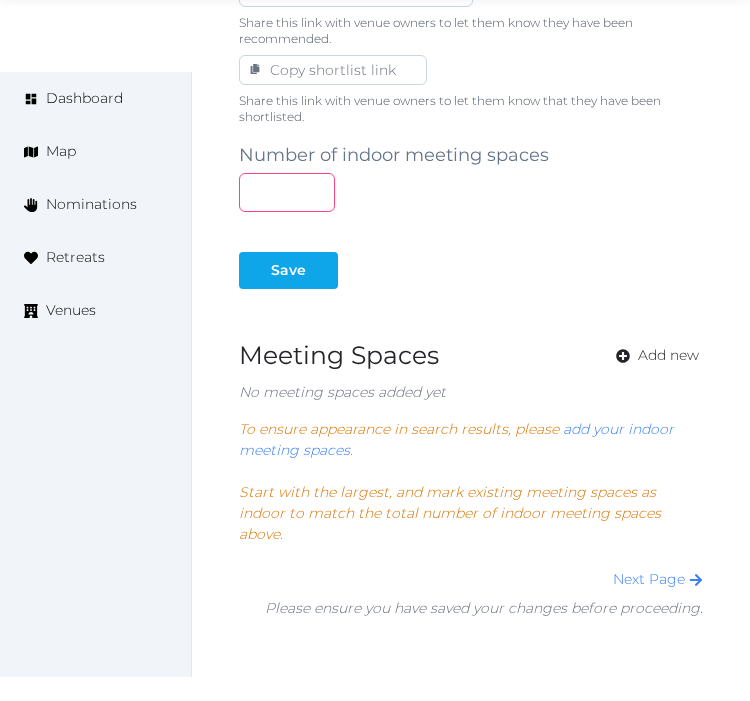 type on "*" 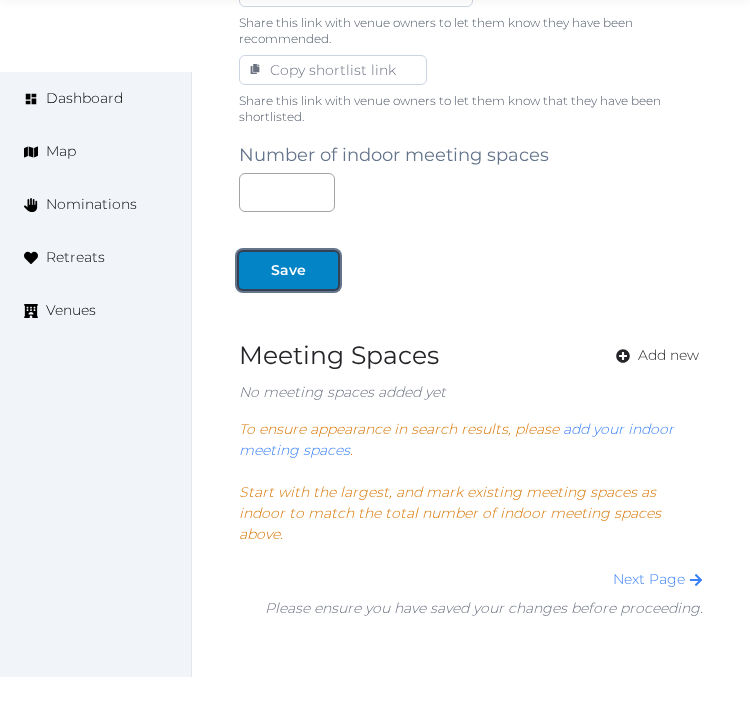 drag, startPoint x: 281, startPoint y: 273, endPoint x: 337, endPoint y: 258, distance: 57.974133 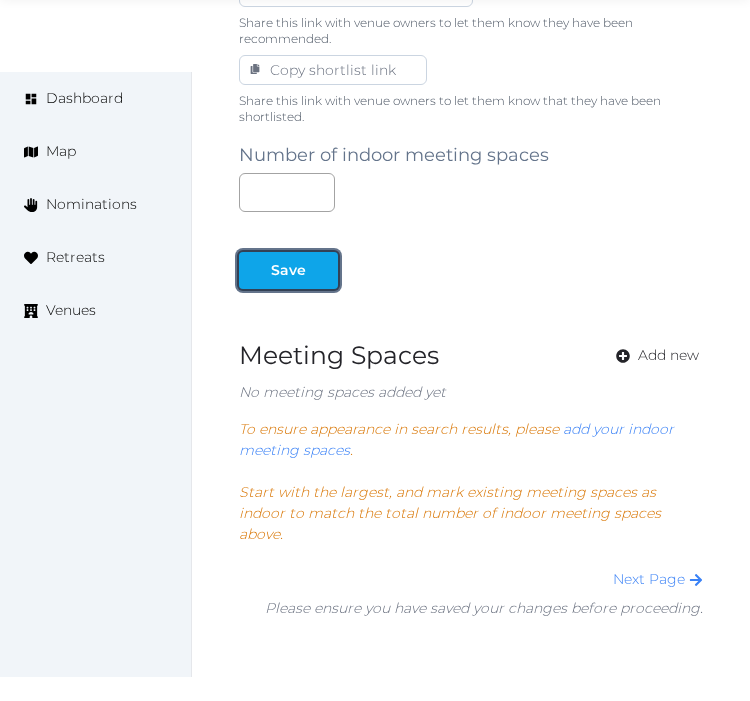 click on "Save" at bounding box center [288, 270] 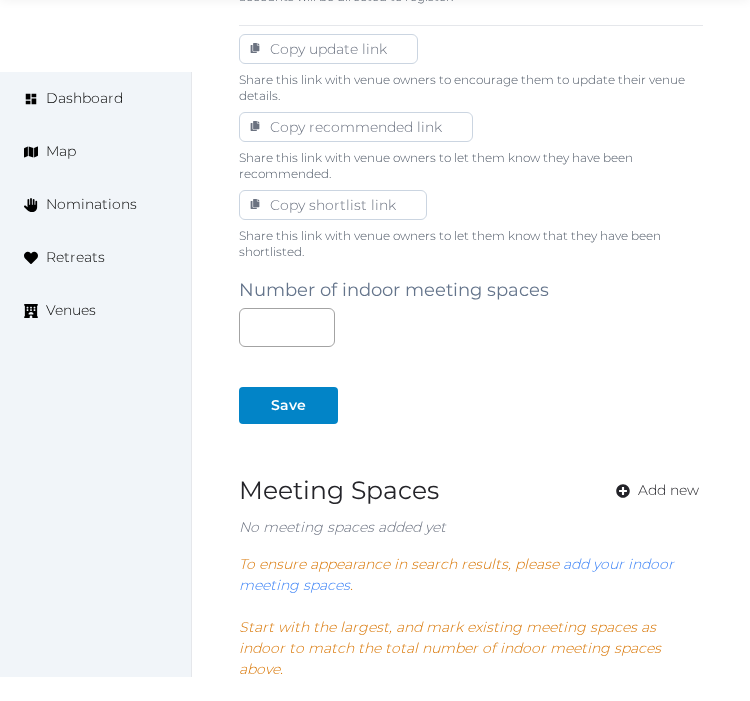 scroll, scrollTop: 1333, scrollLeft: 0, axis: vertical 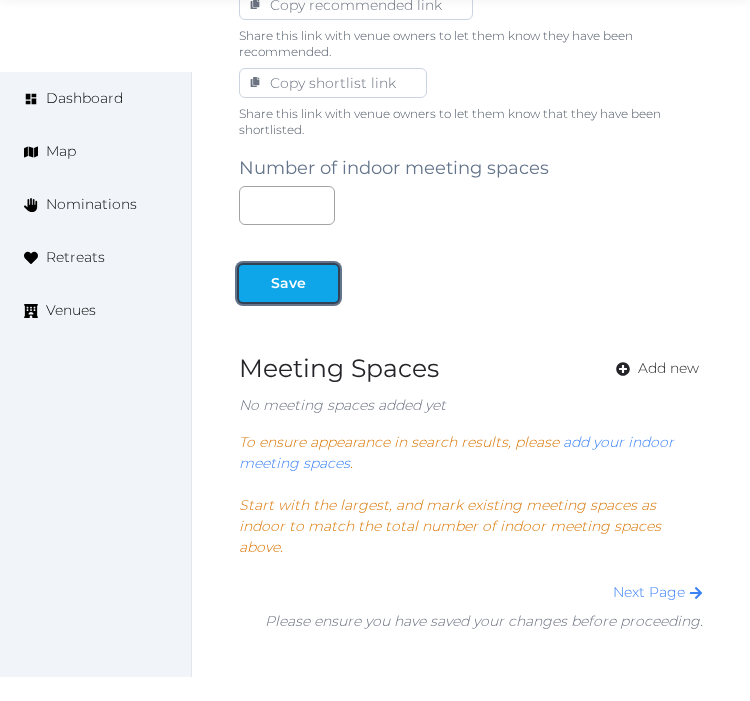 click at bounding box center [322, 283] 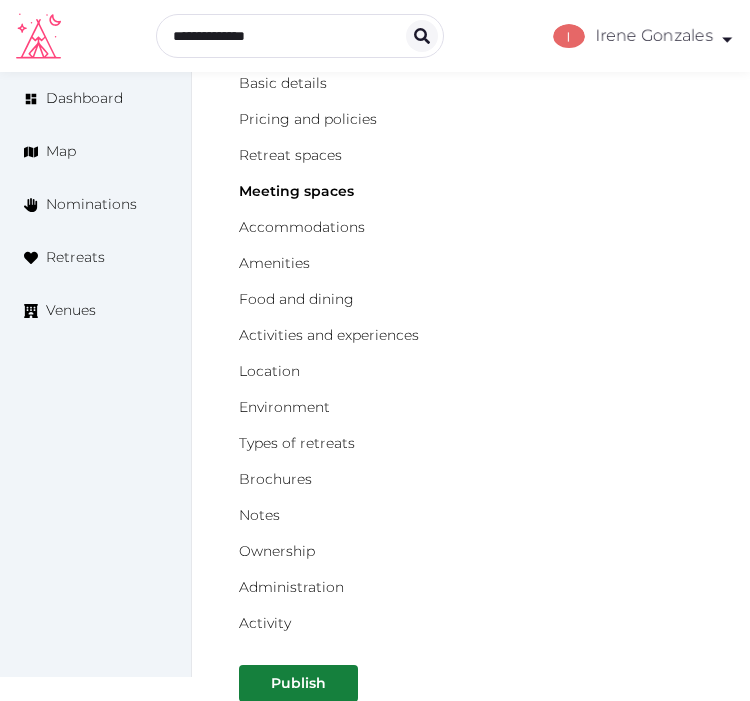 scroll, scrollTop: 444, scrollLeft: 0, axis: vertical 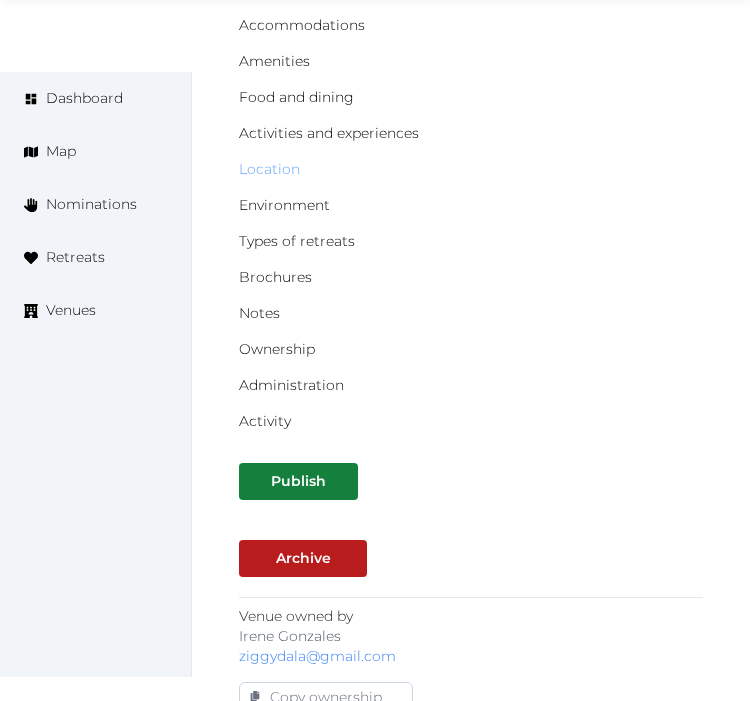 click on "Location" at bounding box center (269, 169) 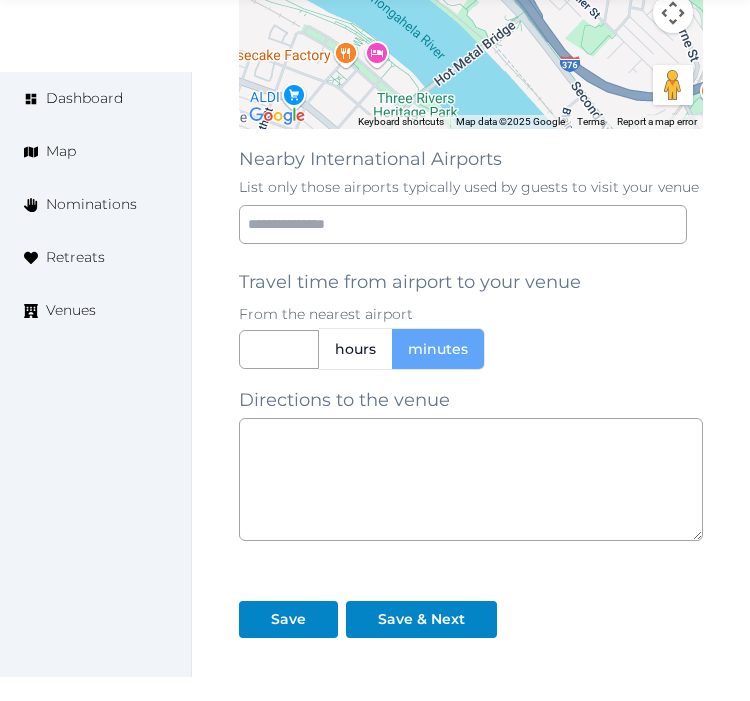 scroll, scrollTop: 1845, scrollLeft: 0, axis: vertical 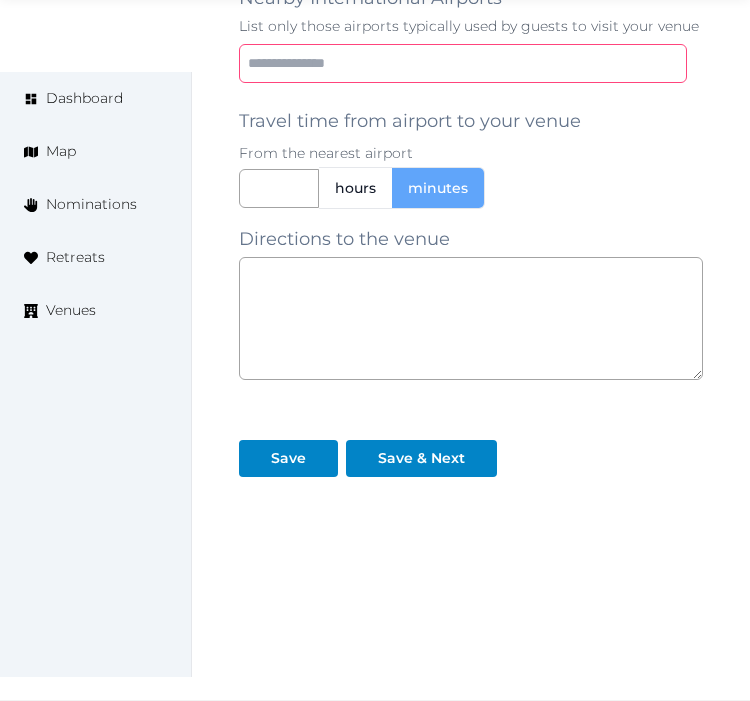 click at bounding box center (463, 63) 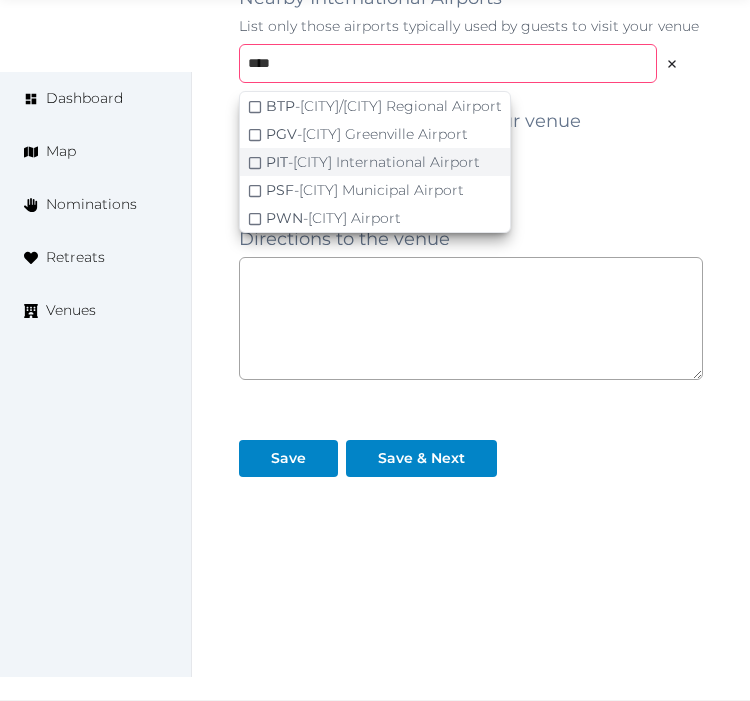type on "****" 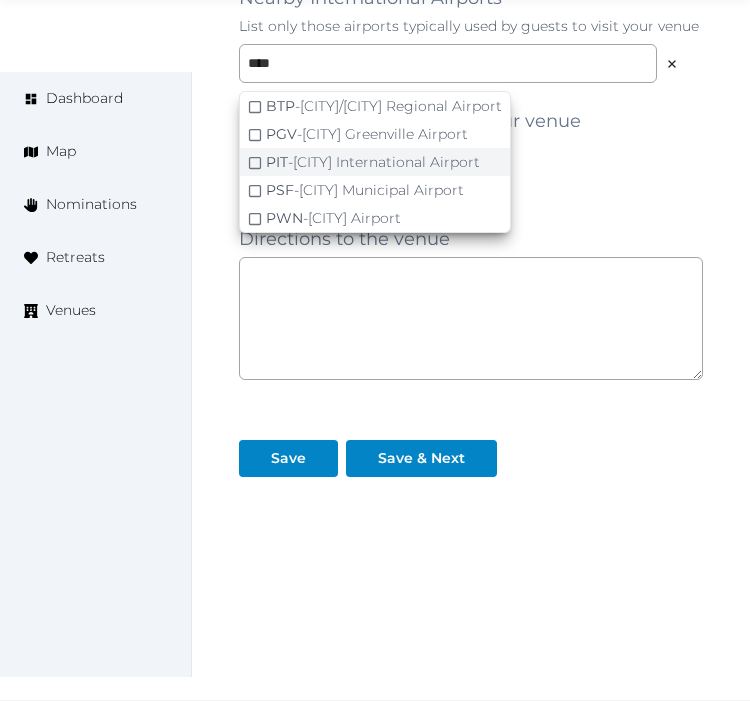 click 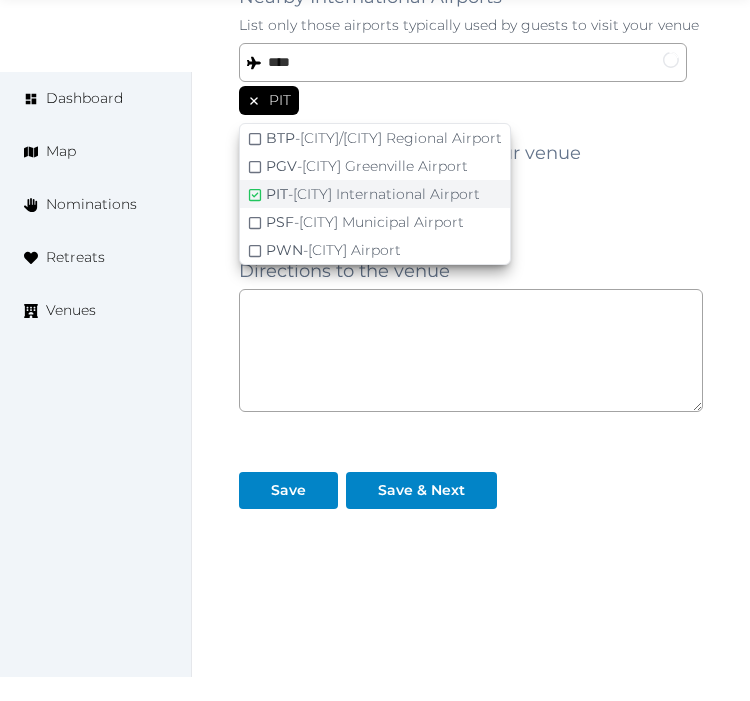 click on "Travel time from airport to your venue From the nearest airport hours minutes" at bounding box center (471, 182) 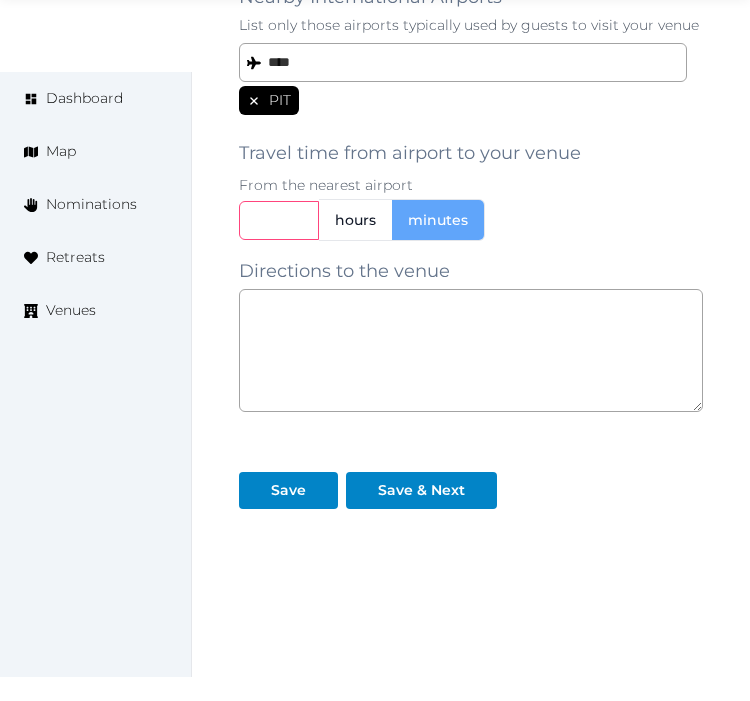 click at bounding box center [279, 220] 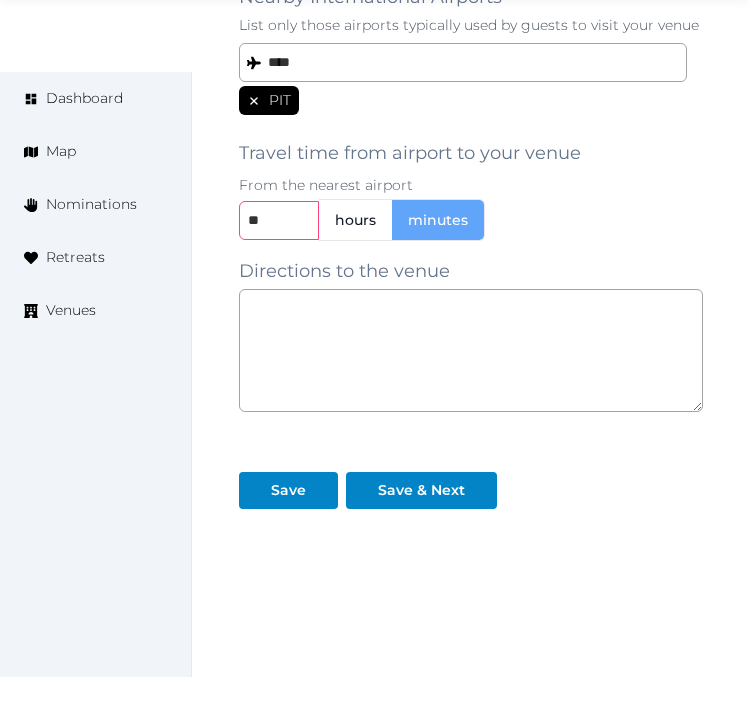 type on "**" 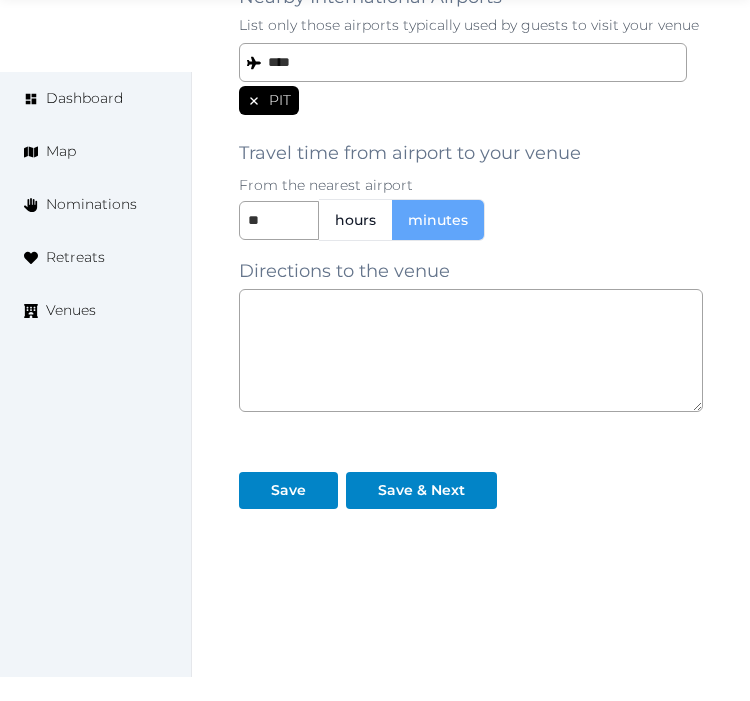 click on "**********" at bounding box center (471, 67) 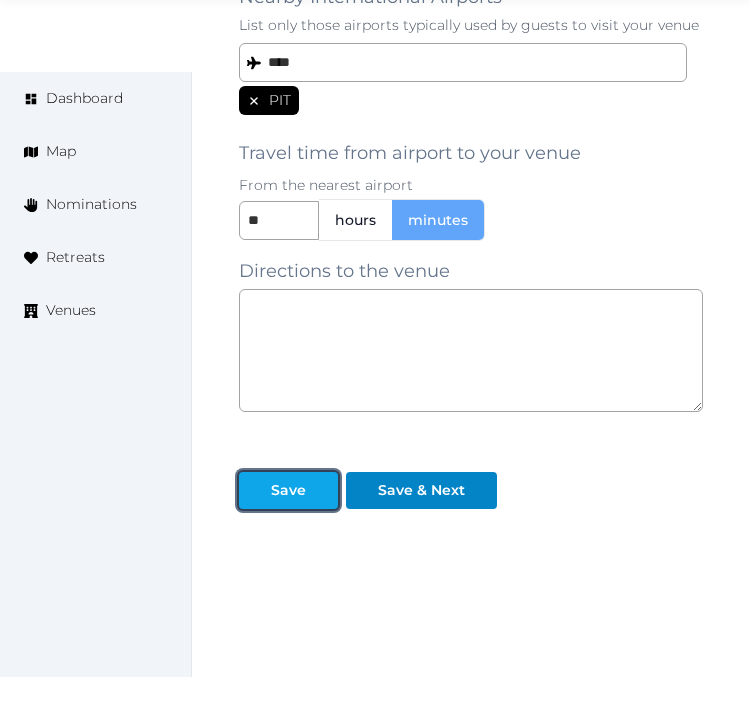 click at bounding box center (255, 490) 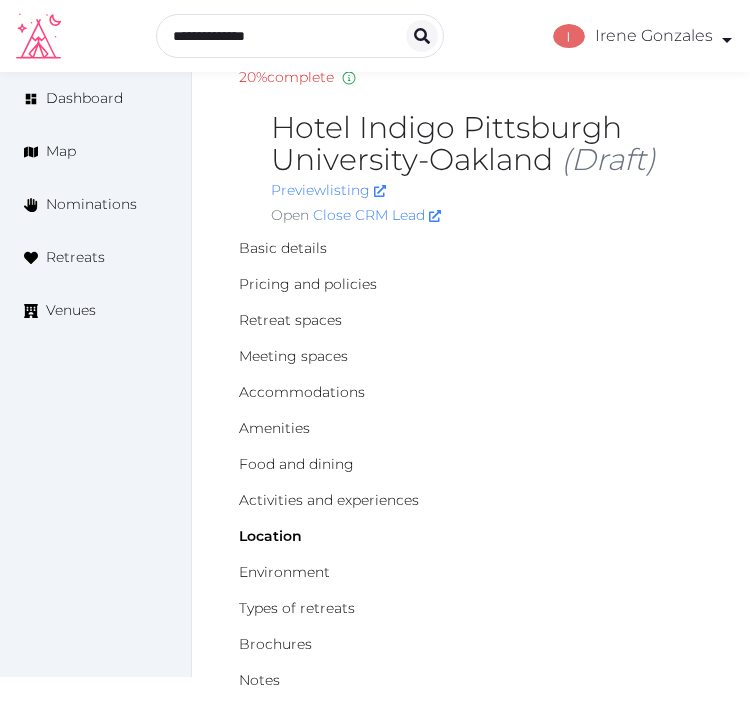 scroll, scrollTop: 67, scrollLeft: 0, axis: vertical 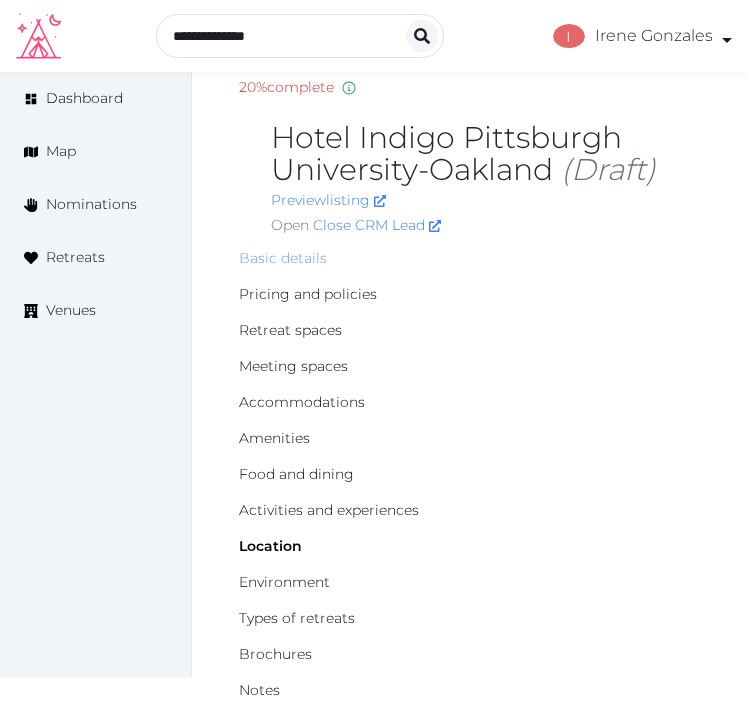 click on "Basic details" at bounding box center [283, 258] 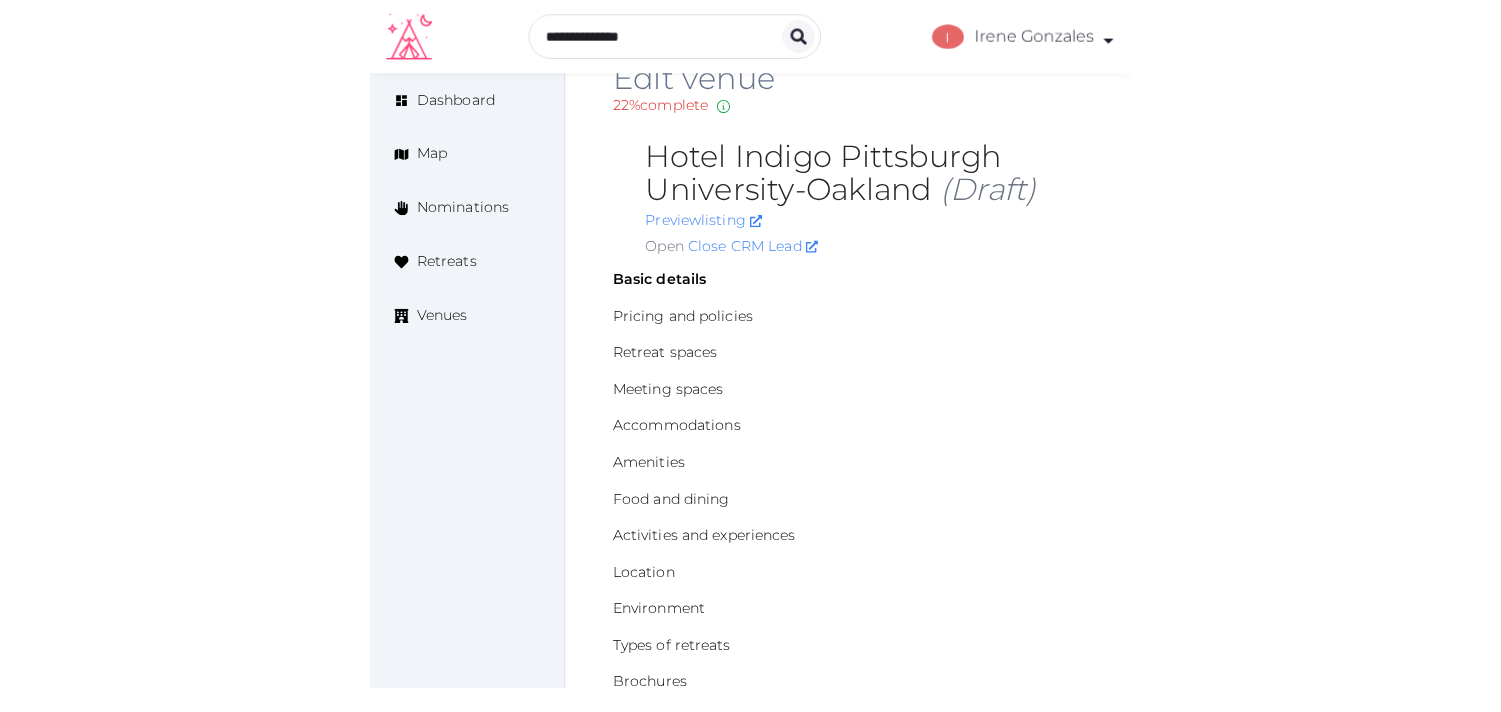 scroll, scrollTop: 0, scrollLeft: 0, axis: both 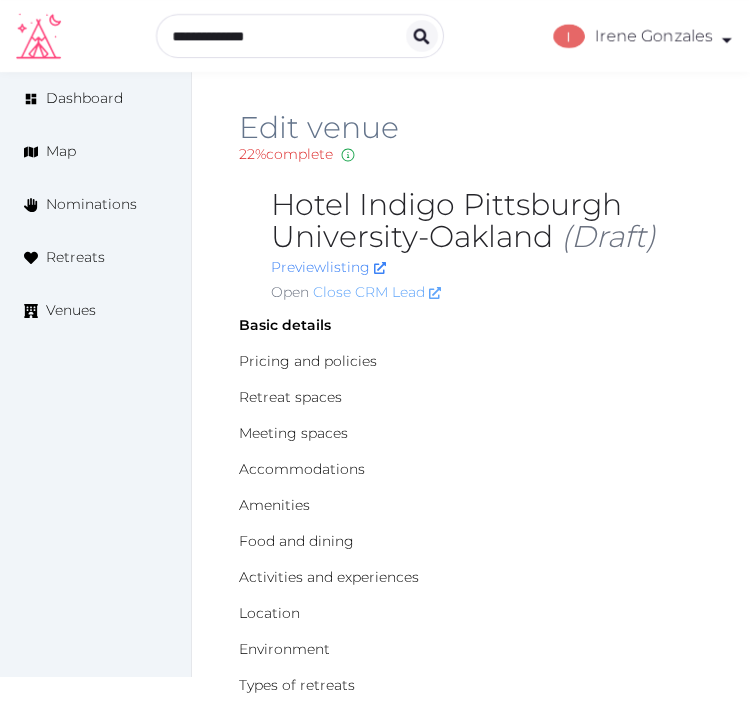 click on "Close CRM Lead" at bounding box center (377, 292) 